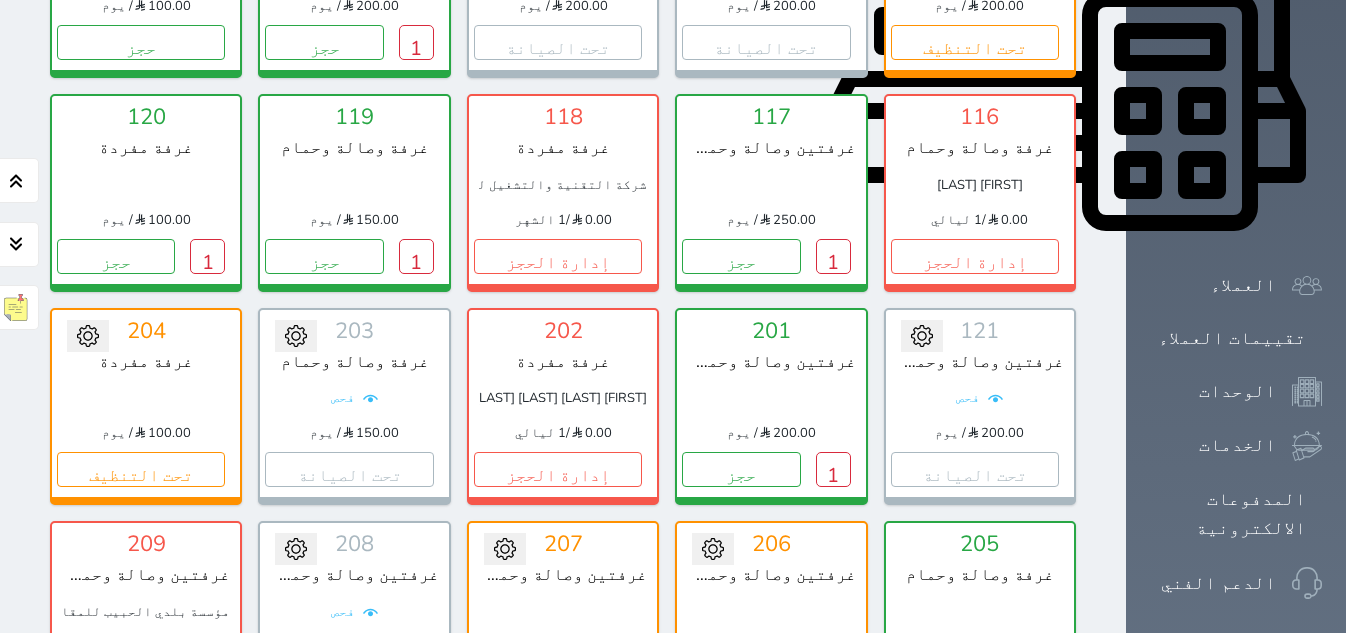 scroll, scrollTop: 849, scrollLeft: 0, axis: vertical 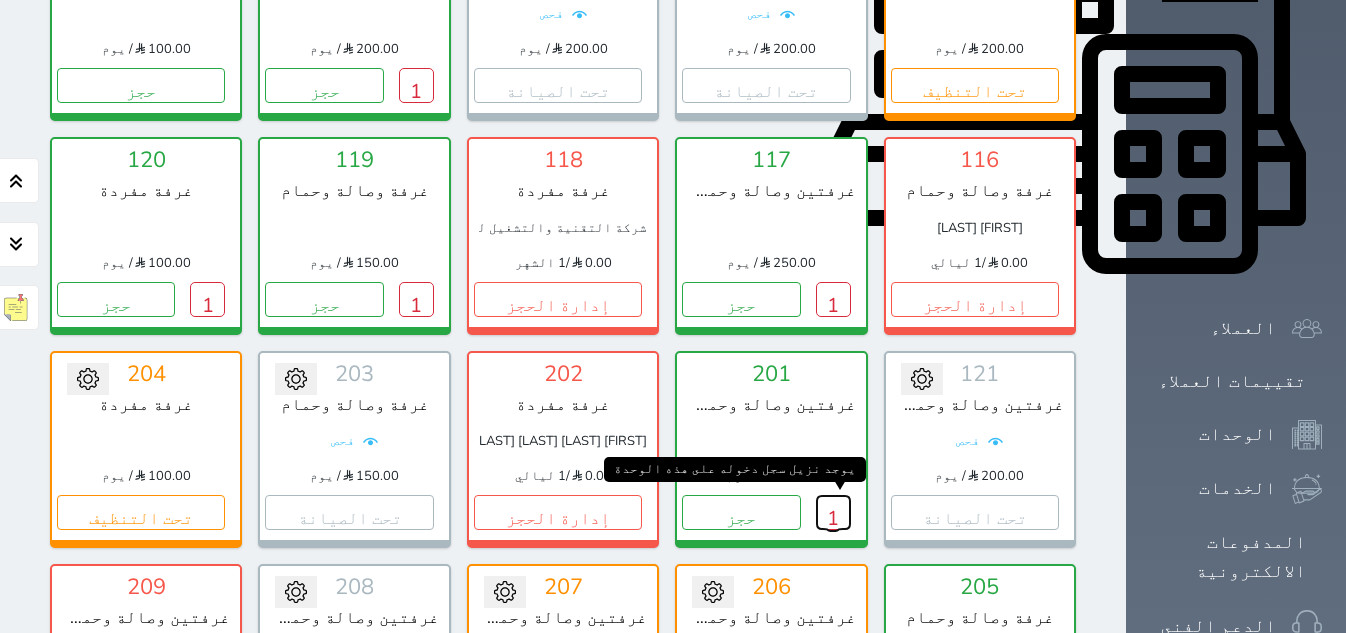click on "1" at bounding box center [833, 512] 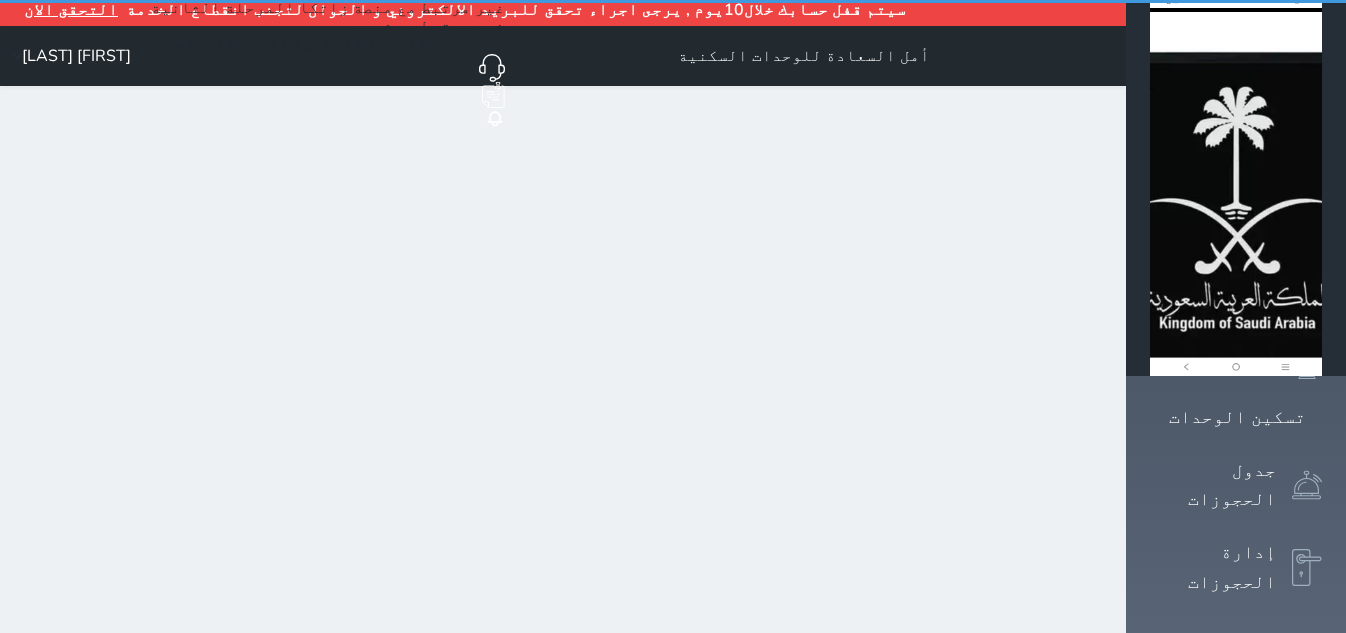 scroll, scrollTop: 0, scrollLeft: 0, axis: both 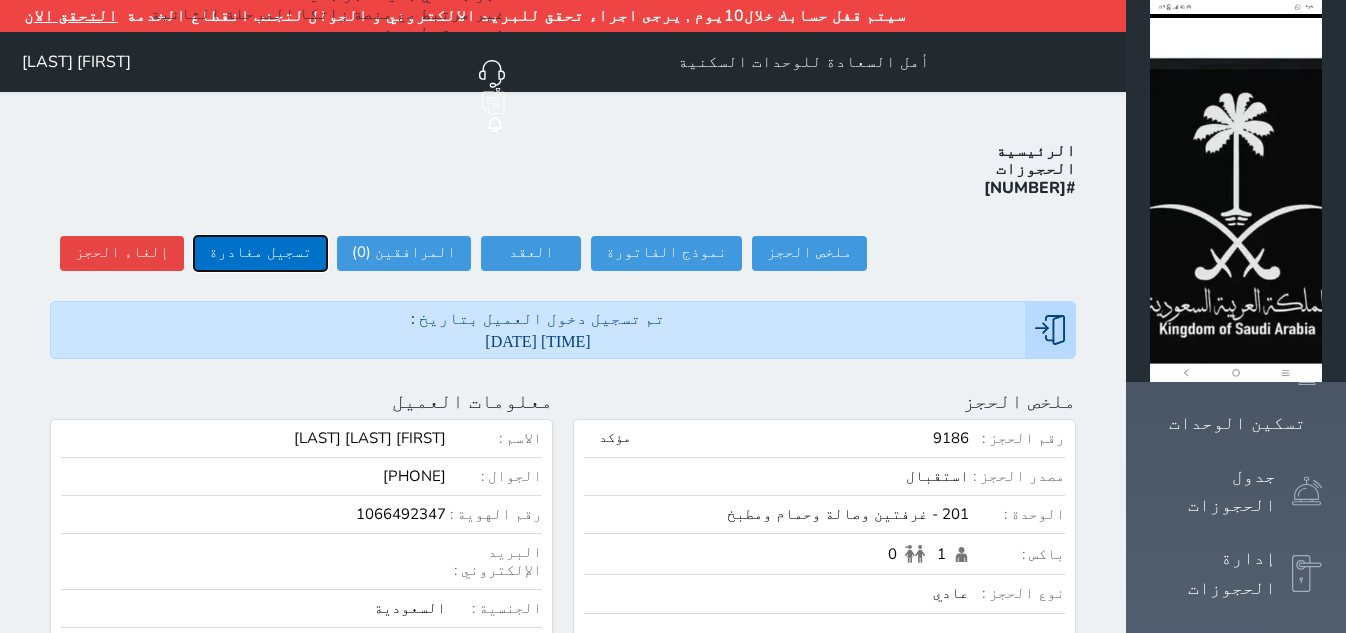 click on "تسجيل مغادرة" at bounding box center [260, 253] 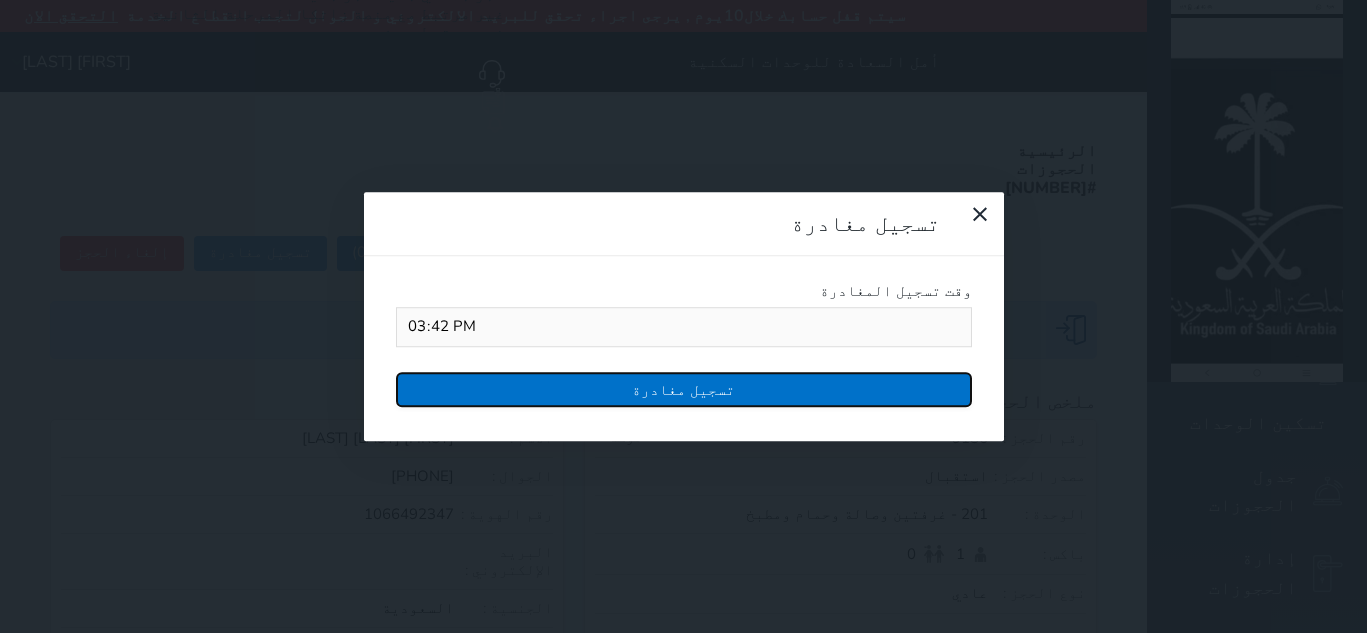 click on "تسجيل مغادرة" at bounding box center [684, 389] 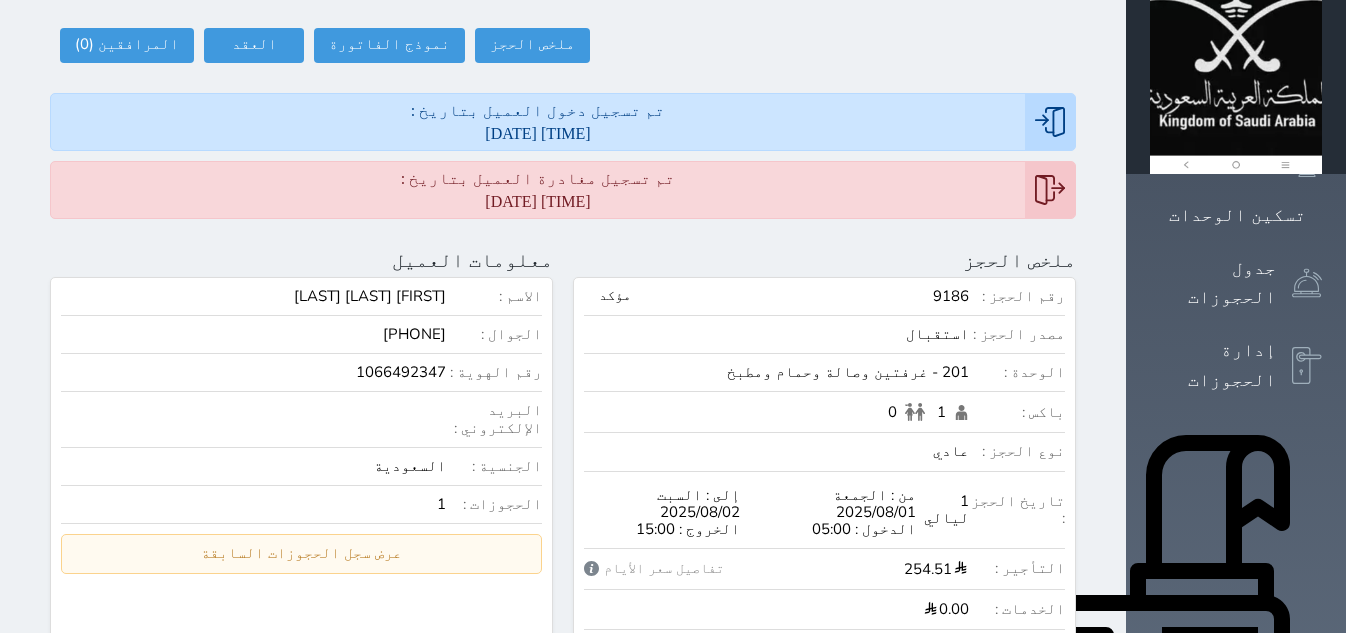 scroll, scrollTop: 0, scrollLeft: 0, axis: both 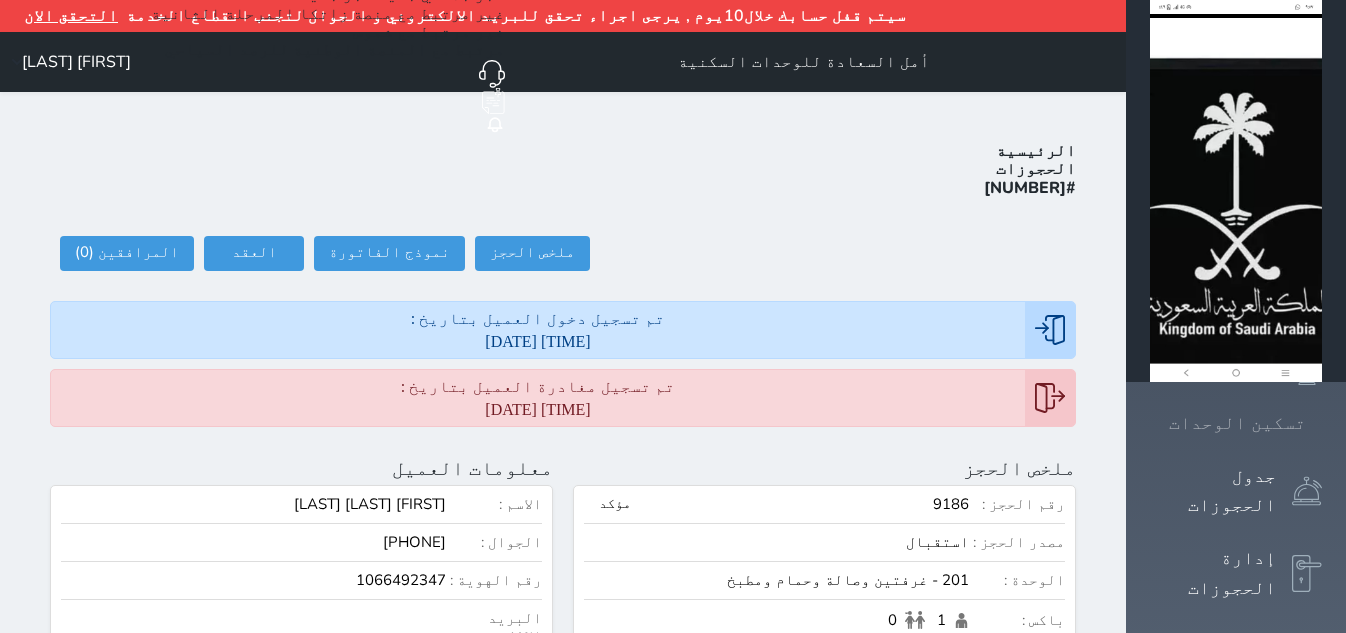 click 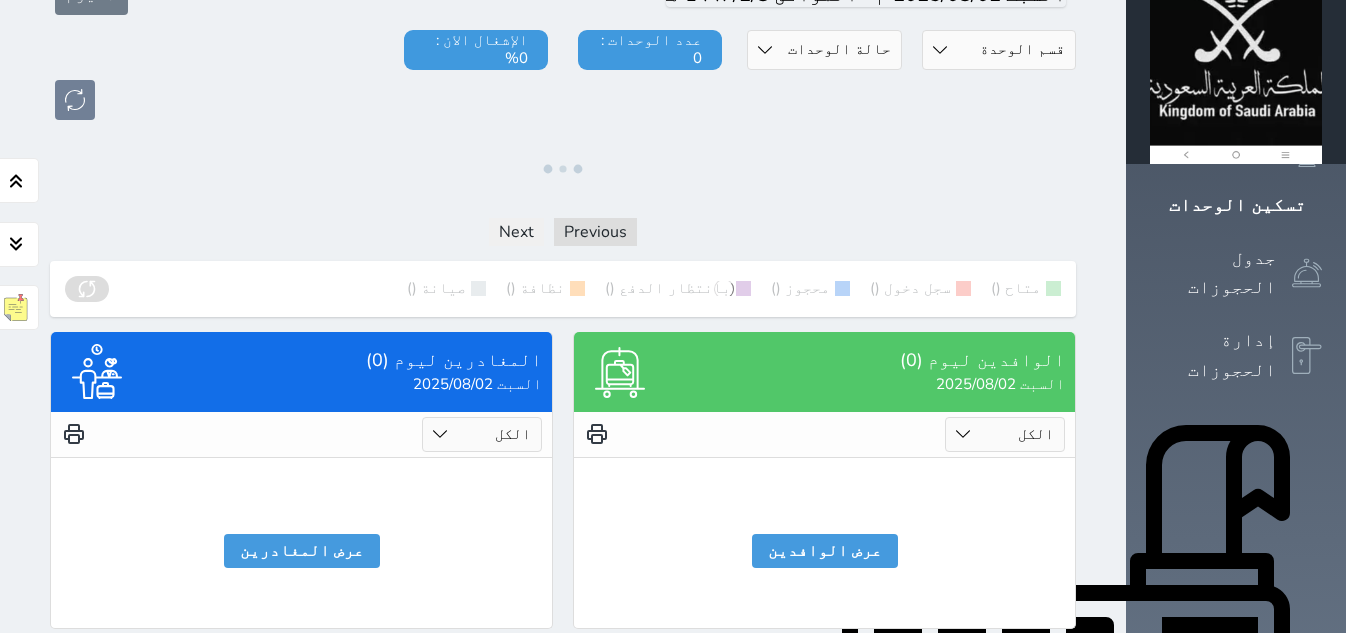 scroll, scrollTop: 375, scrollLeft: 0, axis: vertical 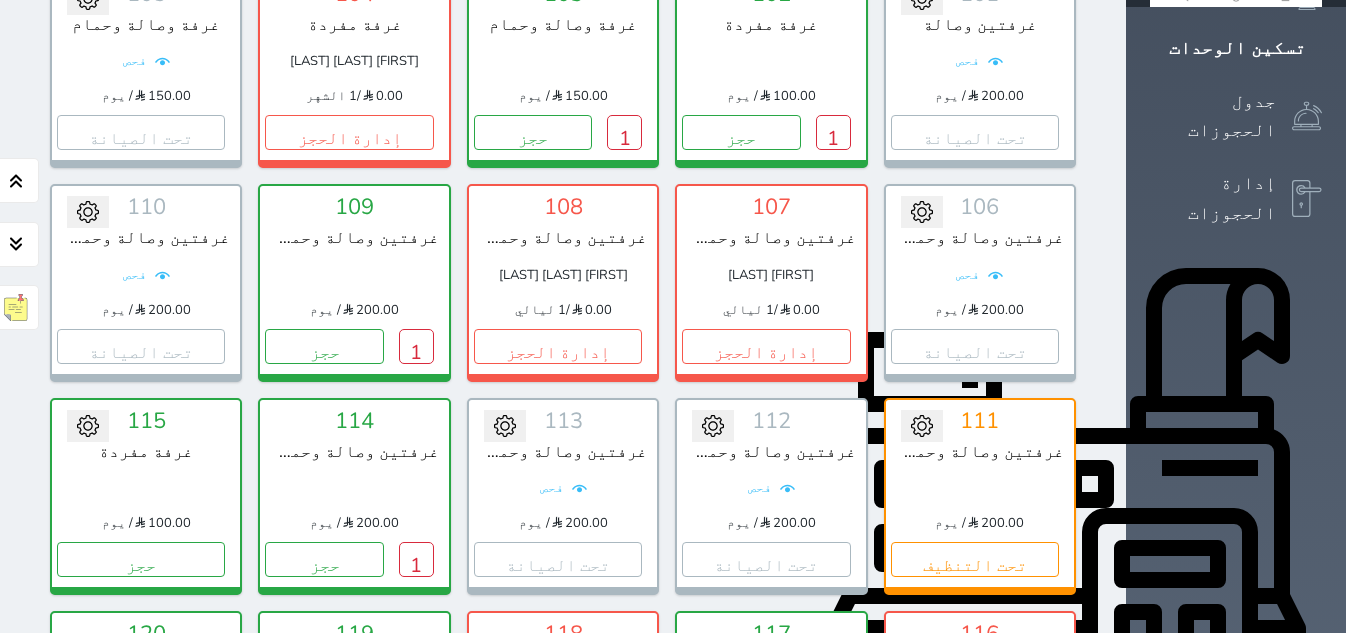 click on "109   غرفتين وصالة وحمام ومطبخ
200.00
/ يوم     يوجد نزيل سجل دخوله على هذه الوحدة   1   حجز                   تغيير الحالة الى صيانة                   التاريخ المتوقع للانتهاء       حفظ" at bounding box center [354, 282] 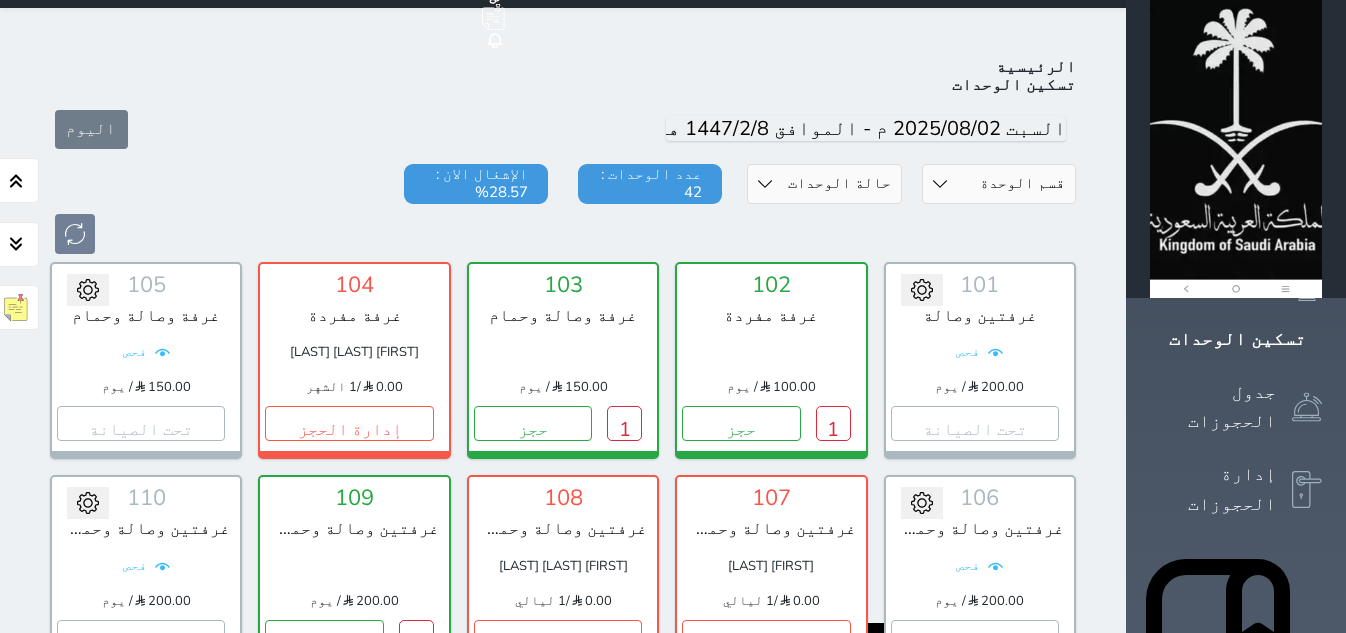 scroll, scrollTop: 125, scrollLeft: 0, axis: vertical 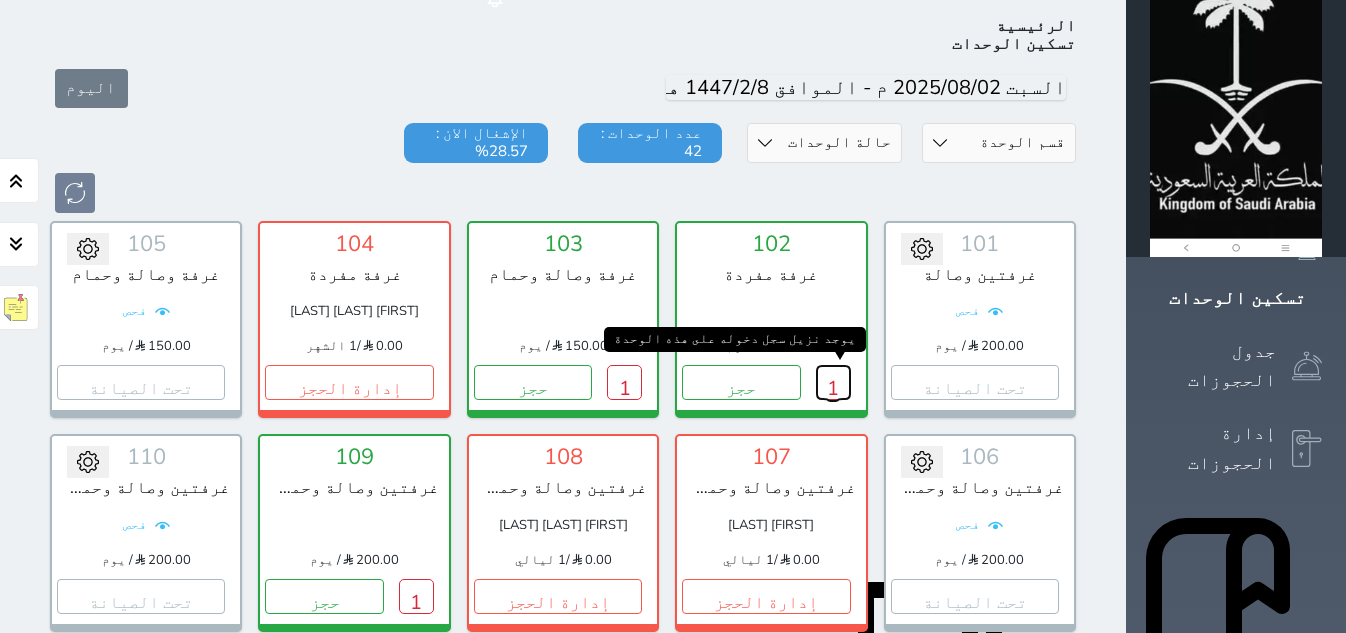 click on "1" at bounding box center (833, 382) 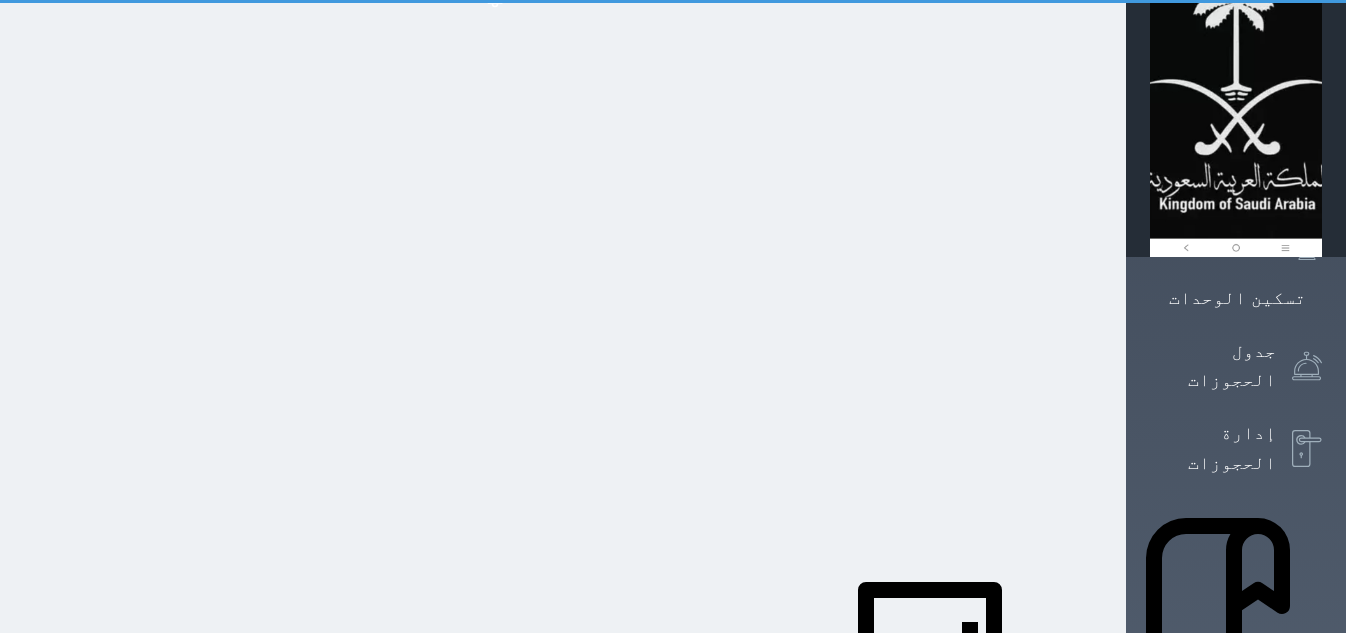 scroll, scrollTop: 0, scrollLeft: 0, axis: both 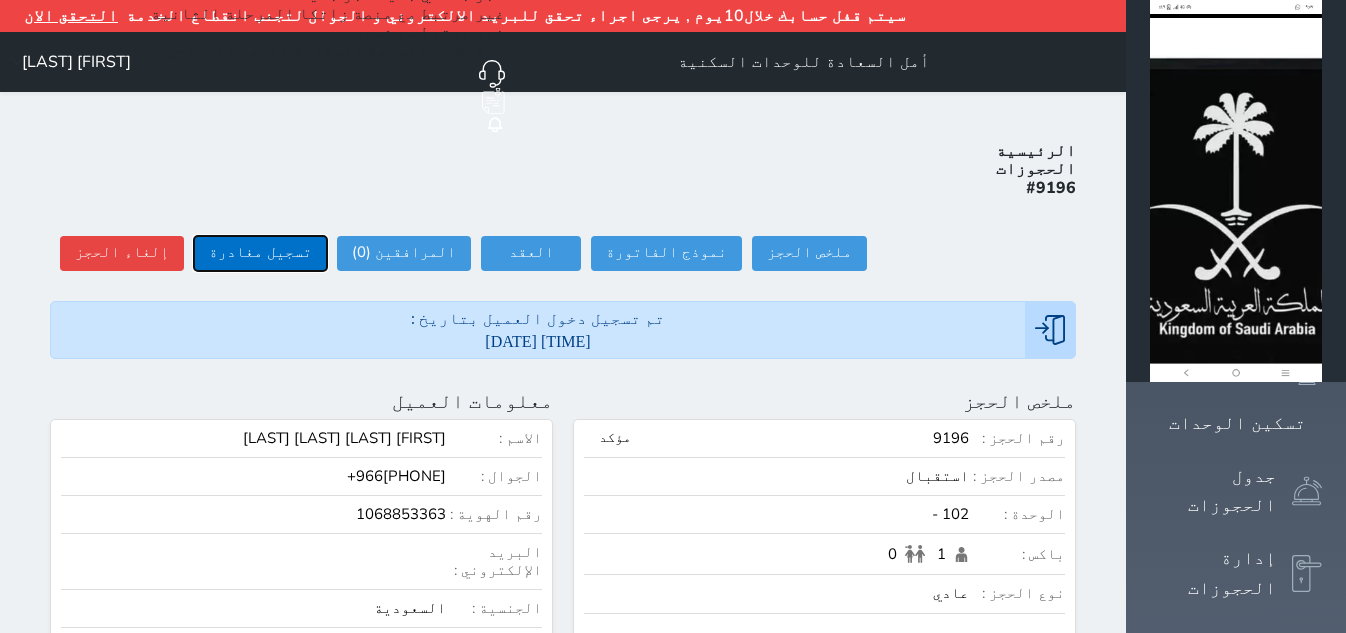 click on "تسجيل مغادرة" at bounding box center [260, 253] 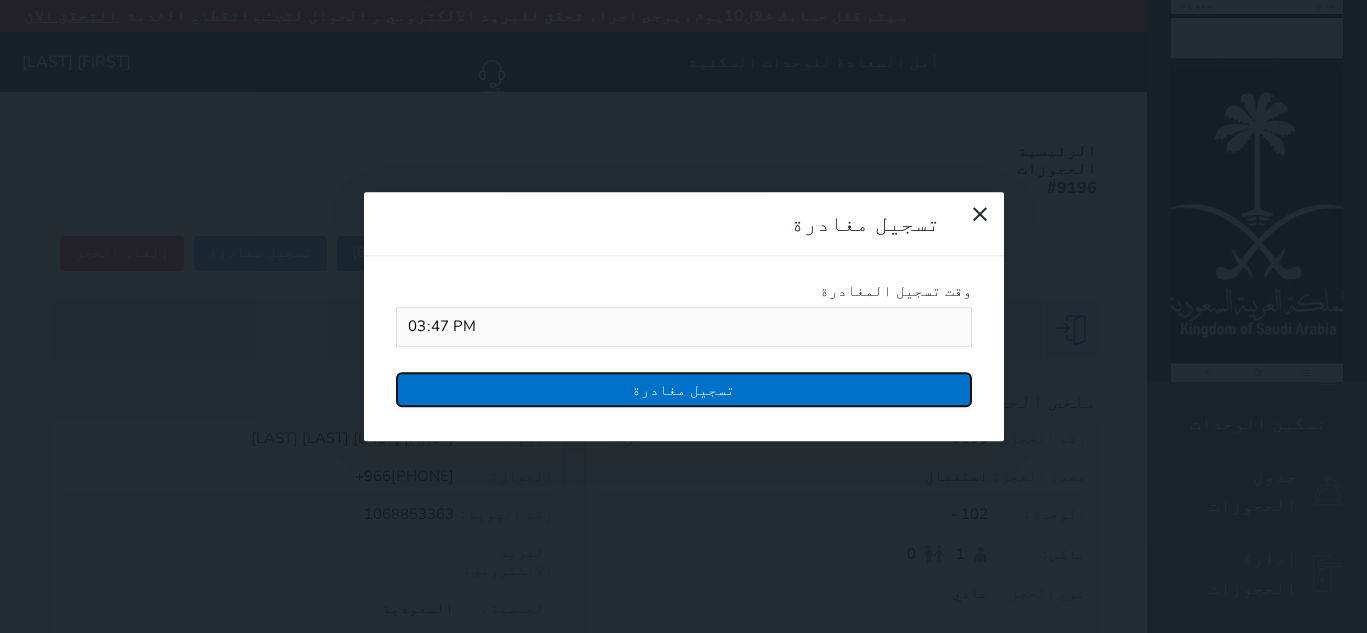 click on "تسجيل مغادرة" at bounding box center [684, 389] 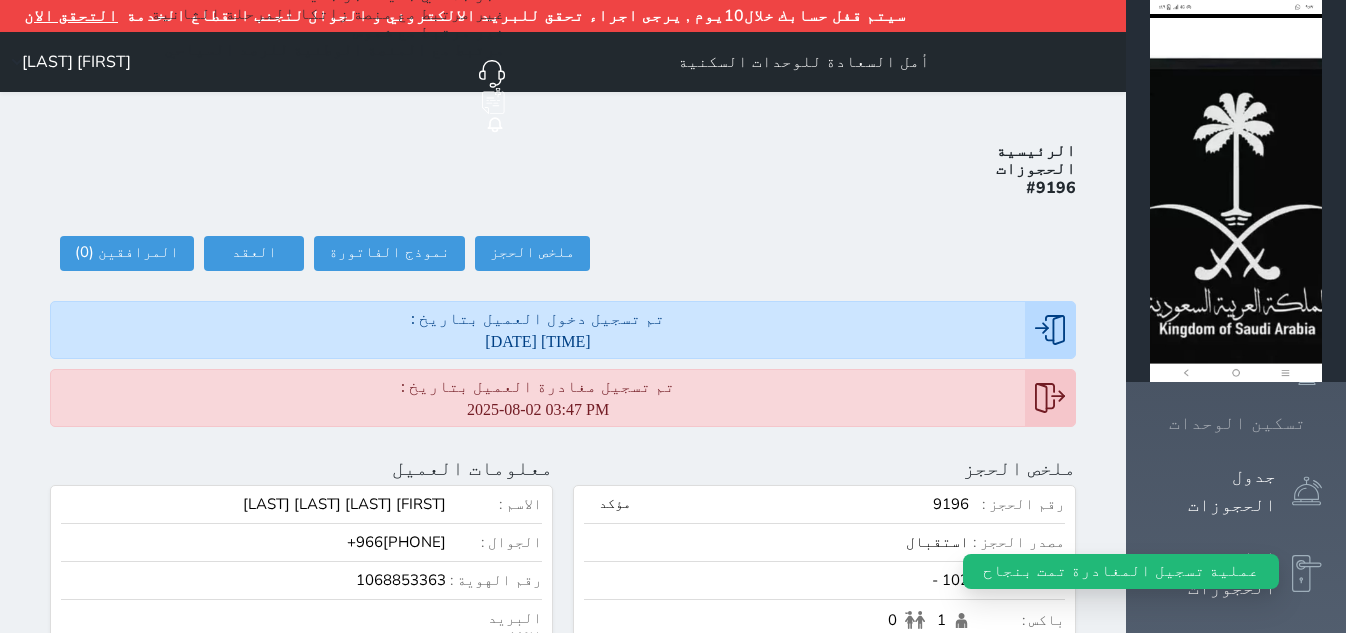 click 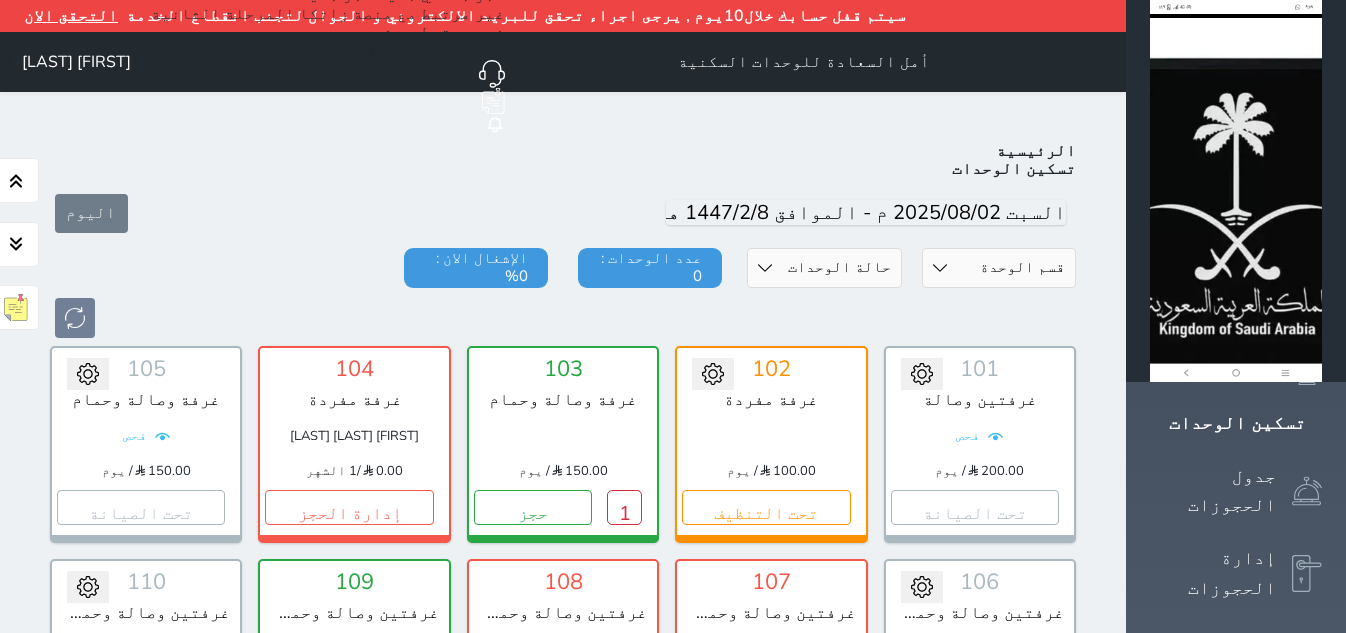 scroll, scrollTop: 110, scrollLeft: 0, axis: vertical 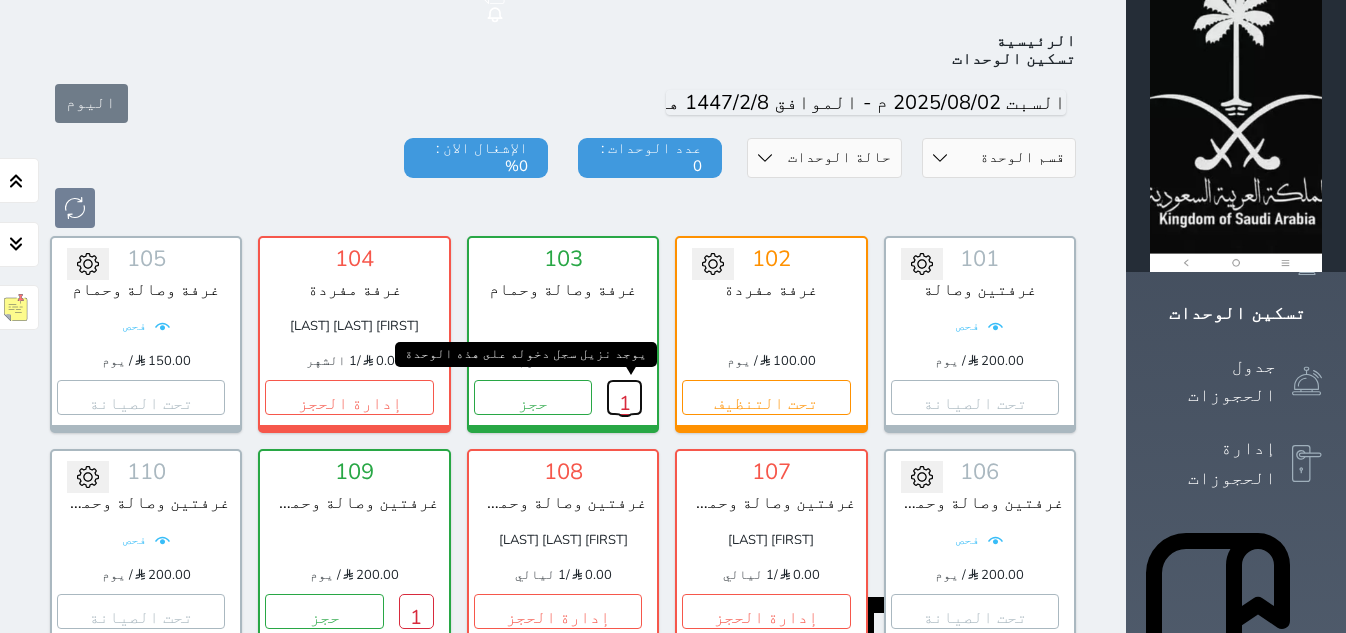 click on "1" at bounding box center [624, 397] 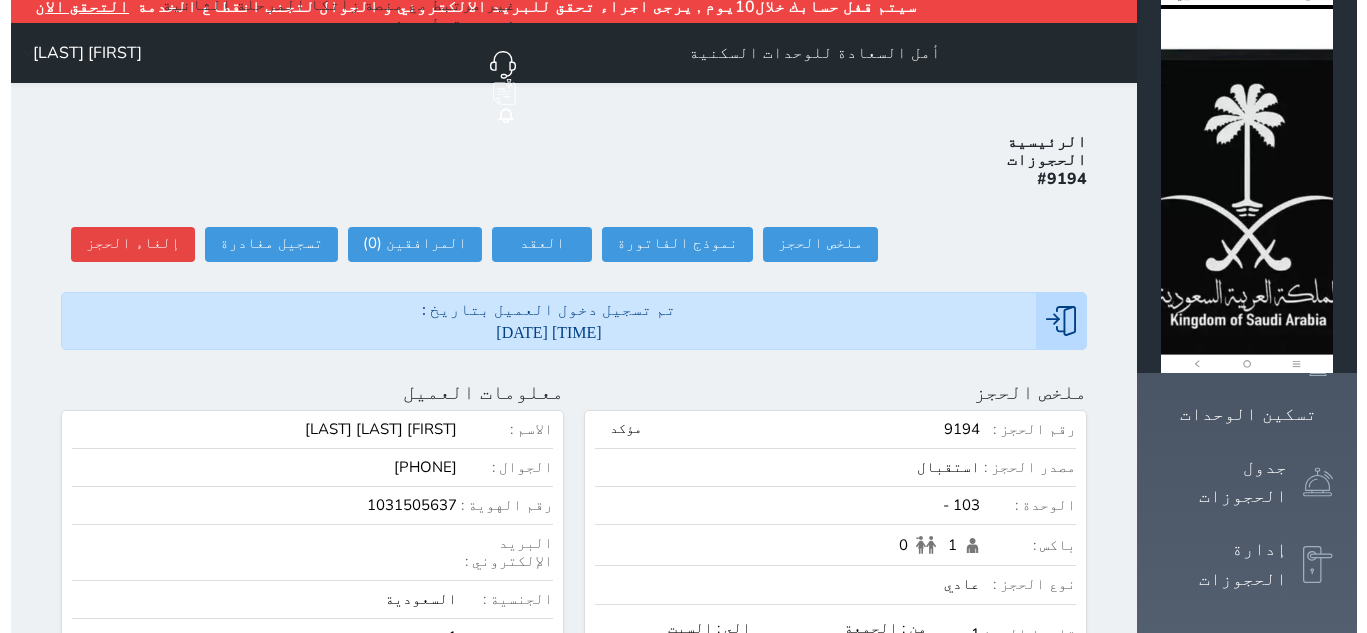 scroll, scrollTop: 0, scrollLeft: 0, axis: both 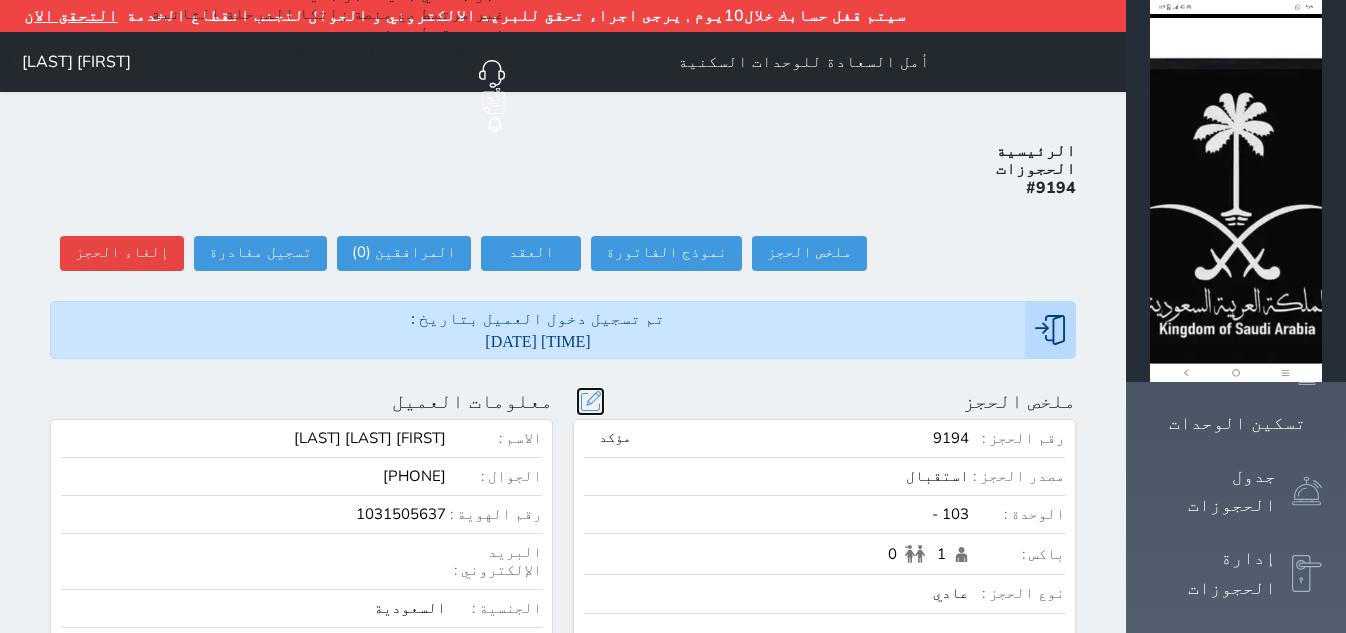 click at bounding box center (590, 401) 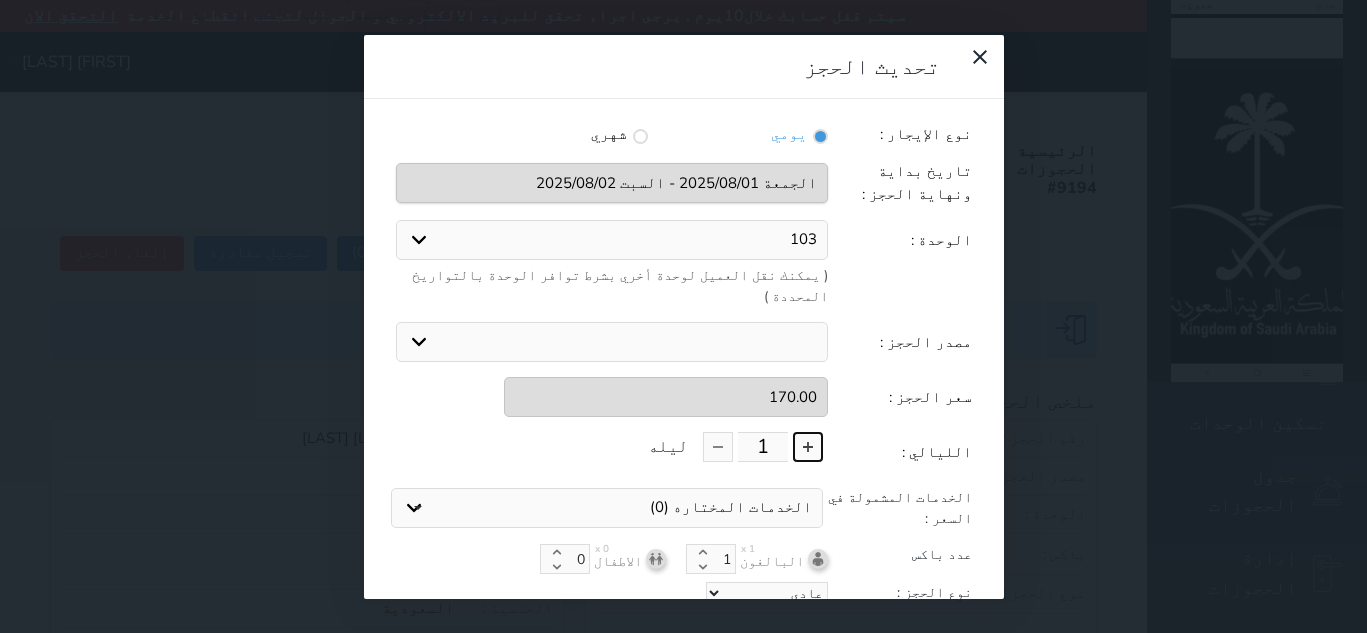click at bounding box center [808, 447] 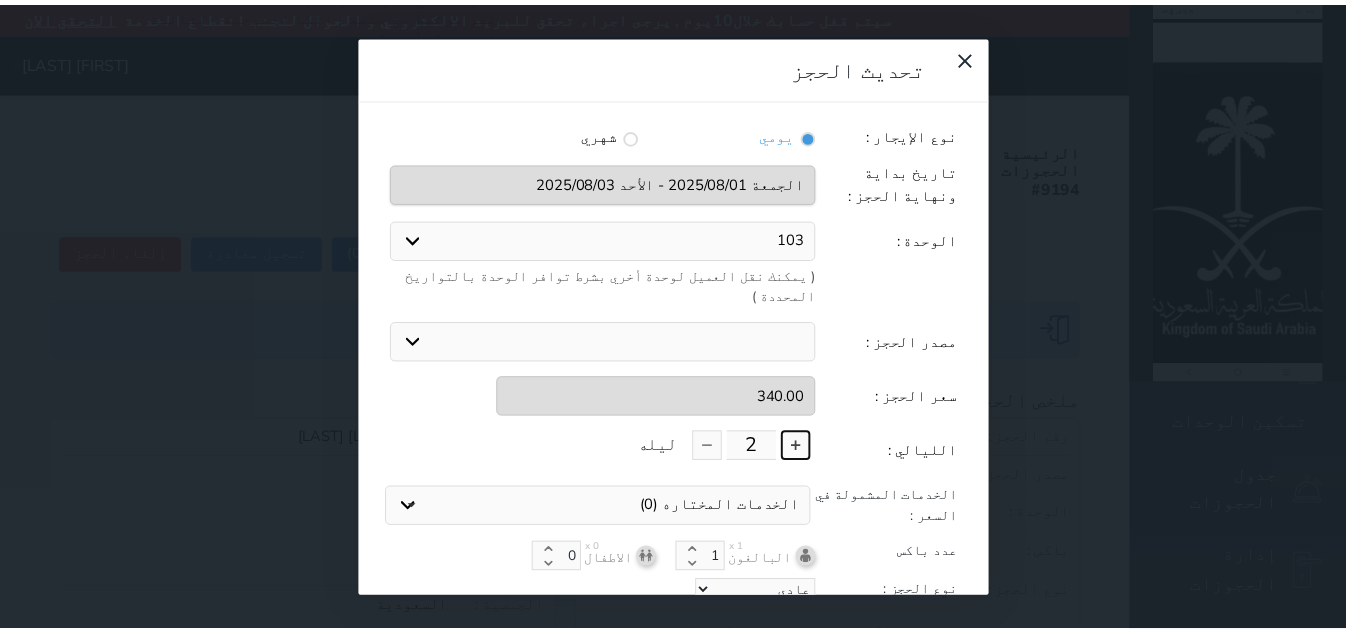 scroll, scrollTop: 45, scrollLeft: 0, axis: vertical 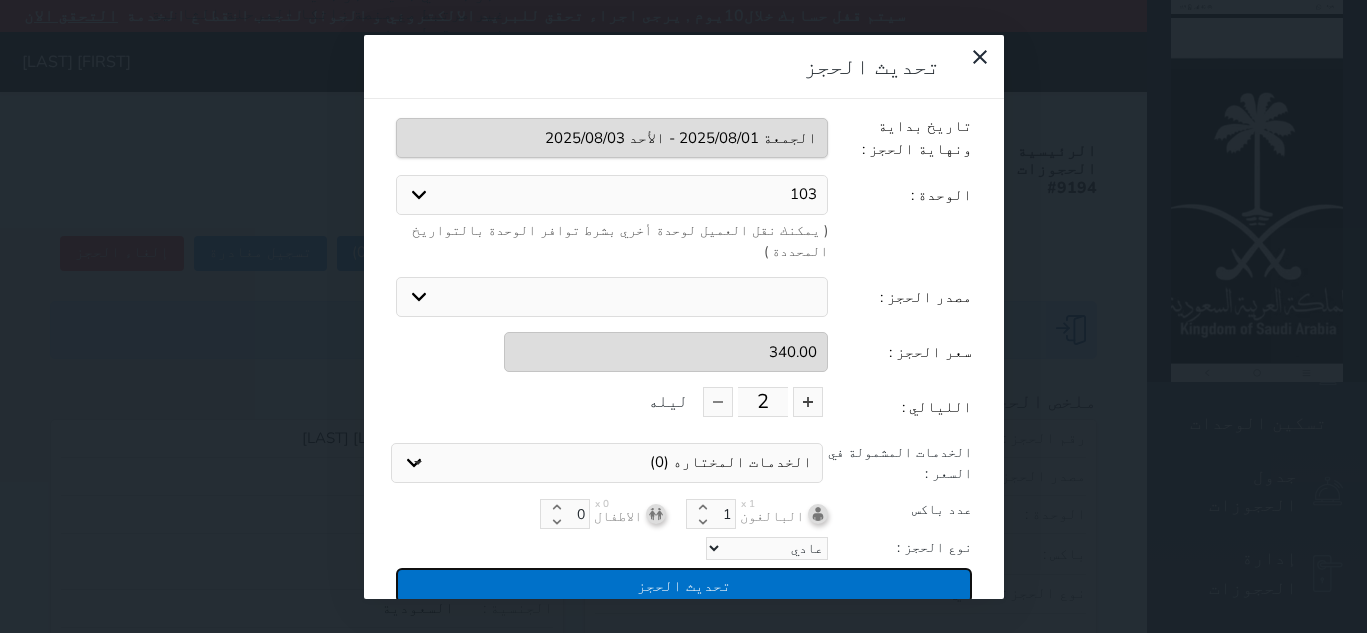click on "تحديث الحجز" at bounding box center (684, 585) 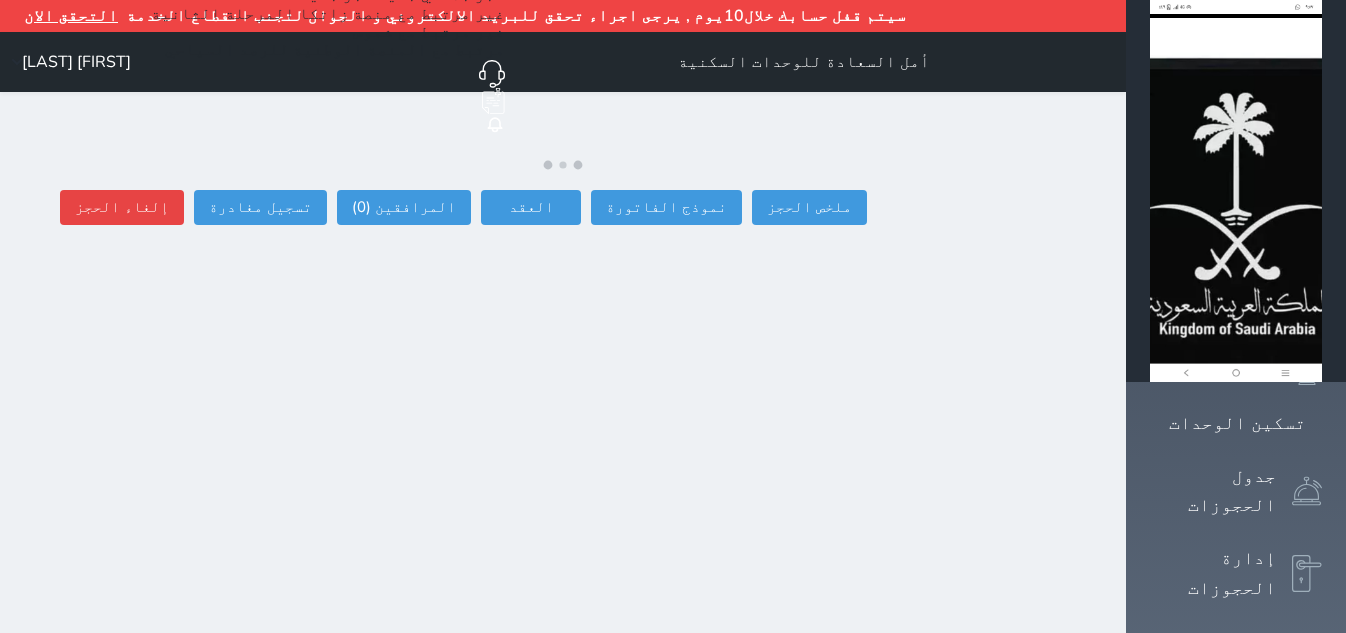 select 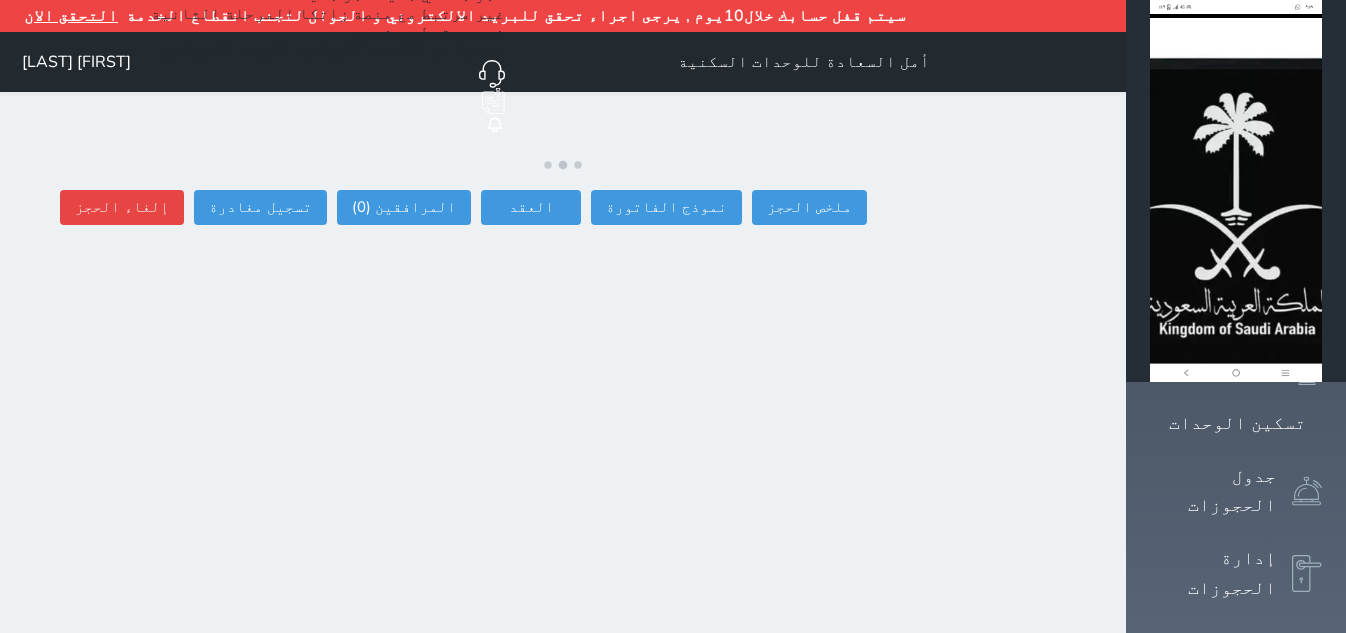 select 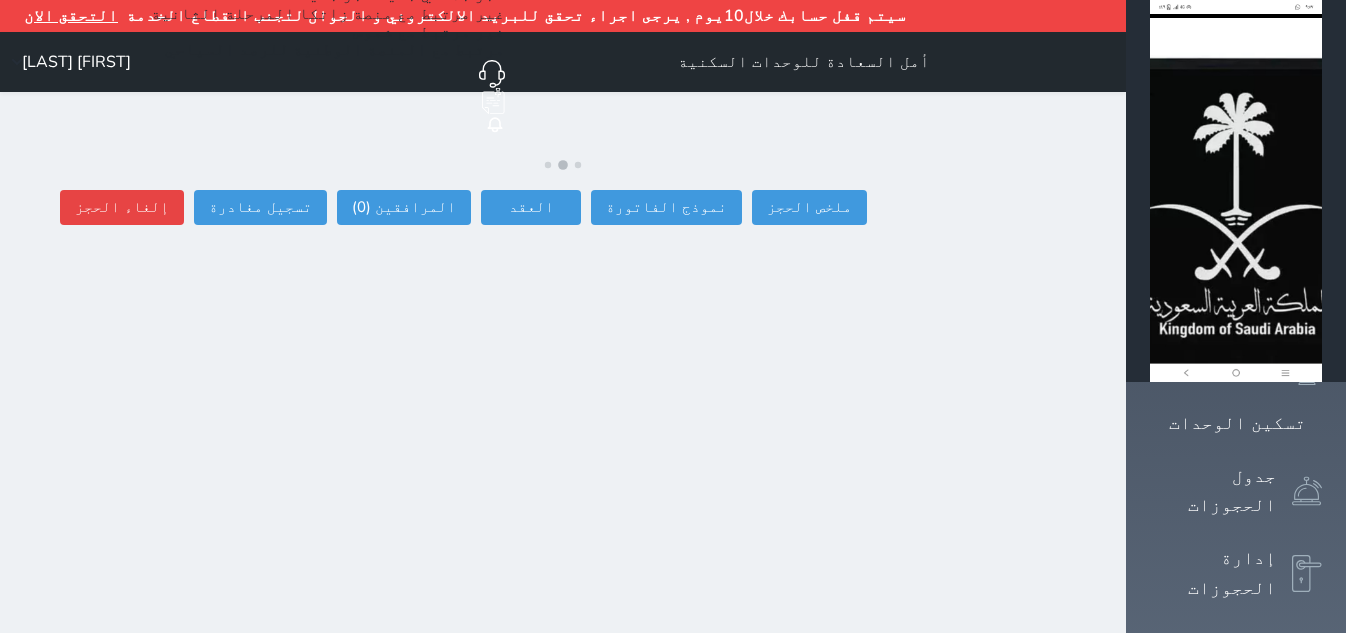 select 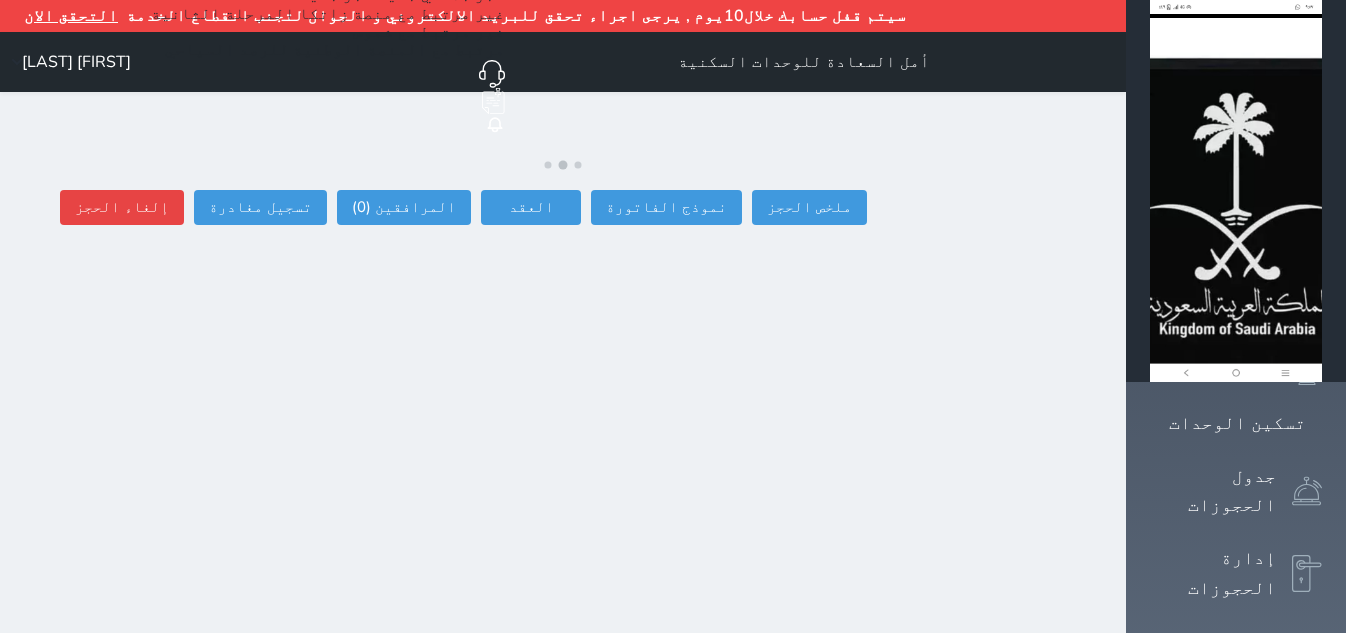 select 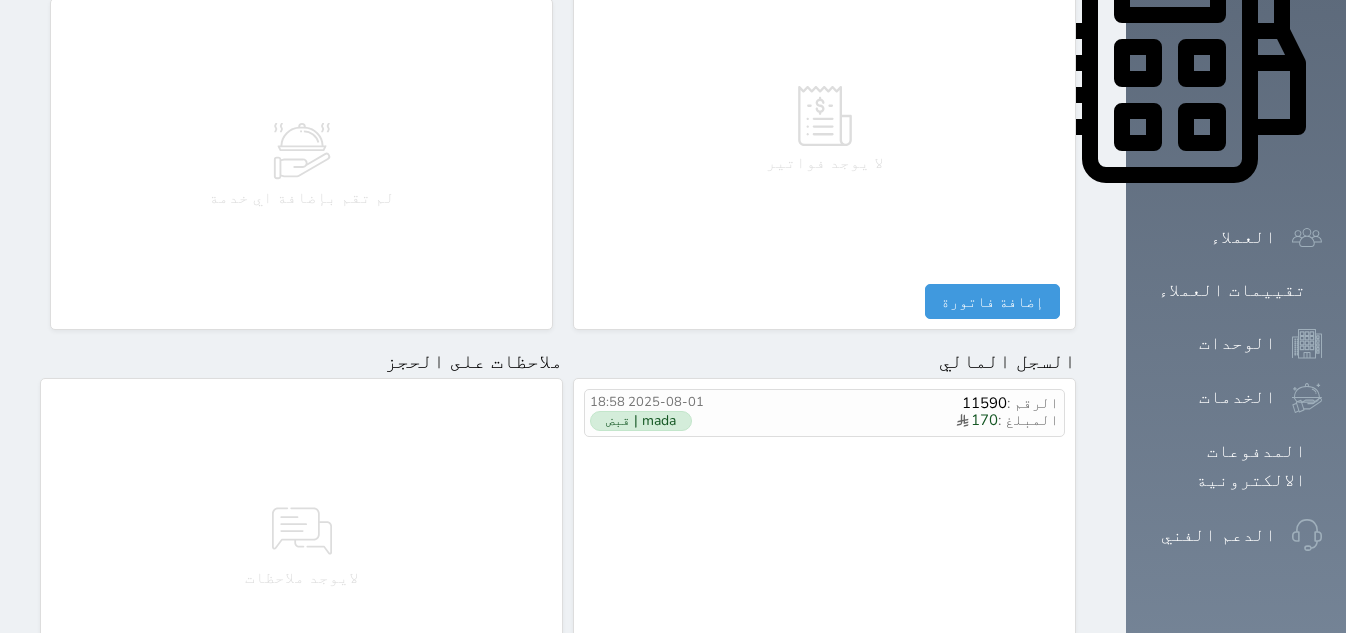 scroll, scrollTop: 1124, scrollLeft: 0, axis: vertical 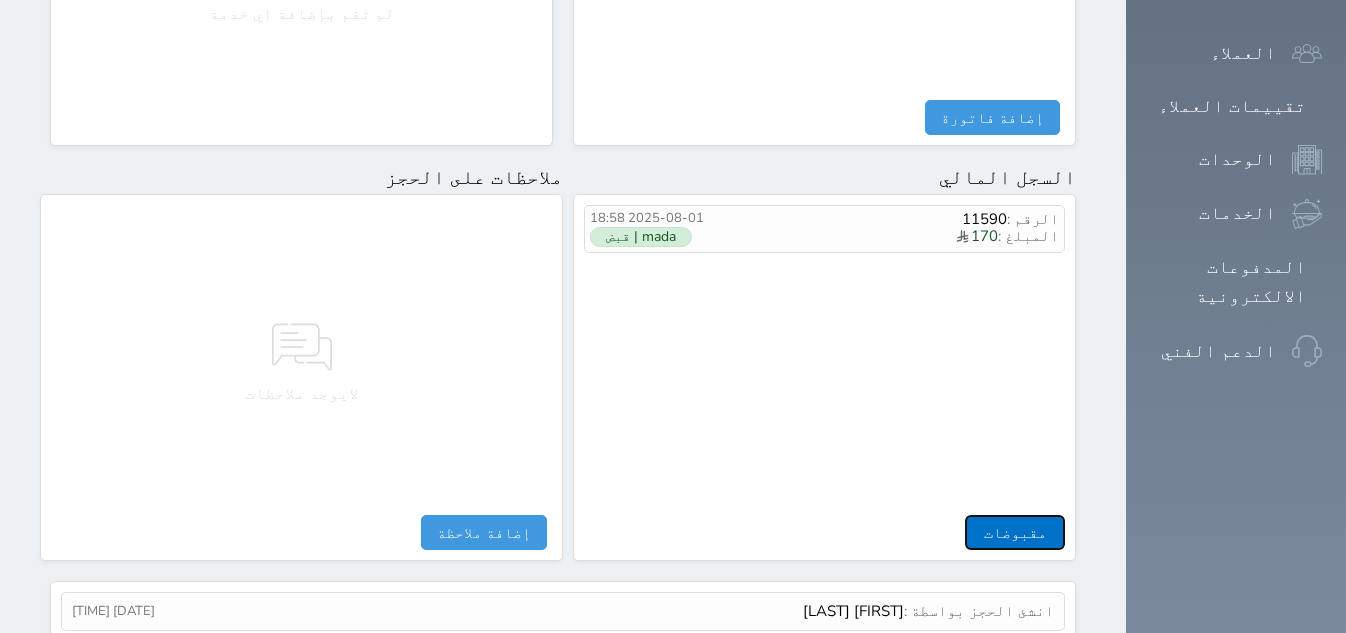 click on "مقبوضات" at bounding box center [1015, 532] 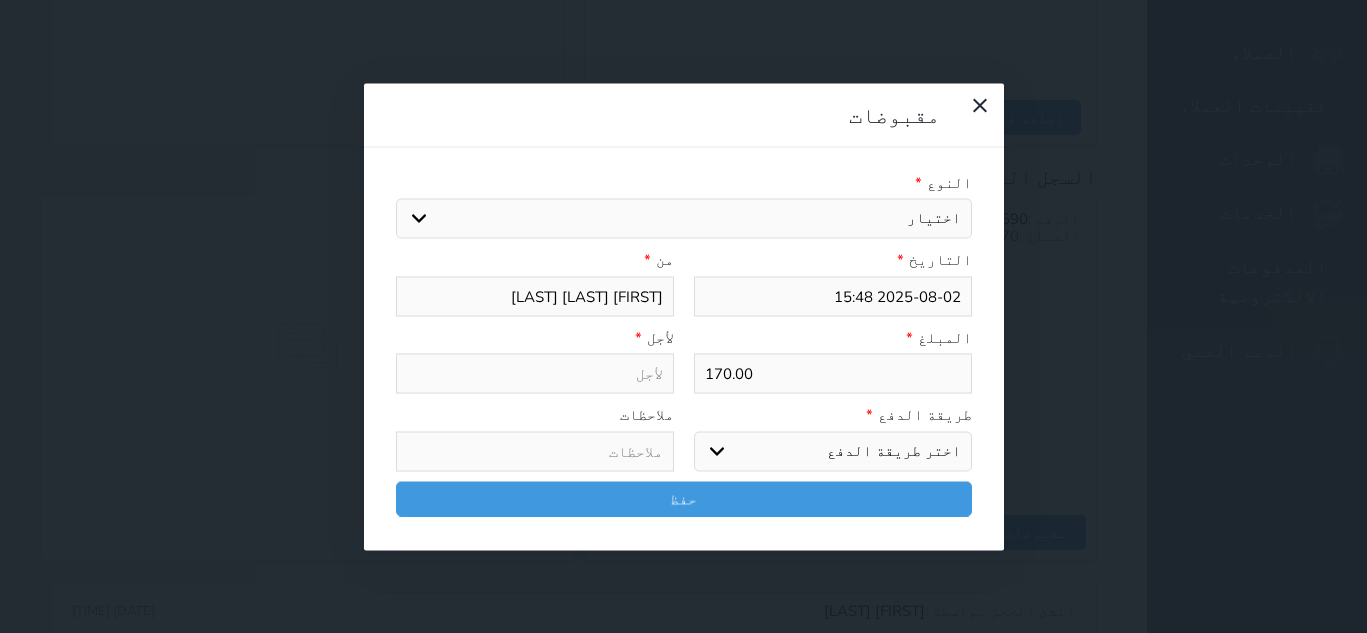 click on "اختيار" at bounding box center [684, 219] 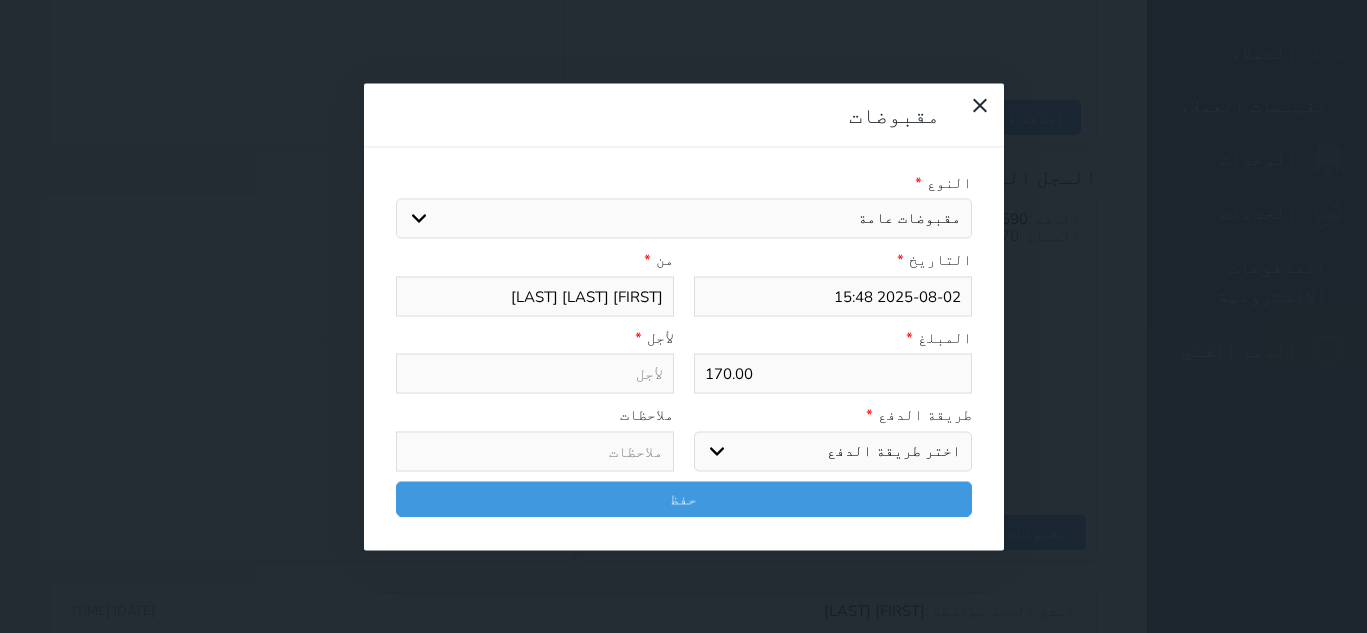 click on "اختيار   مقبوضات عامة قيمة إيجار فواتير تامين عربون لا ينطبق آخر مغسلة واي فاي - الإنترنت مواقف السيارات طعام الأغذية والمشروبات مشروبات المشروبات الباردة المشروبات الساخنة الإفطار غداء عشاء مخبز و كعك حمام سباحة الصالة الرياضية سبا و خدمات الجمال اختيار وإسقاط (خدمات النقل) ميني بار كابل - تلفزيون سرير إضافي تصفيف الشعر رسوم حكومية خدمات الجولات السياحية المنظمة خدمات الدليل السياحي" at bounding box center (684, 219) 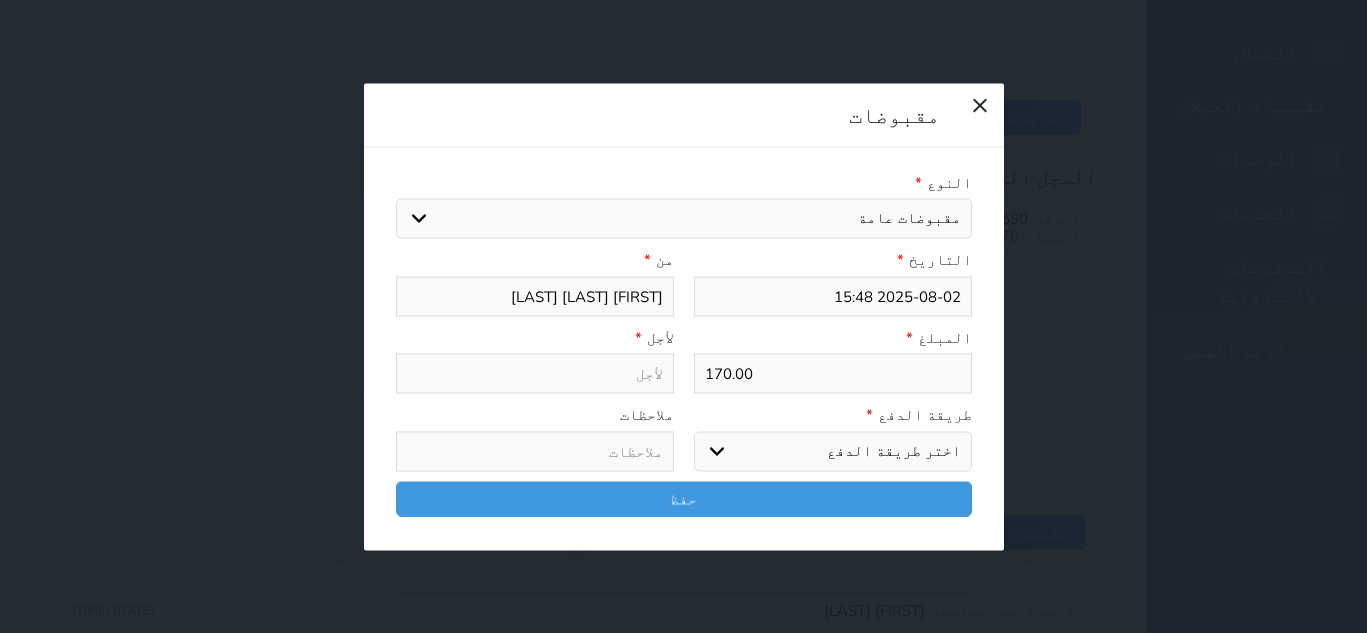 select 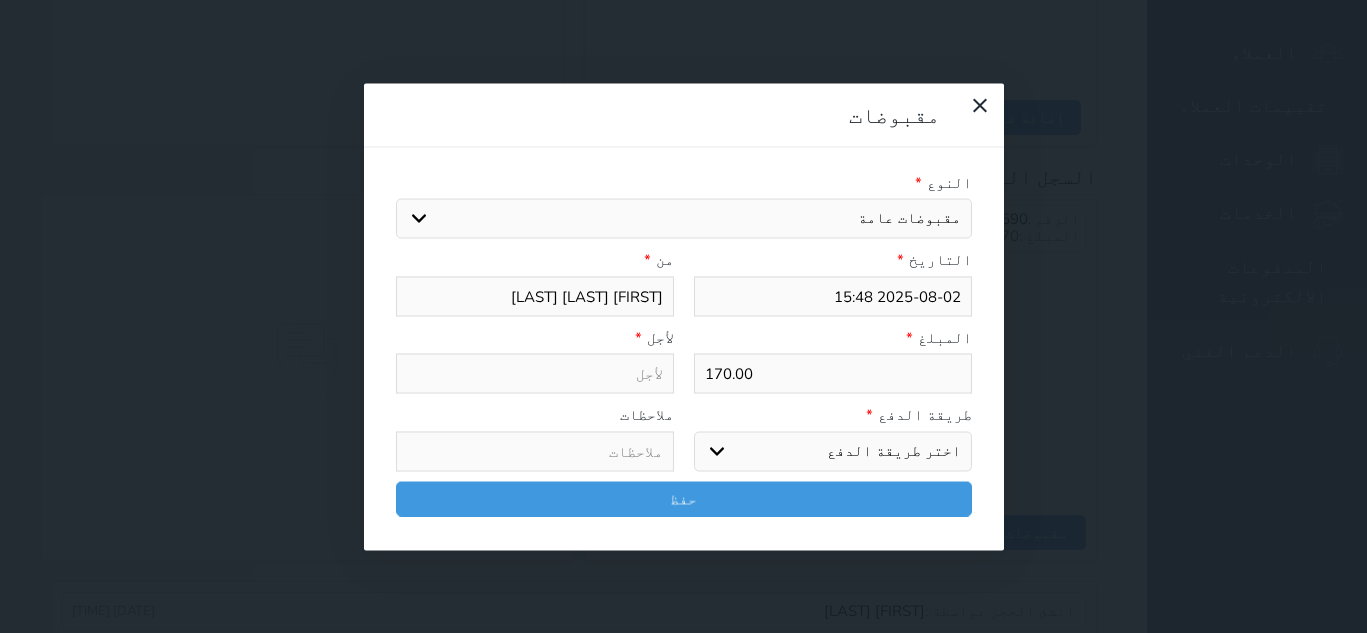 click on "اختيار   مقبوضات عامة قيمة إيجار فواتير تامين عربون لا ينطبق آخر مغسلة واي فاي - الإنترنت مواقف السيارات طعام الأغذية والمشروبات مشروبات المشروبات الباردة المشروبات الساخنة الإفطار غداء عشاء مخبز و كعك حمام سباحة الصالة الرياضية سبا و خدمات الجمال اختيار وإسقاط (خدمات النقل) ميني بار كابل - تلفزيون سرير إضافي تصفيف الشعر رسوم حكومية خدمات الجولات السياحية المنظمة خدمات الدليل السياحي" at bounding box center (684, 219) 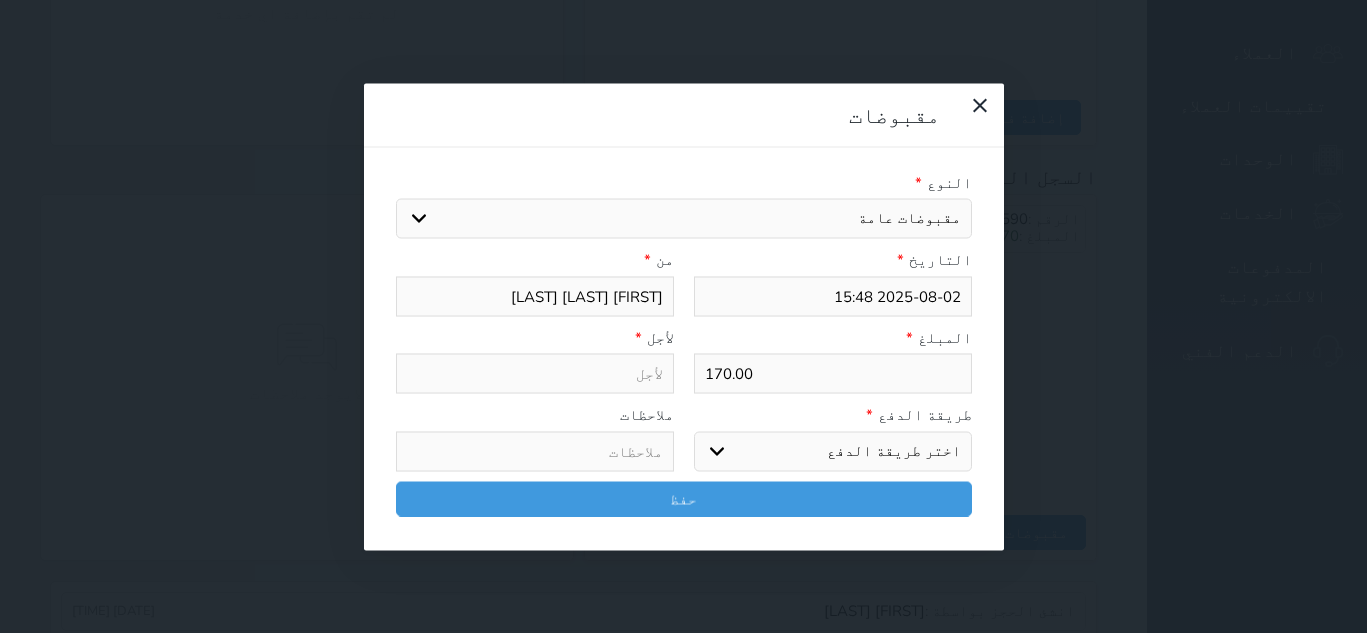 select 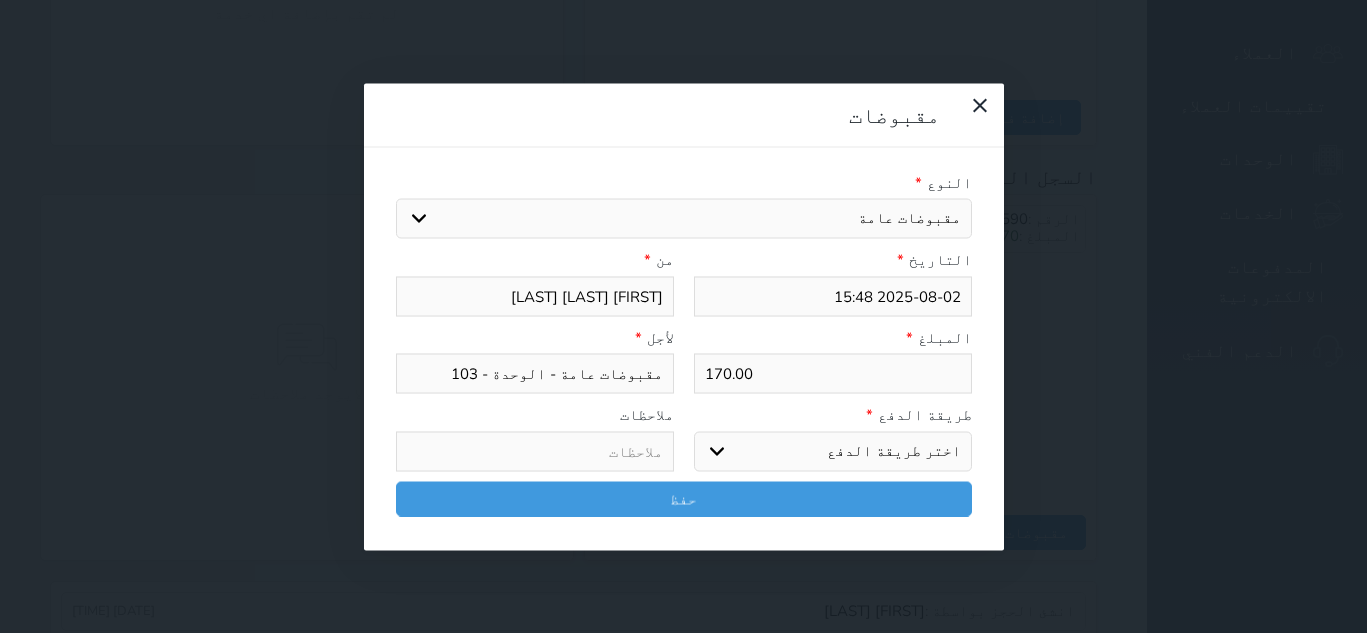 select on "49075" 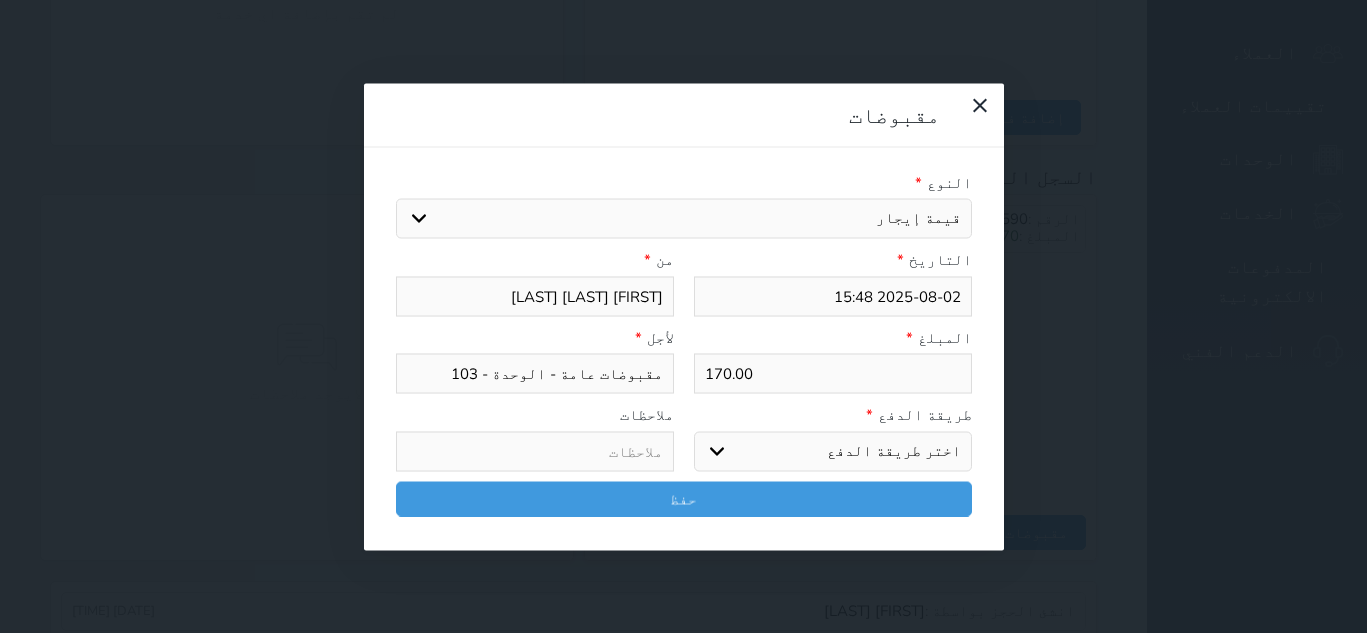 click on "اختيار   مقبوضات عامة قيمة إيجار فواتير تامين عربون لا ينطبق آخر مغسلة واي فاي - الإنترنت مواقف السيارات طعام الأغذية والمشروبات مشروبات المشروبات الباردة المشروبات الساخنة الإفطار غداء عشاء مخبز و كعك حمام سباحة الصالة الرياضية سبا و خدمات الجمال اختيار وإسقاط (خدمات النقل) ميني بار كابل - تلفزيون سرير إضافي تصفيف الشعر رسوم حكومية خدمات الجولات السياحية المنظمة خدمات الدليل السياحي" at bounding box center [684, 219] 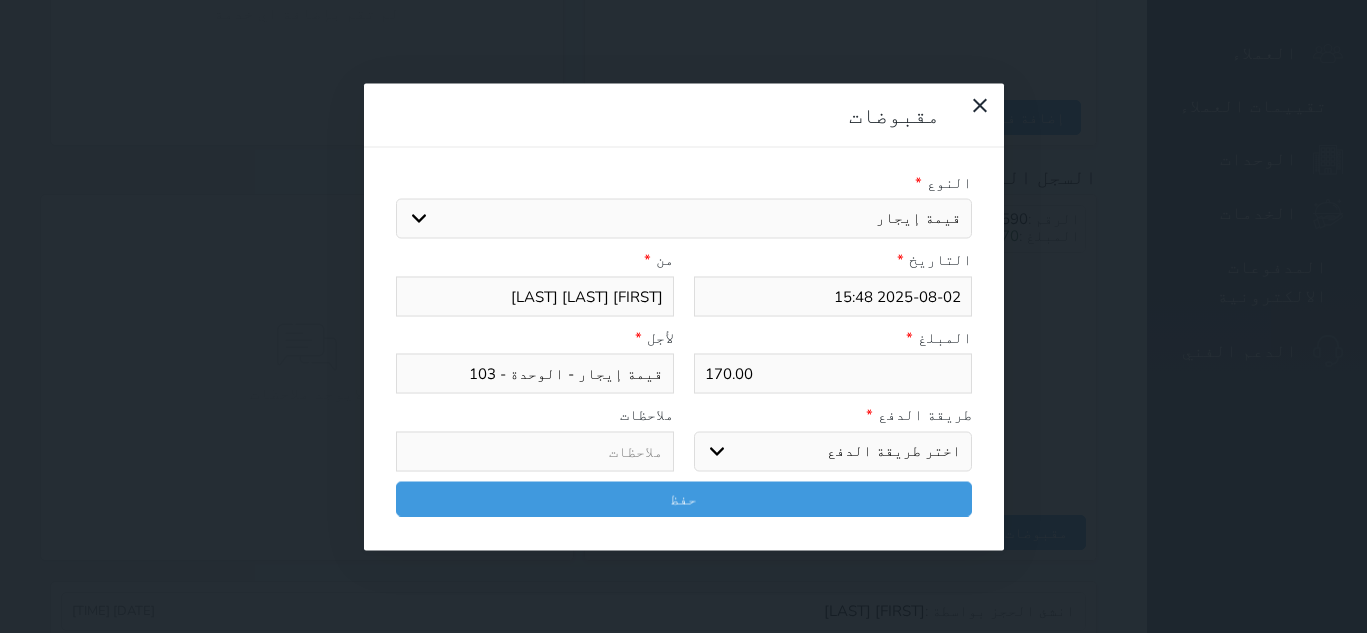 click on "اختر طريقة الدفع   دفع نقدى   تحويل بنكى   مدى   بطاقة ائتمان   آجل" at bounding box center (833, 451) 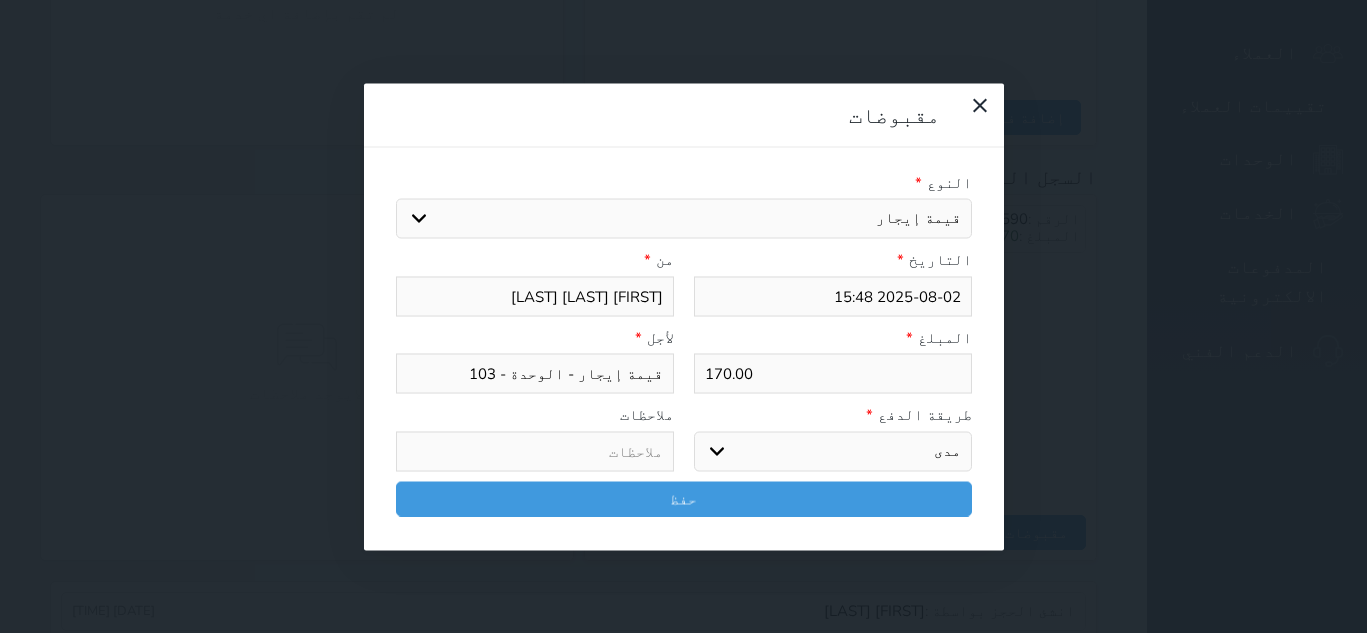 click on "اختر طريقة الدفع   دفع نقدى   تحويل بنكى   مدى   بطاقة ائتمان   آجل" at bounding box center [833, 451] 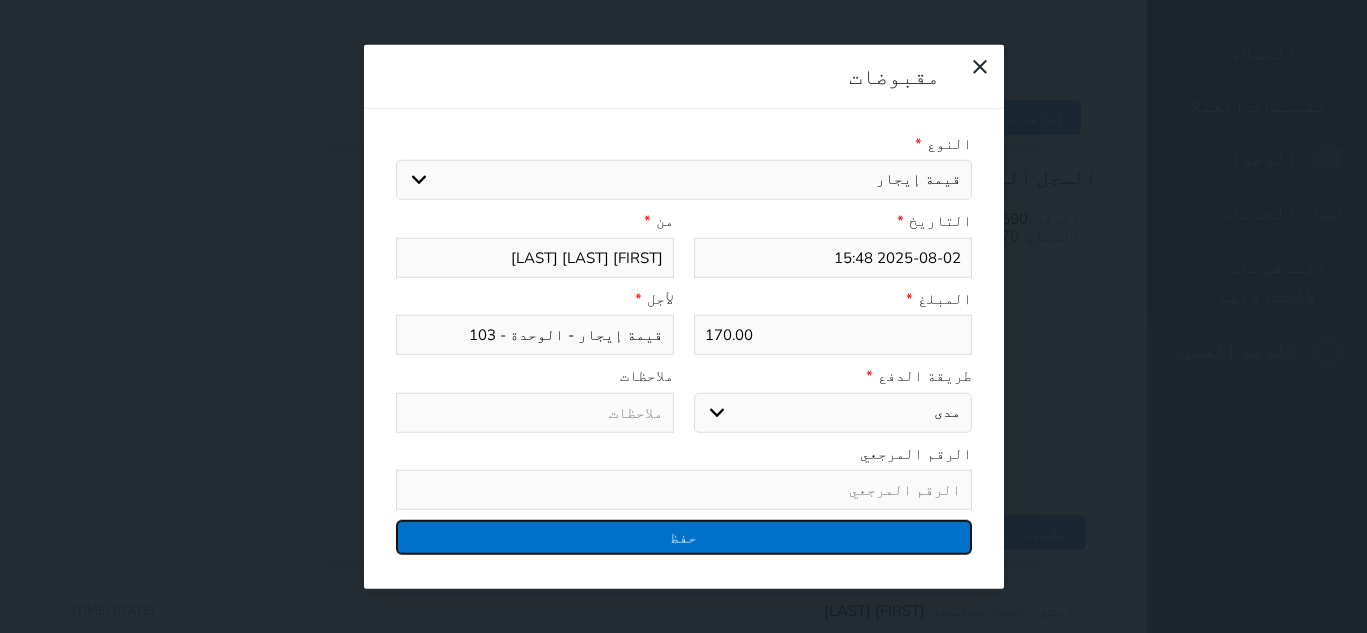 click on "حفظ" at bounding box center [684, 537] 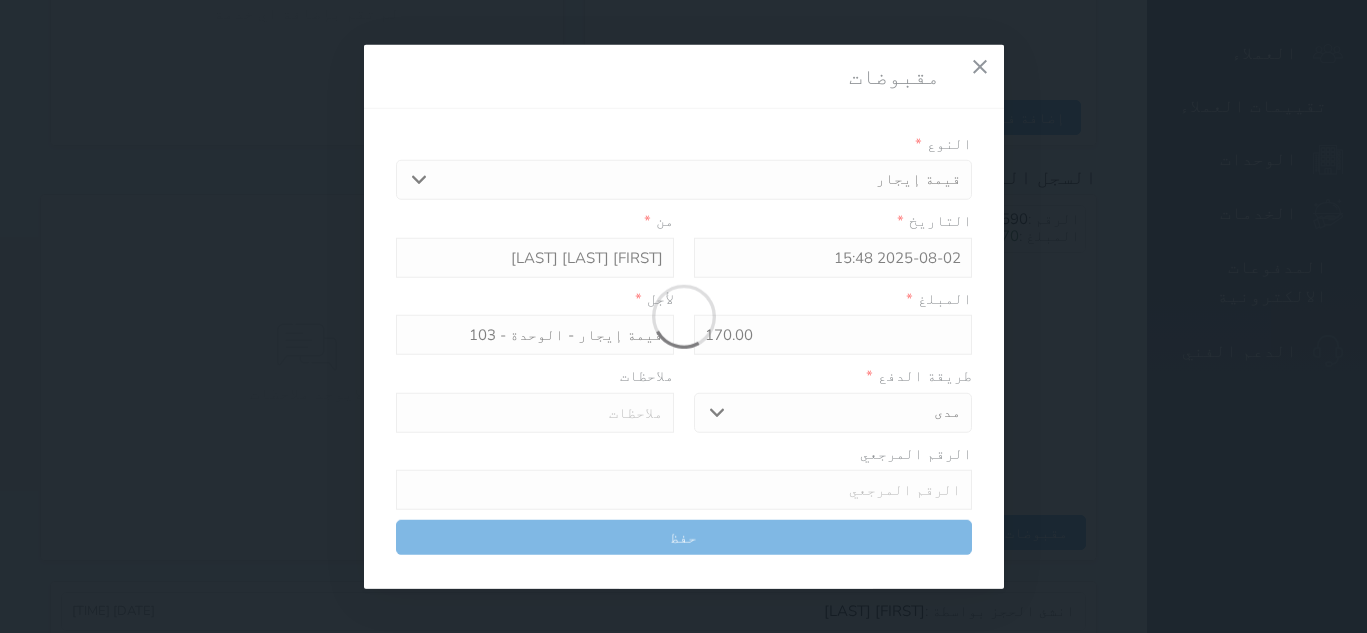 select 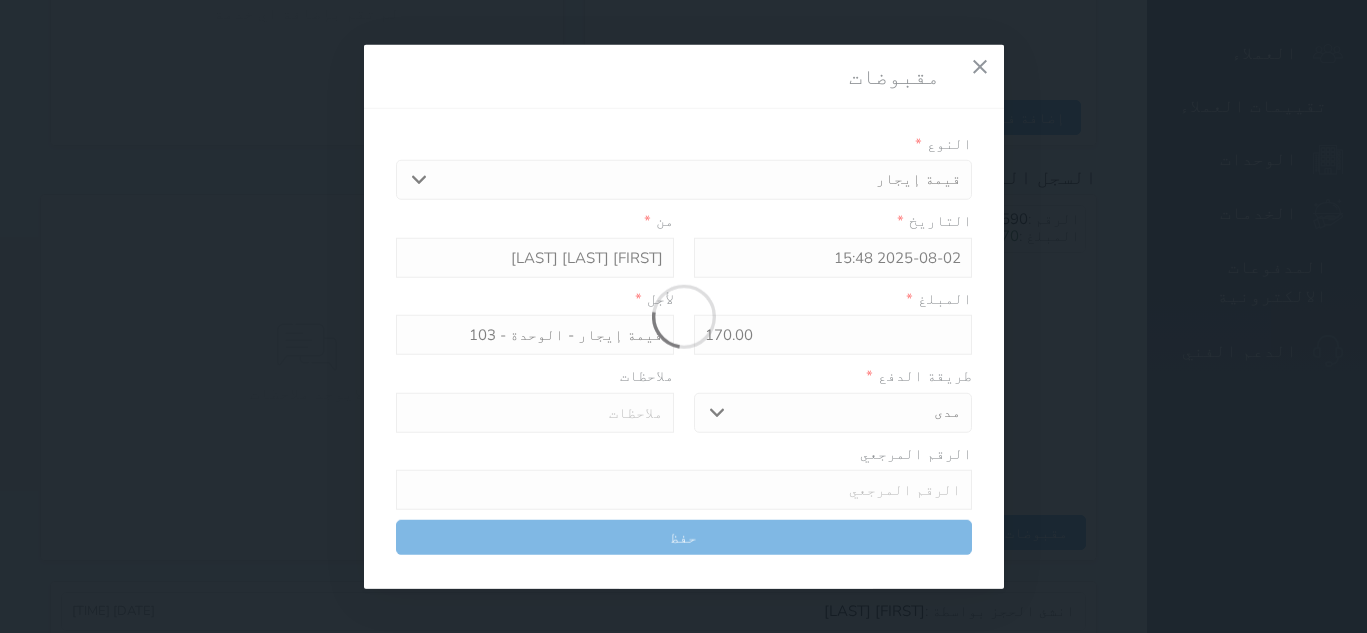 type 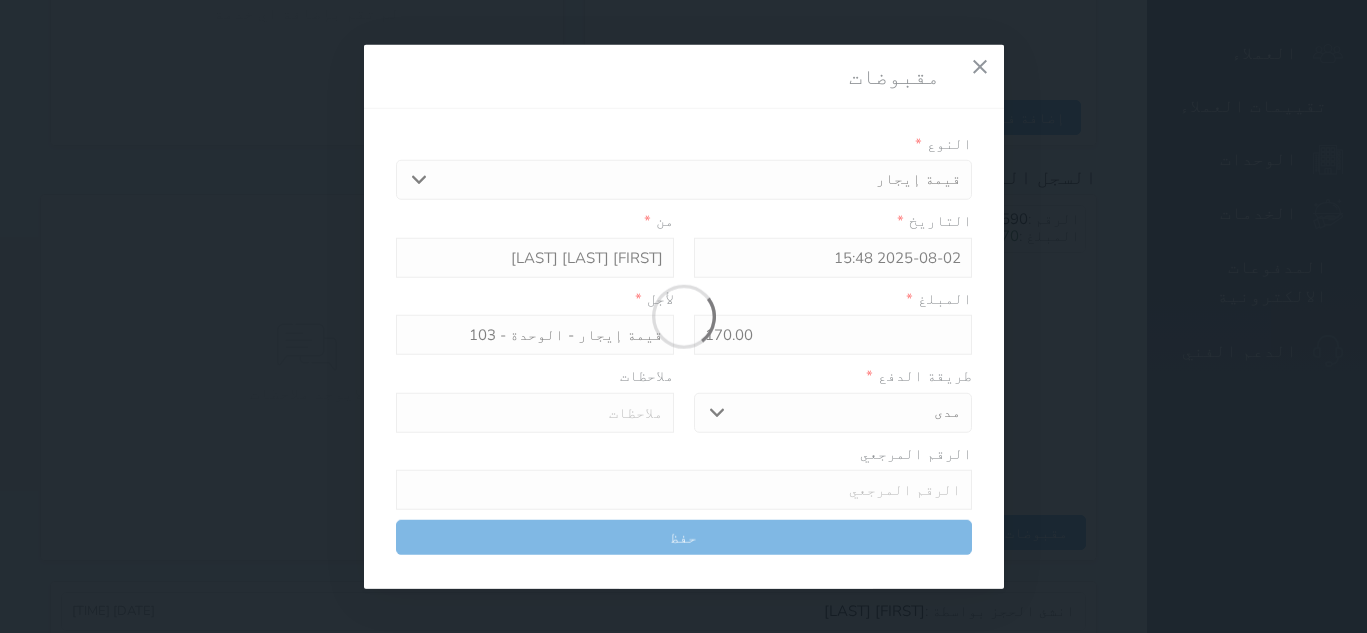 type on "0" 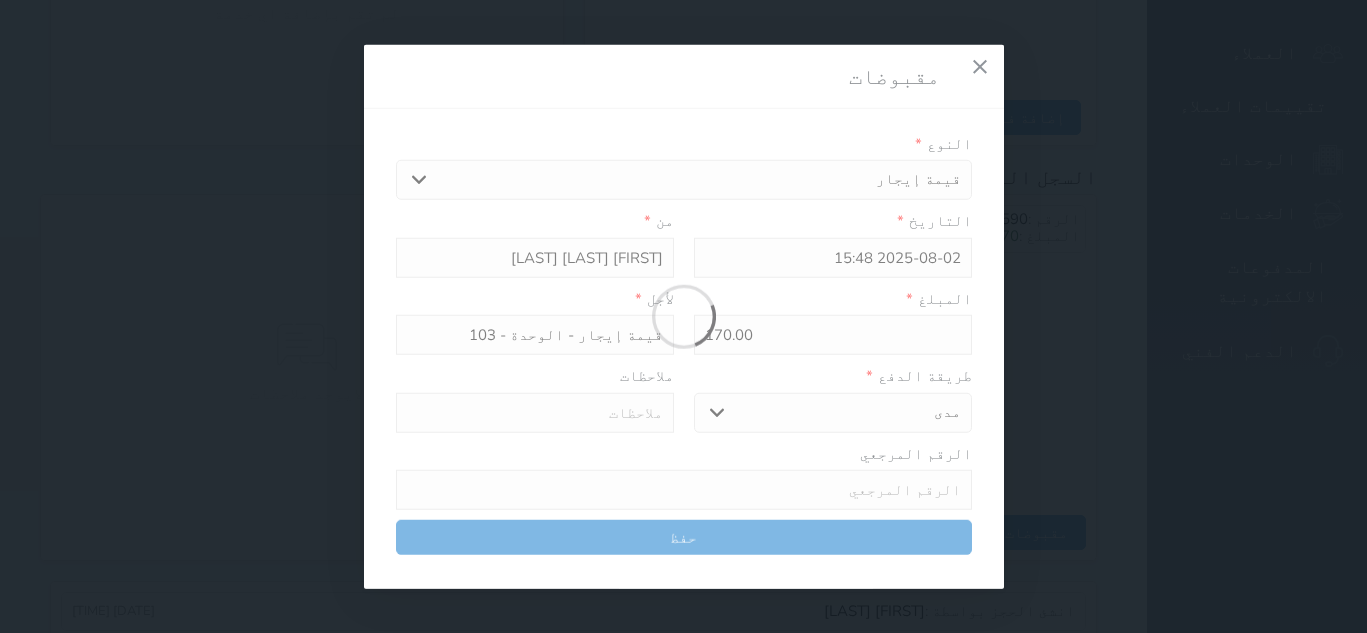 select 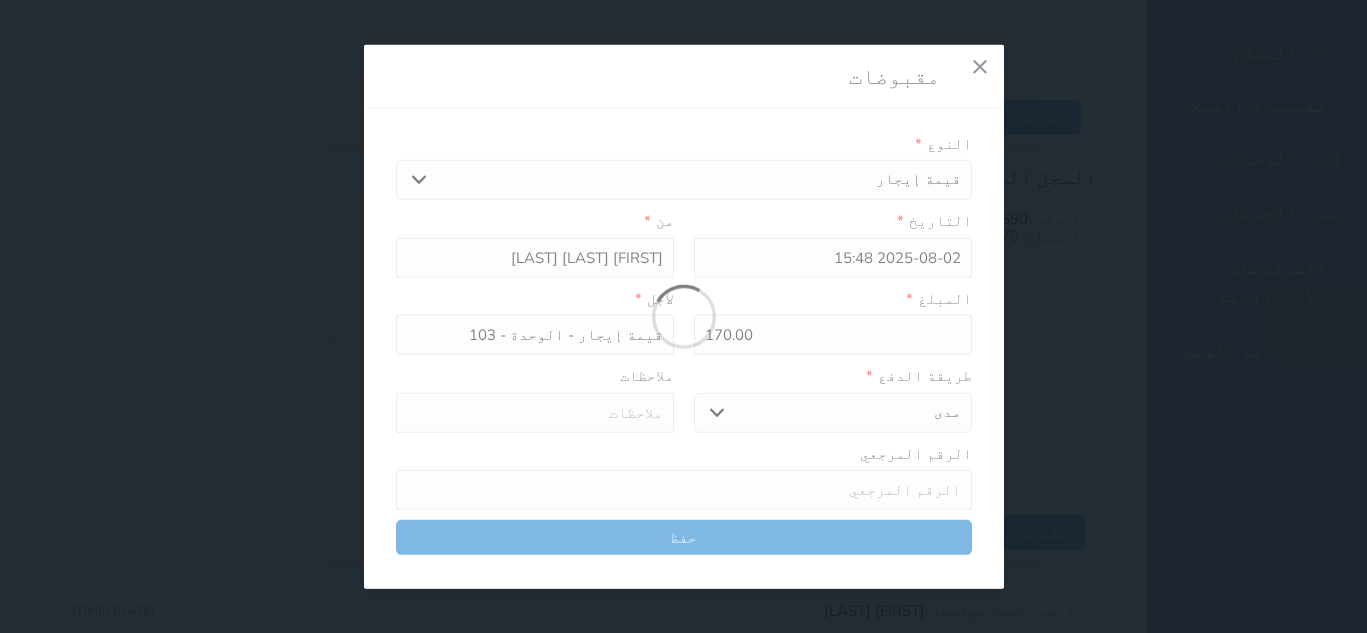 type on "0" 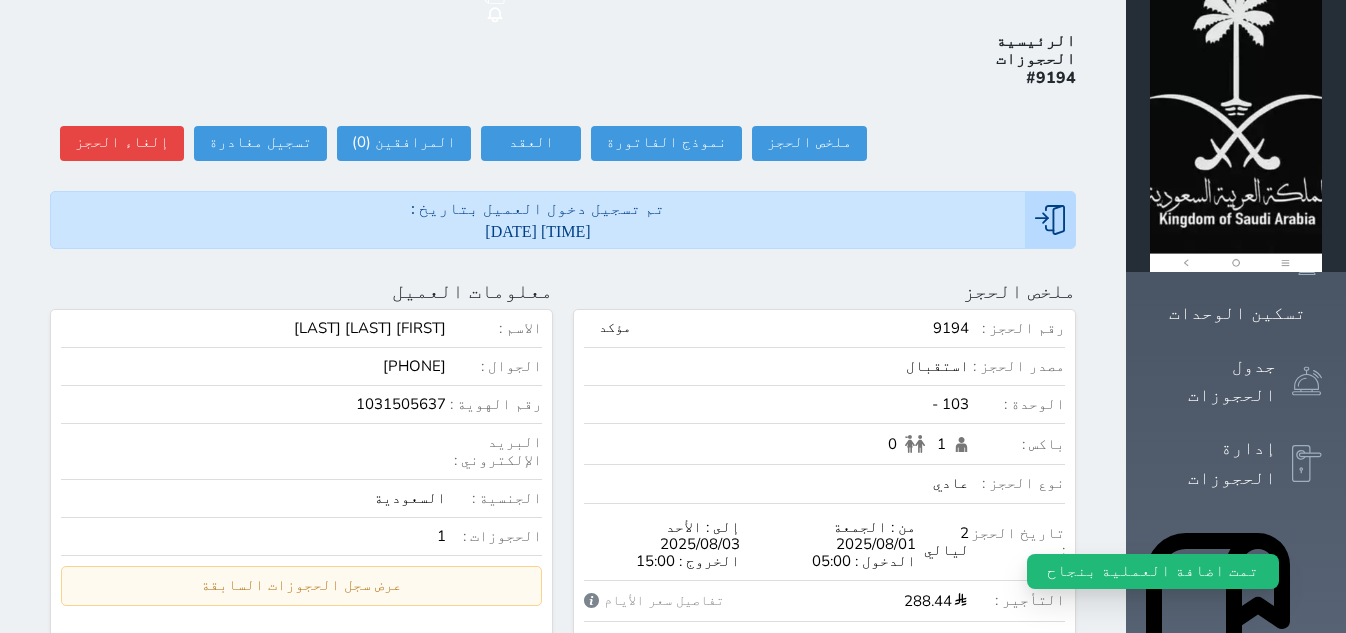 scroll, scrollTop: 0, scrollLeft: 0, axis: both 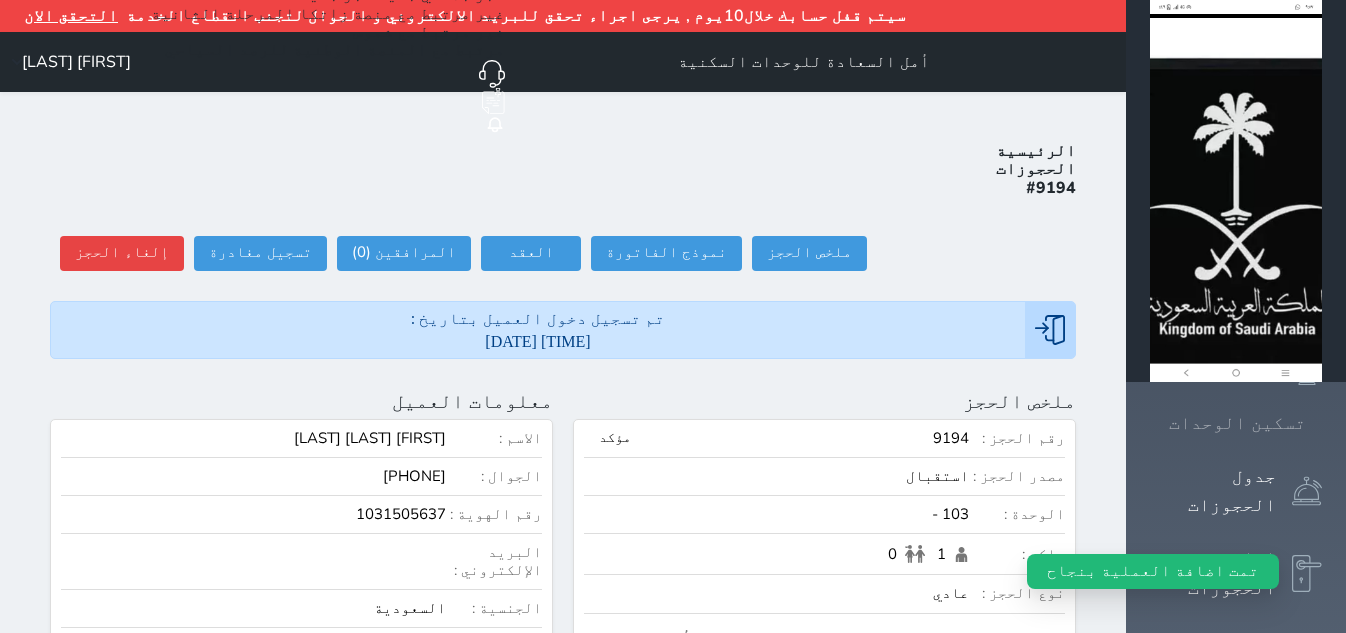 click 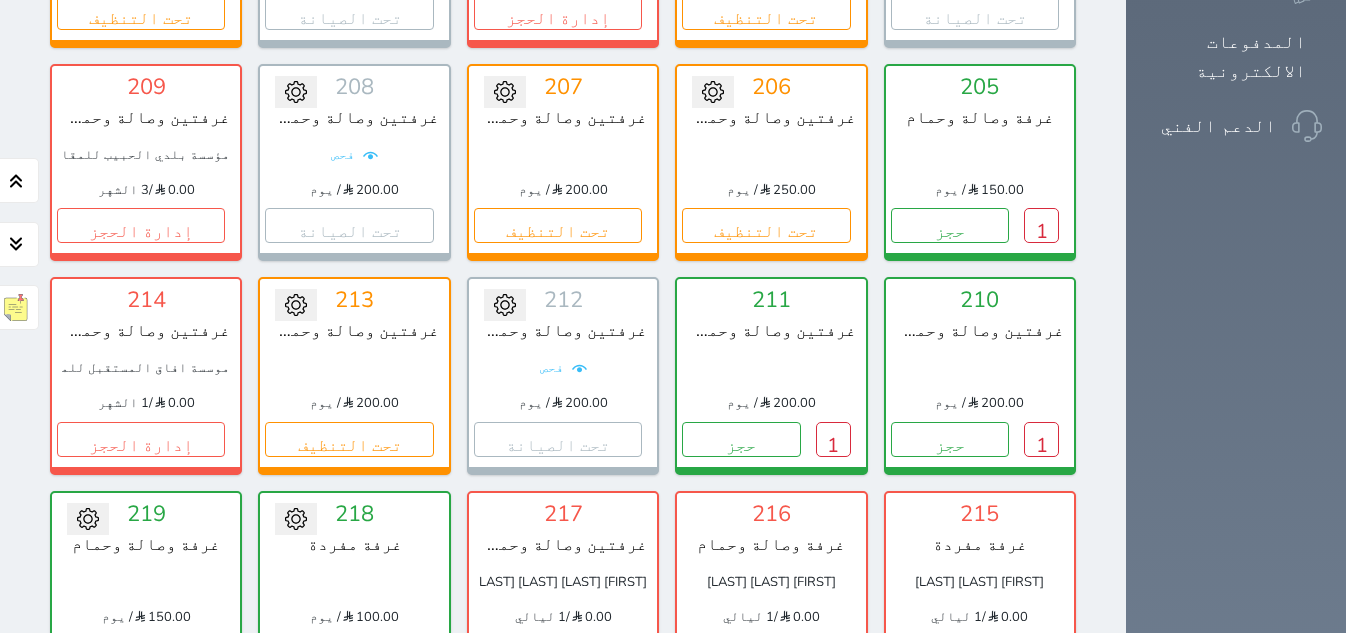 scroll, scrollTop: 1224, scrollLeft: 0, axis: vertical 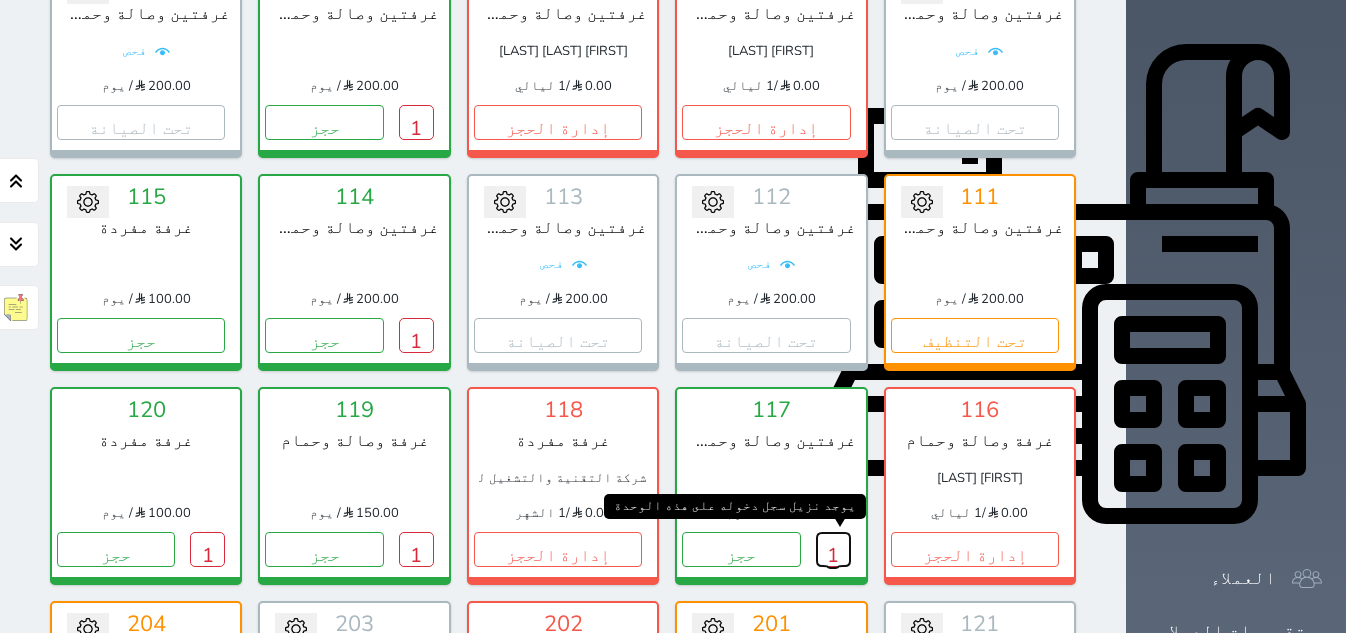 click on "1" at bounding box center [833, 549] 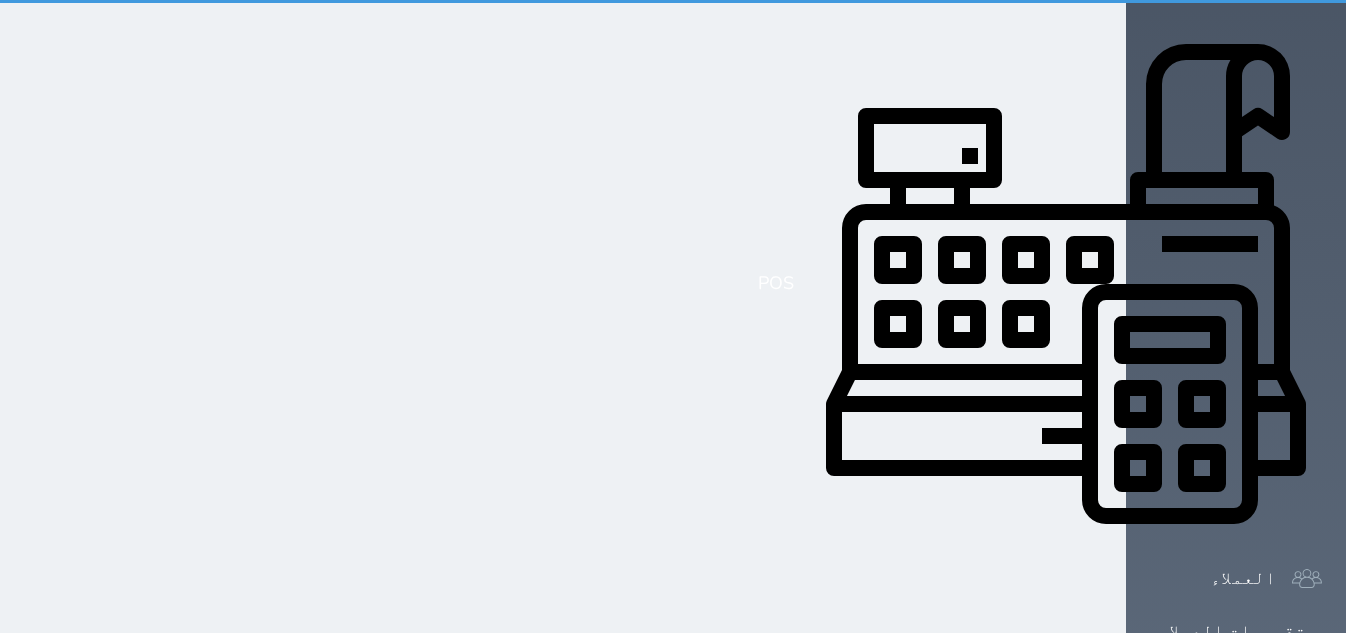 scroll, scrollTop: 0, scrollLeft: 0, axis: both 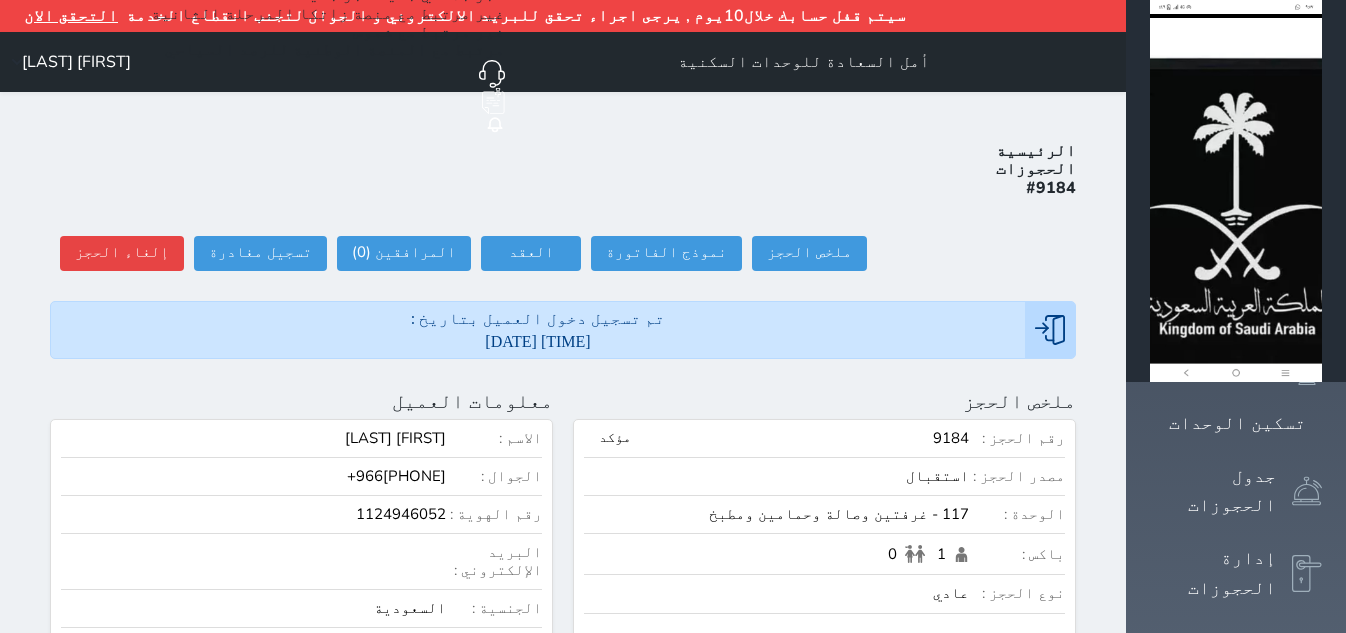 click on "الرئيسية   الحجوزات   #[NUMBER]         ملخص الحجز         ملخص الحجز #[NUMBER]                           نموذج الفاتورة           العقد         العقد #[NUMBER]                                   العقود الموقعه #[NUMBER]
العقود الموقعه (0)
#   تاريخ التوقيع   الاجرائات       المرافقين (0)         المرافقين                 البحث عن المرافقين :        الاسم       رقم الهوية       البريد الإلكتروني       الجوال           تغيير العميل              الاسم *     الجنس    اختر الجنس   ذكر انثى   تاريخ الميلاد         تاريخ الميلاد الهجرى         صلة القرابة
اختر صلة القرابة   ابن ابنه زوجة اخ اخت اب ام زوج أخرى   نوع العميل   اختر نوع   مواطن مواطن خليجي زائر" at bounding box center [563, 965] 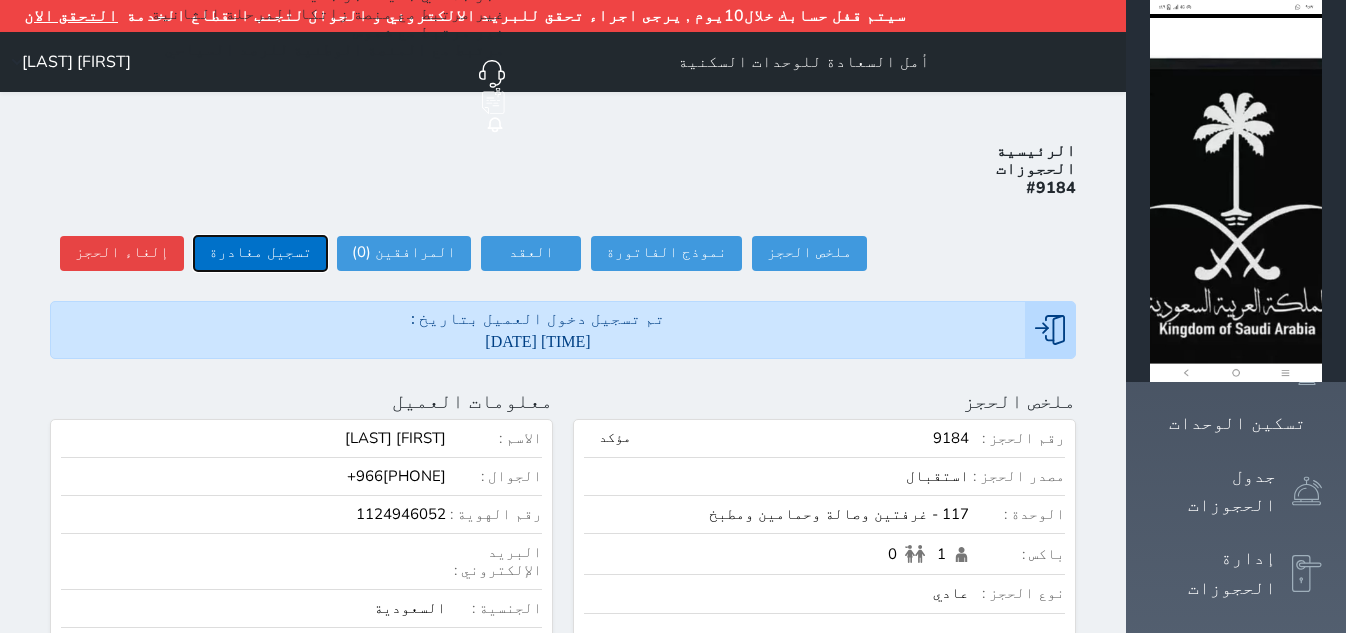 click on "تسجيل مغادرة" at bounding box center [260, 253] 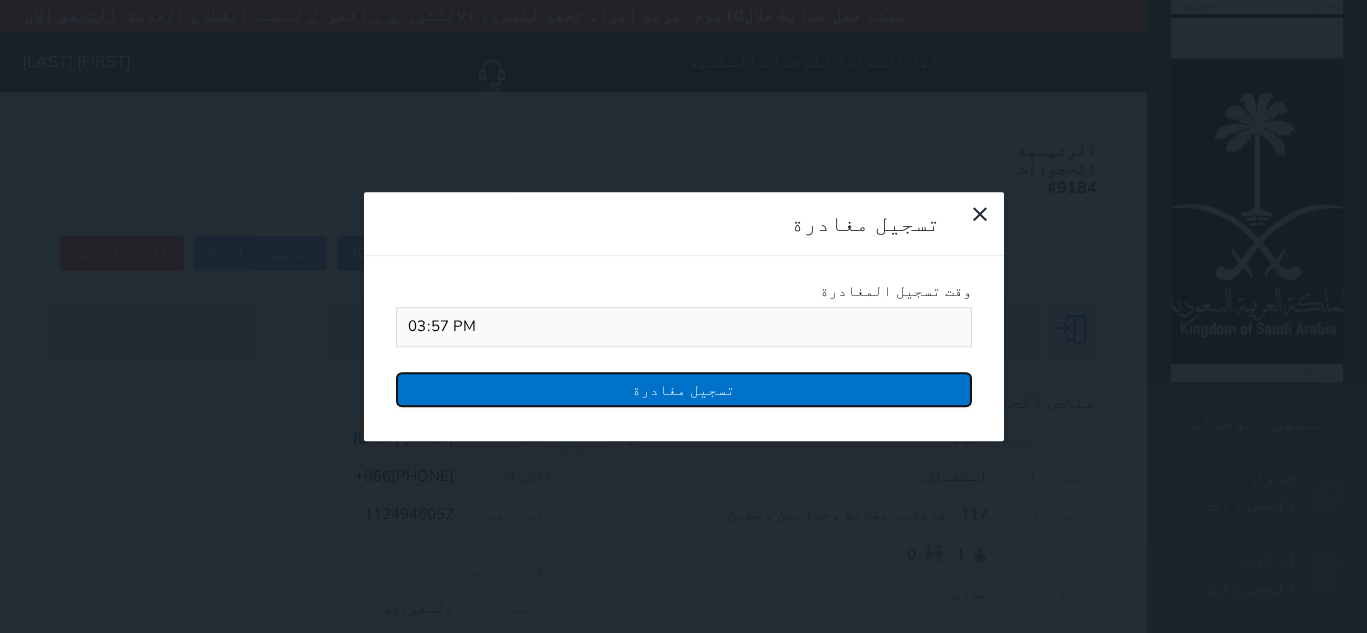 click on "تسجيل مغادرة" at bounding box center [684, 389] 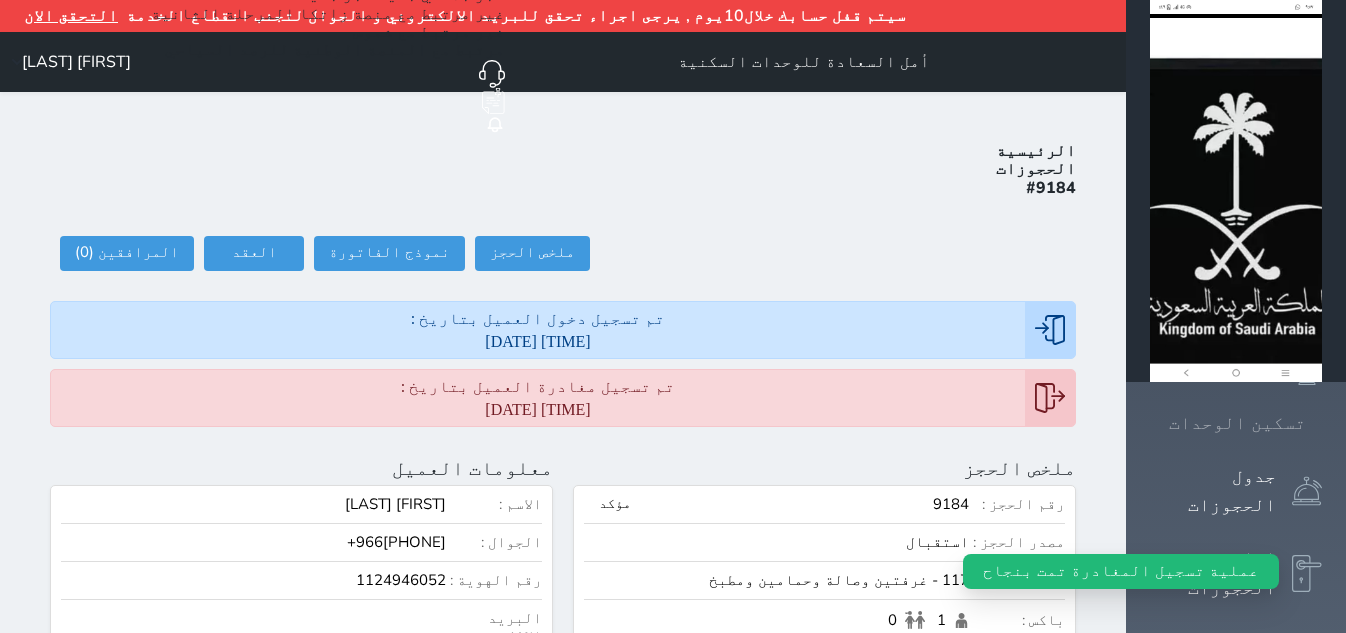 click 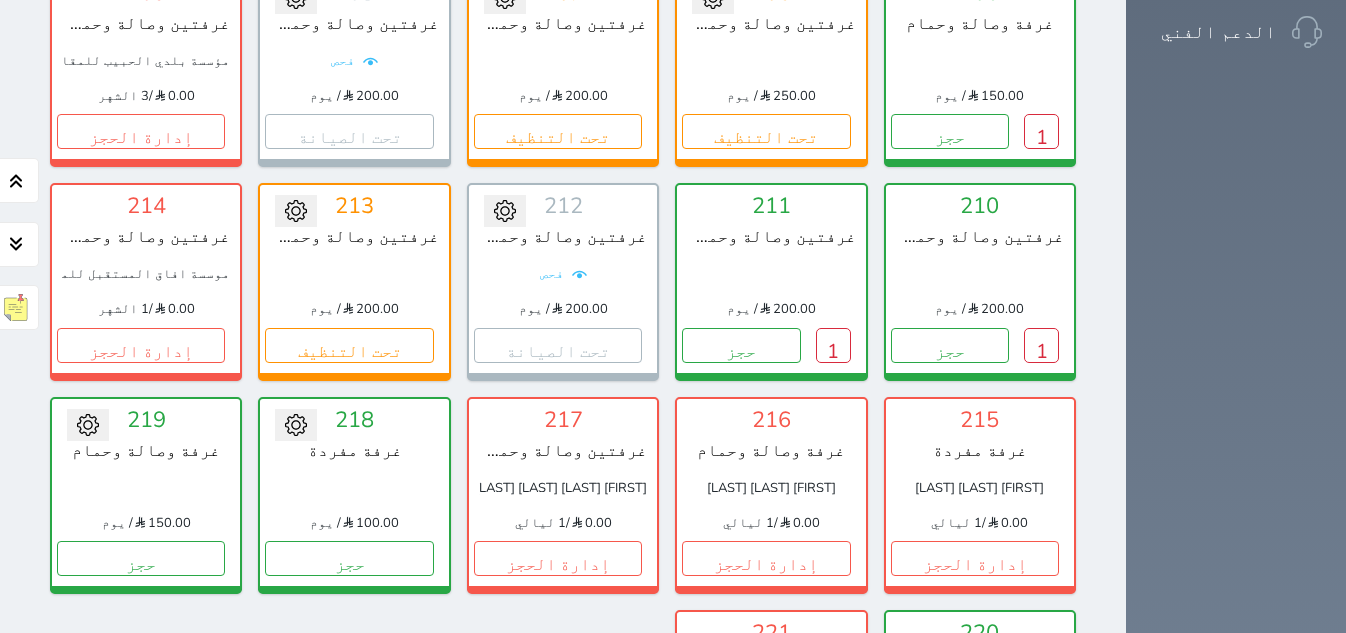 scroll, scrollTop: 1500, scrollLeft: 0, axis: vertical 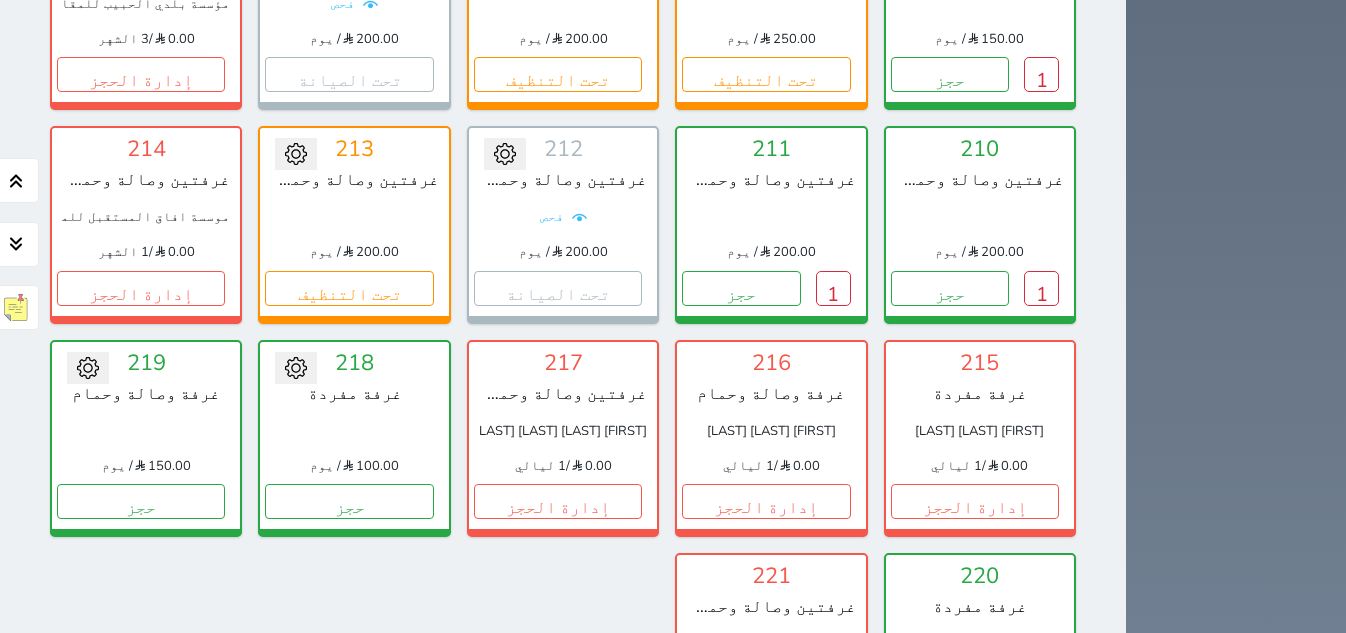 click on "217   غرفتين وصالة وحمامين ومطبخ
[FIRST] [LAST] [LAST] [LAST]
0.00
/   1 ليالي           إدارة الحجز               تغيير الحالة الى صيانة                   التاريخ المتوقع للانتهاء       حفظ" at bounding box center [563, 438] 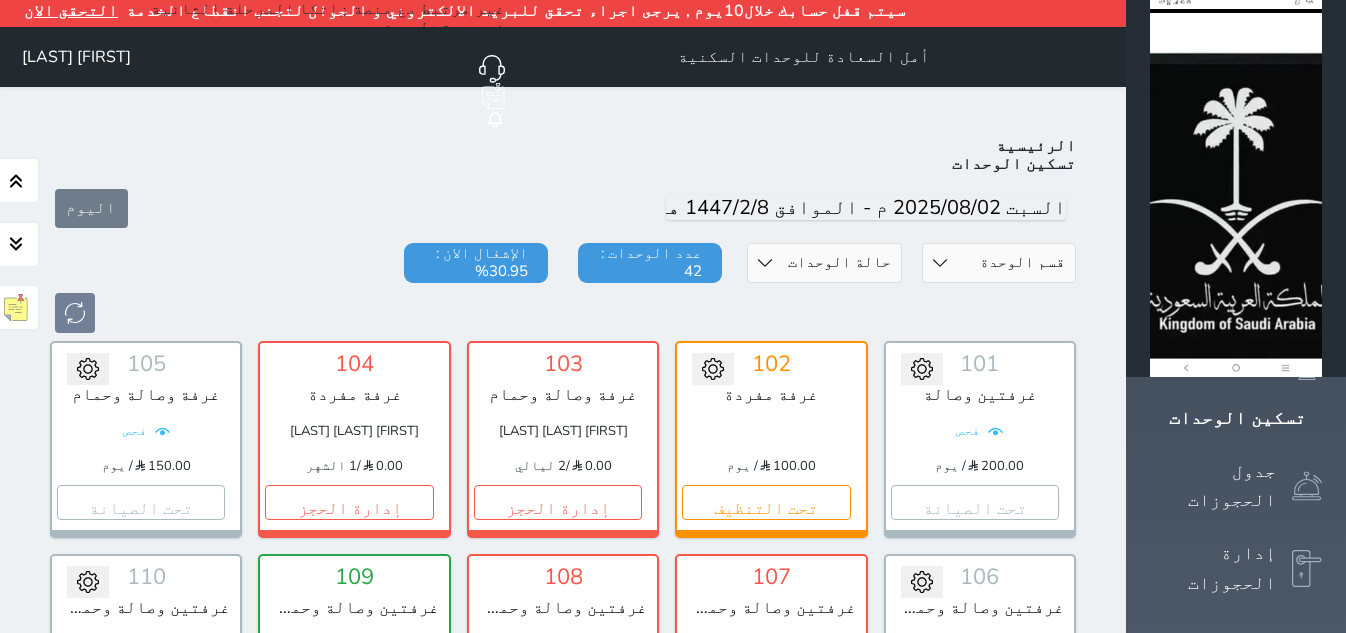 scroll, scrollTop: 0, scrollLeft: 0, axis: both 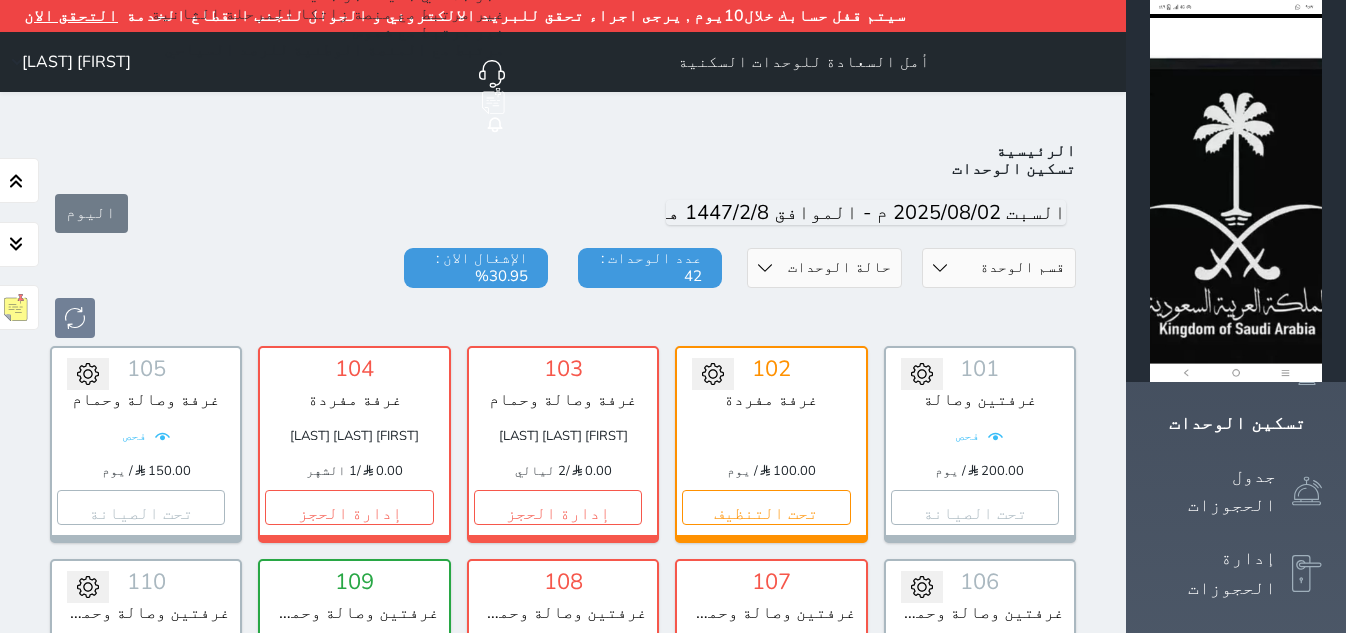 click at bounding box center (563, 318) 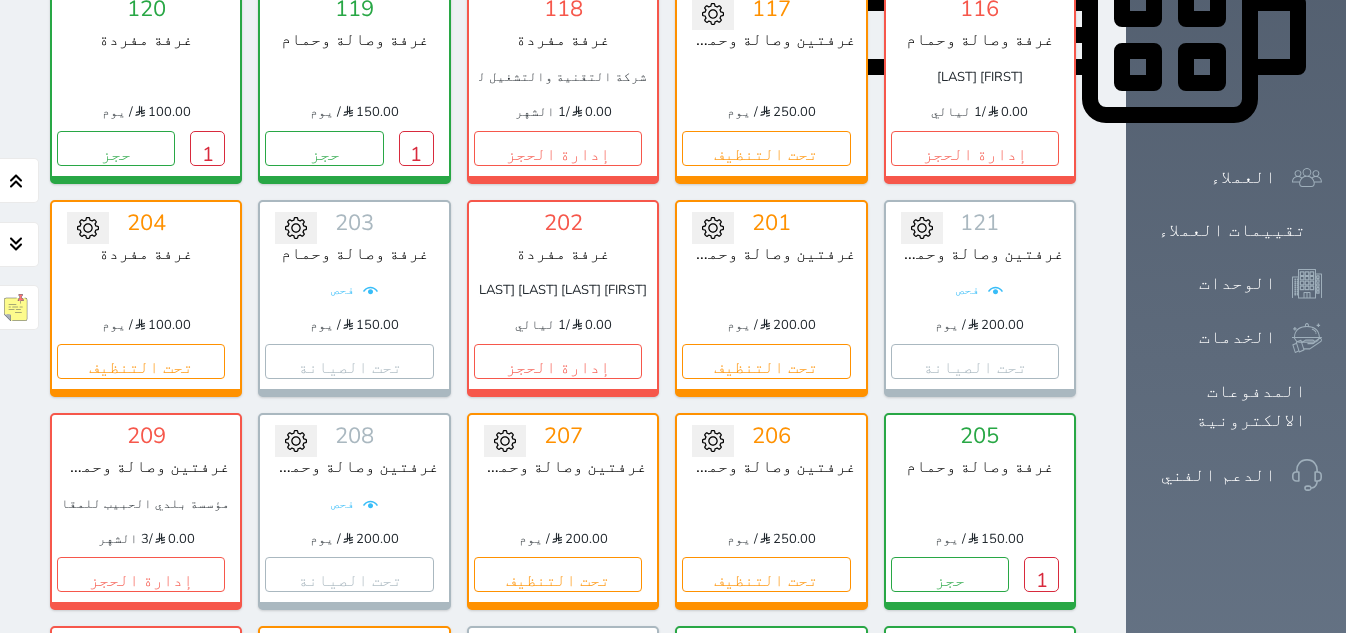scroll, scrollTop: 1250, scrollLeft: 0, axis: vertical 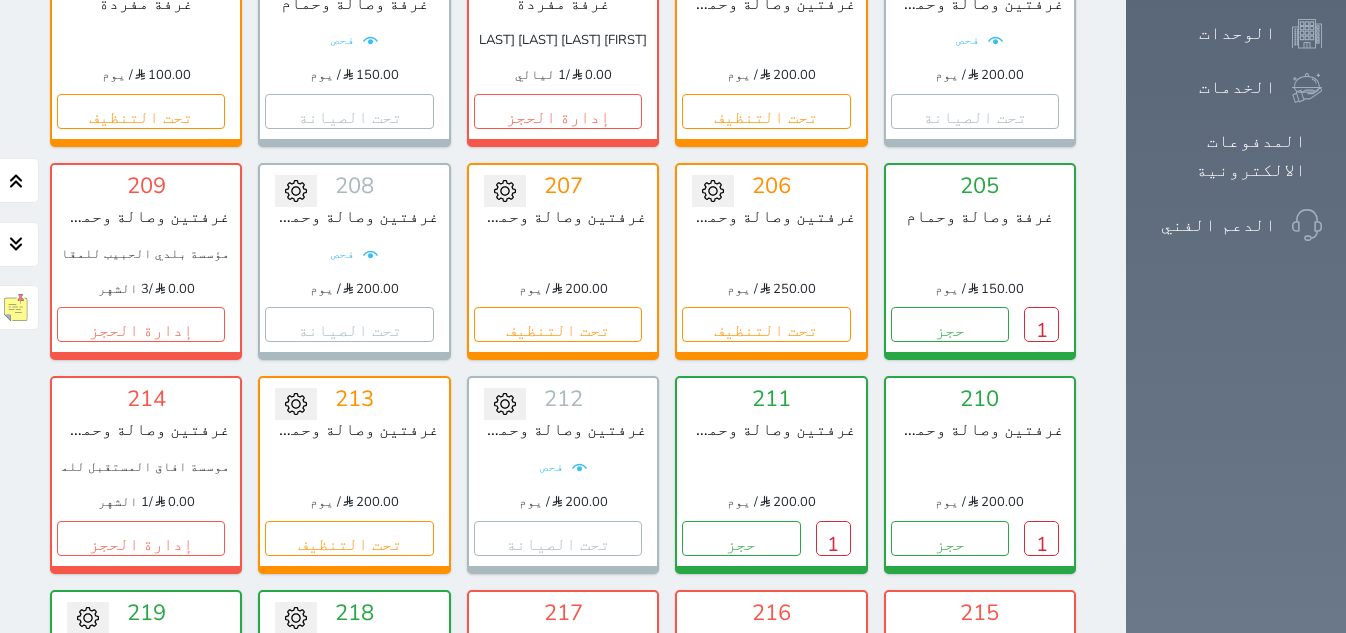 click on "تحويل لتحت الصيانة
تحويل لتحت التنظيف
219   غرفة وصالة وحمام
150.00
/ يوم       حجز                   تغيير الحالة الى صيانة                   التاريخ المتوقع للانتهاء       حفظ" at bounding box center [146, 688] 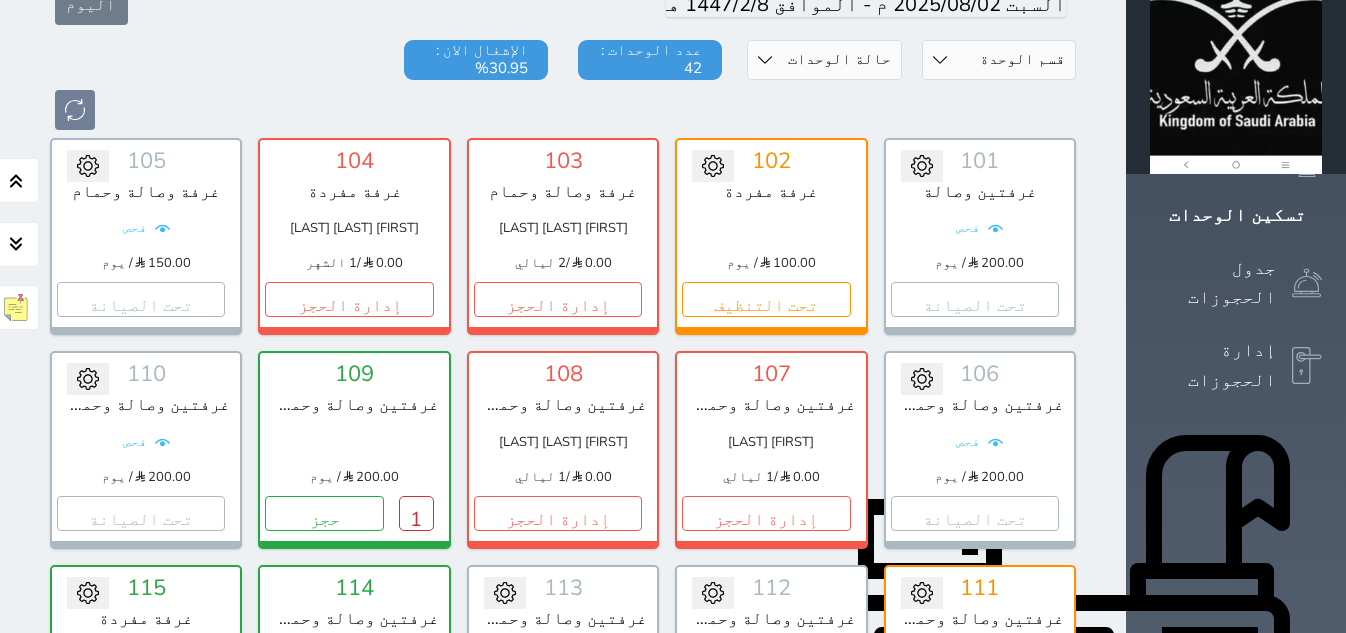 scroll, scrollTop: 250, scrollLeft: 0, axis: vertical 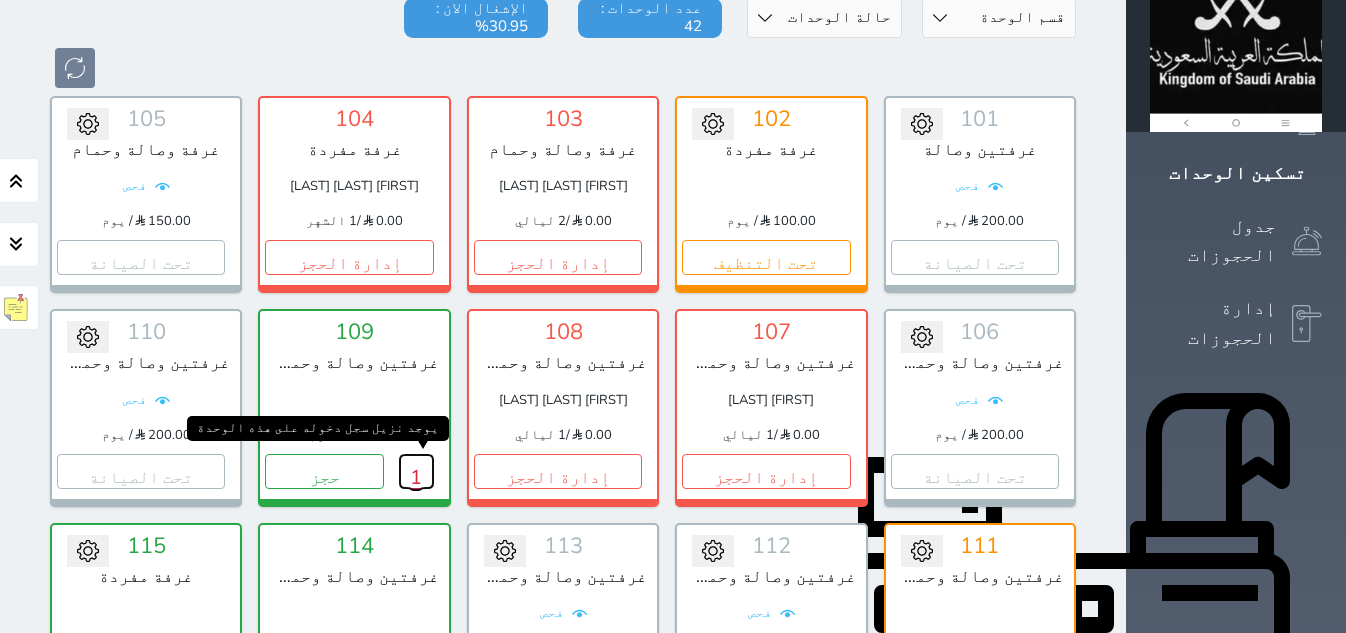 click on "1" at bounding box center [416, 471] 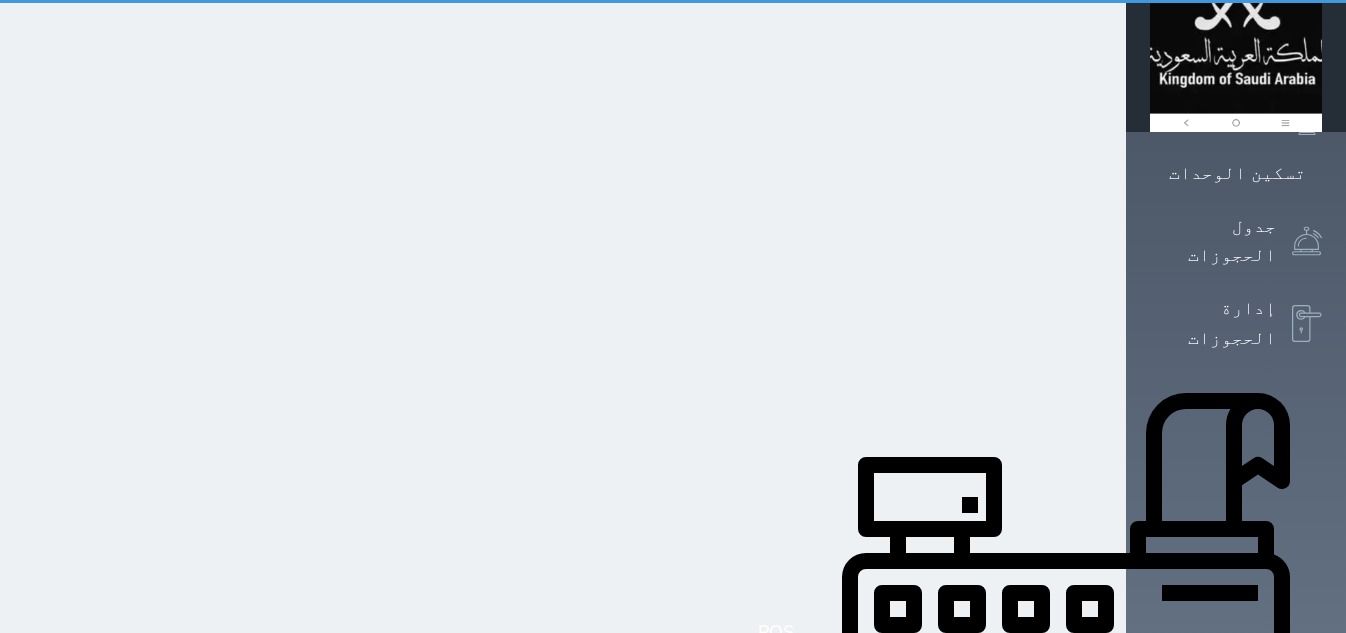 scroll, scrollTop: 0, scrollLeft: 0, axis: both 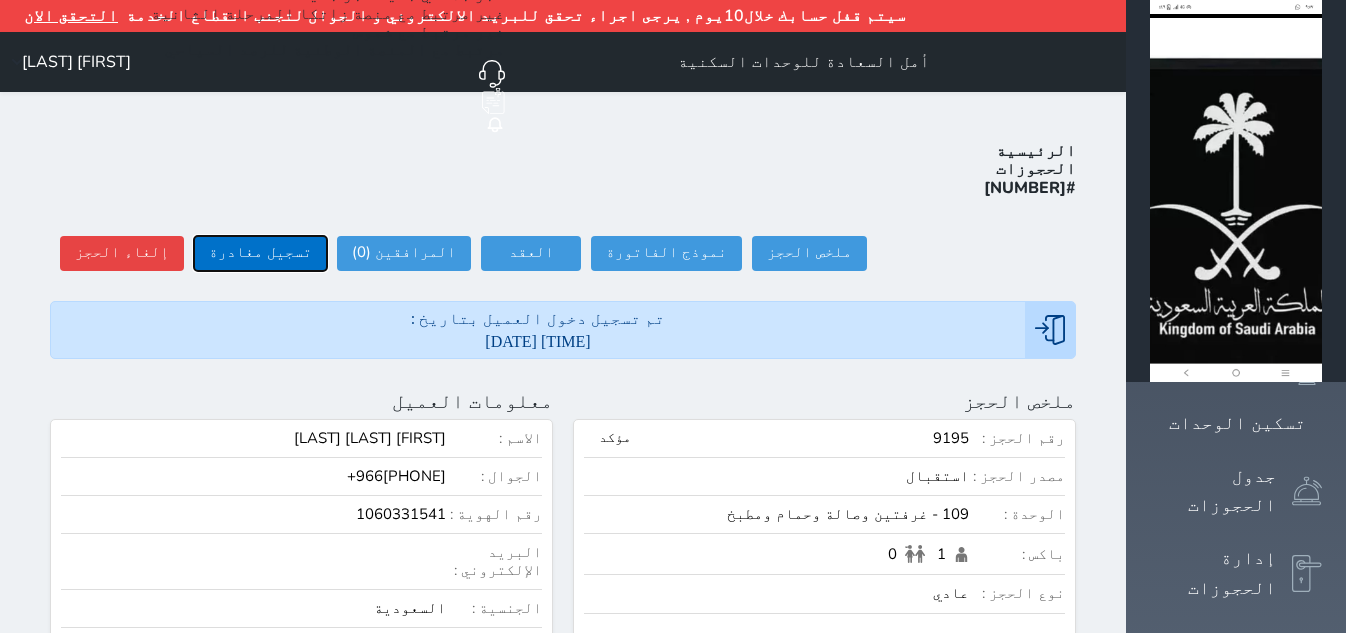 click on "تسجيل مغادرة" at bounding box center [260, 253] 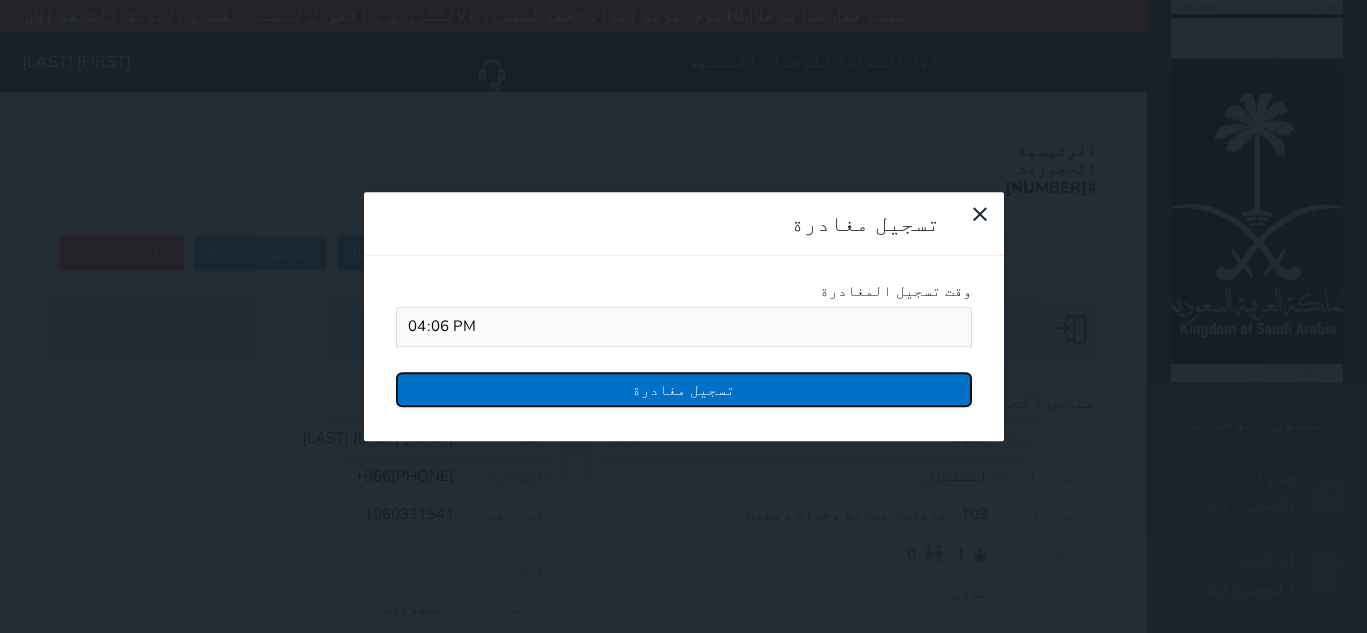 click on "تسجيل مغادرة" at bounding box center [684, 389] 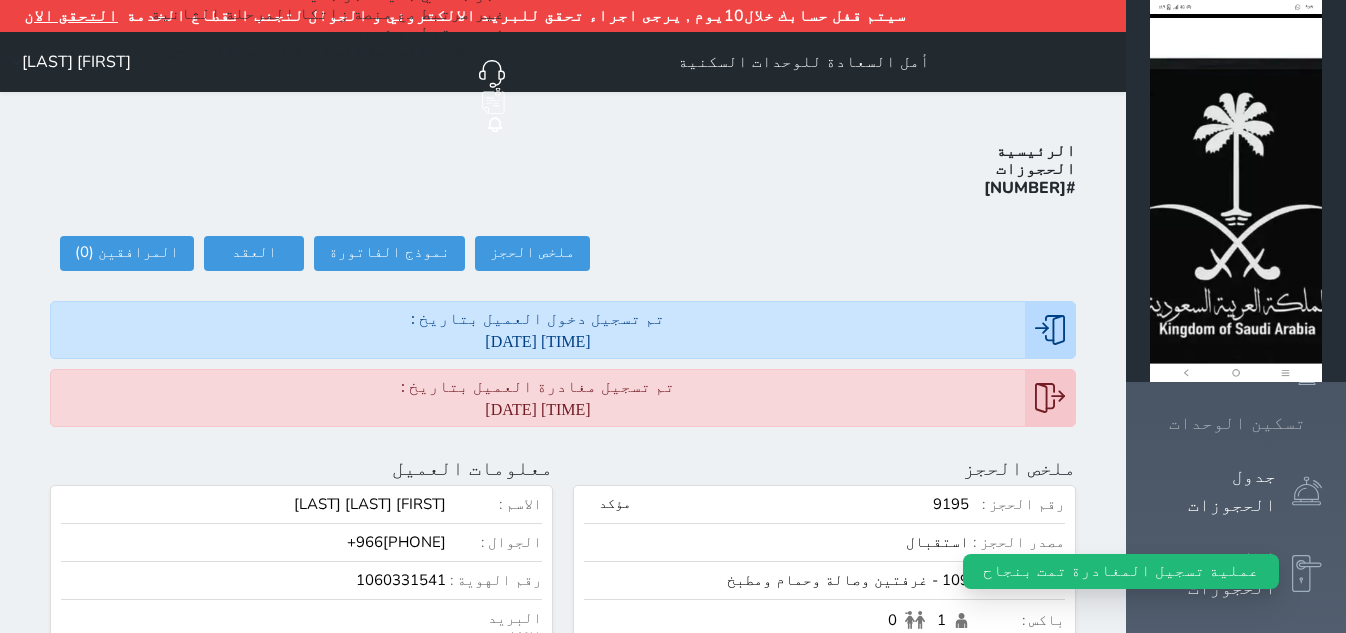 click 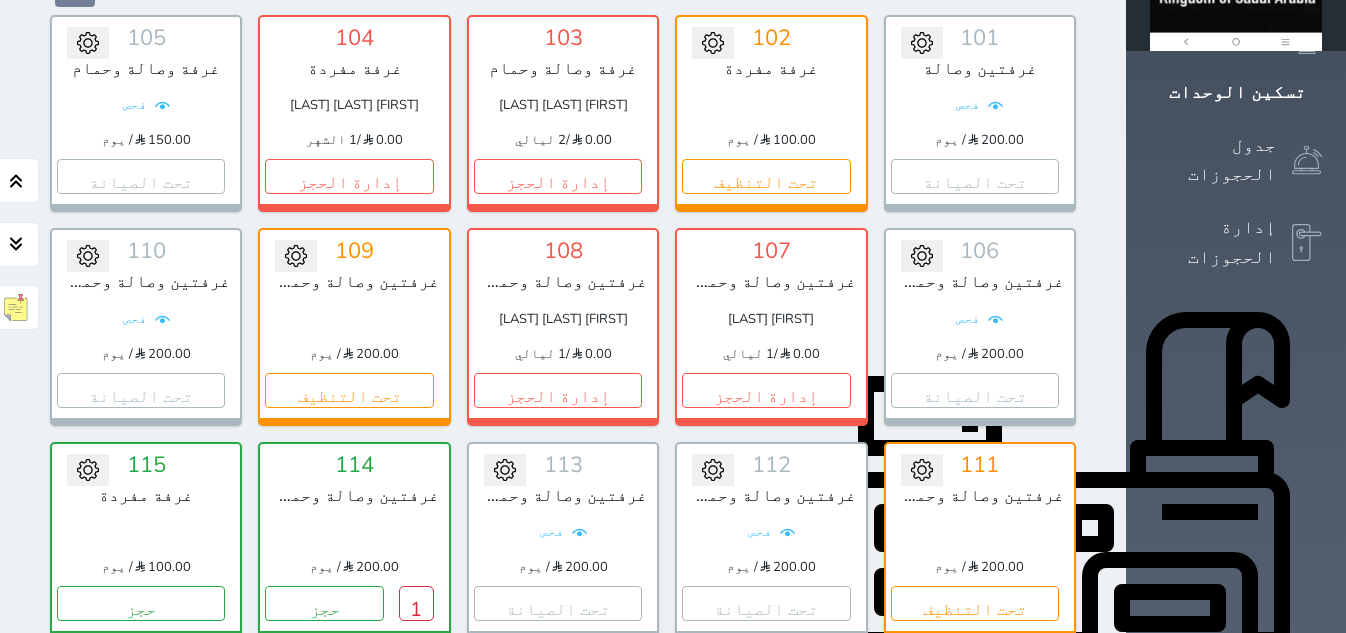 scroll, scrollTop: 360, scrollLeft: 0, axis: vertical 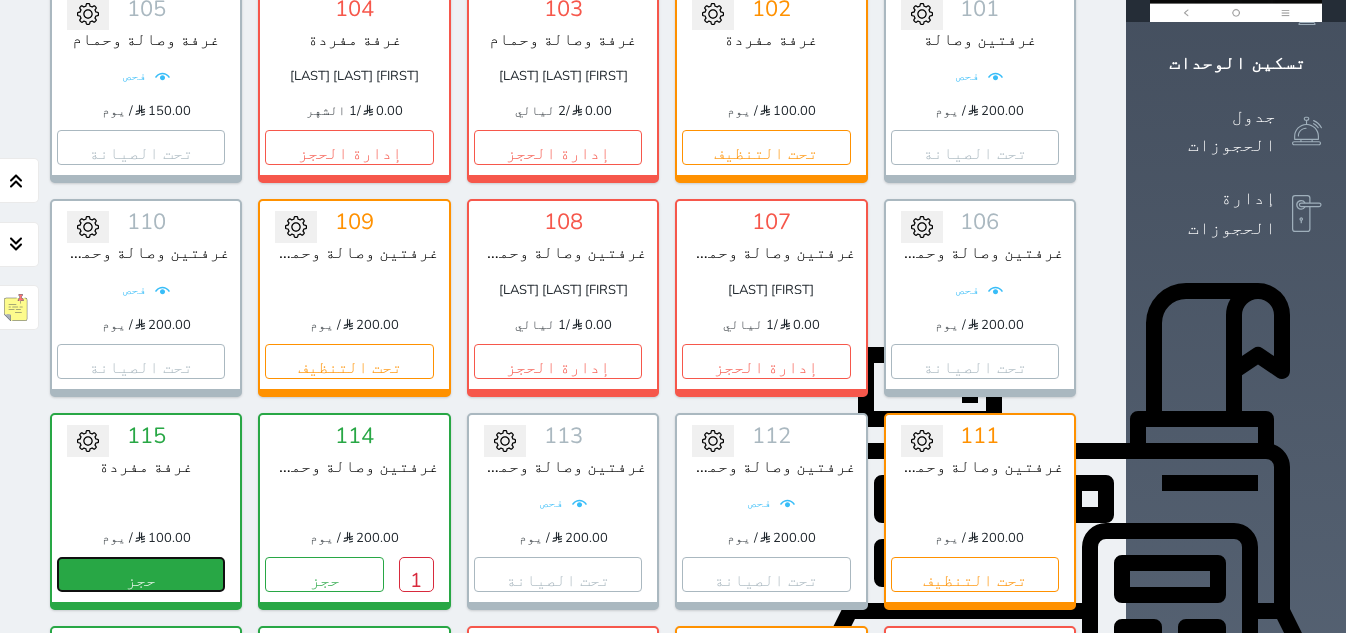 click on "حجز" at bounding box center (141, 574) 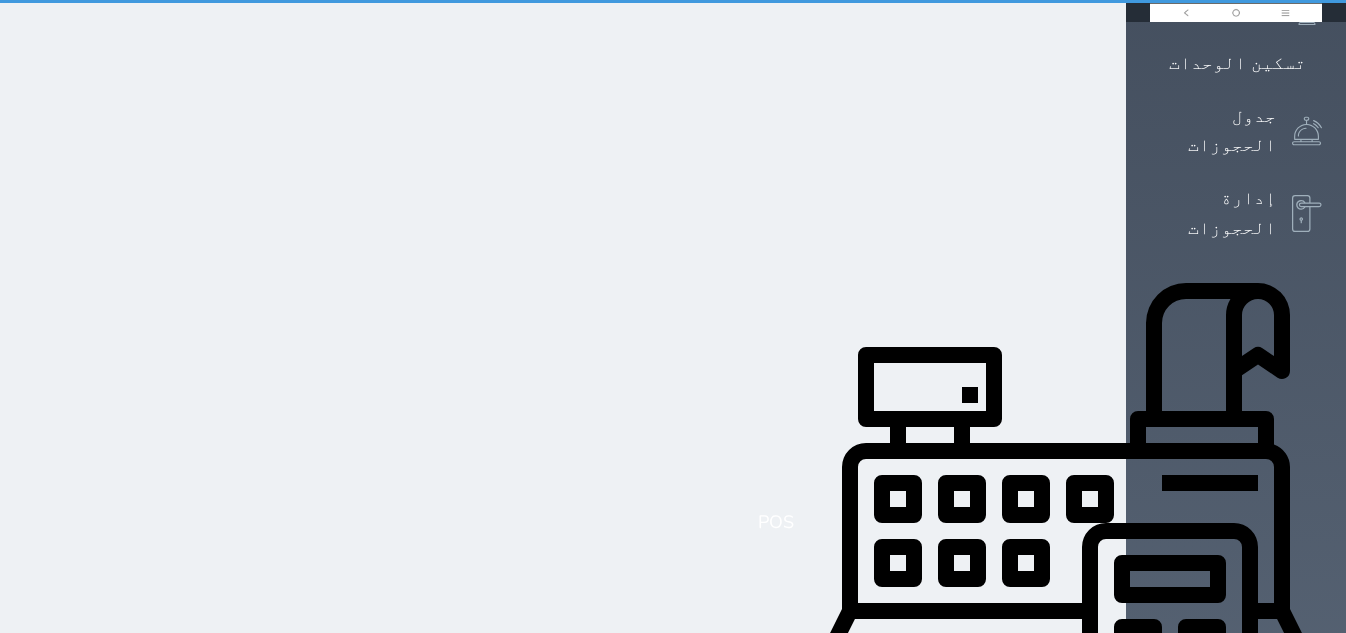 scroll, scrollTop: 45, scrollLeft: 0, axis: vertical 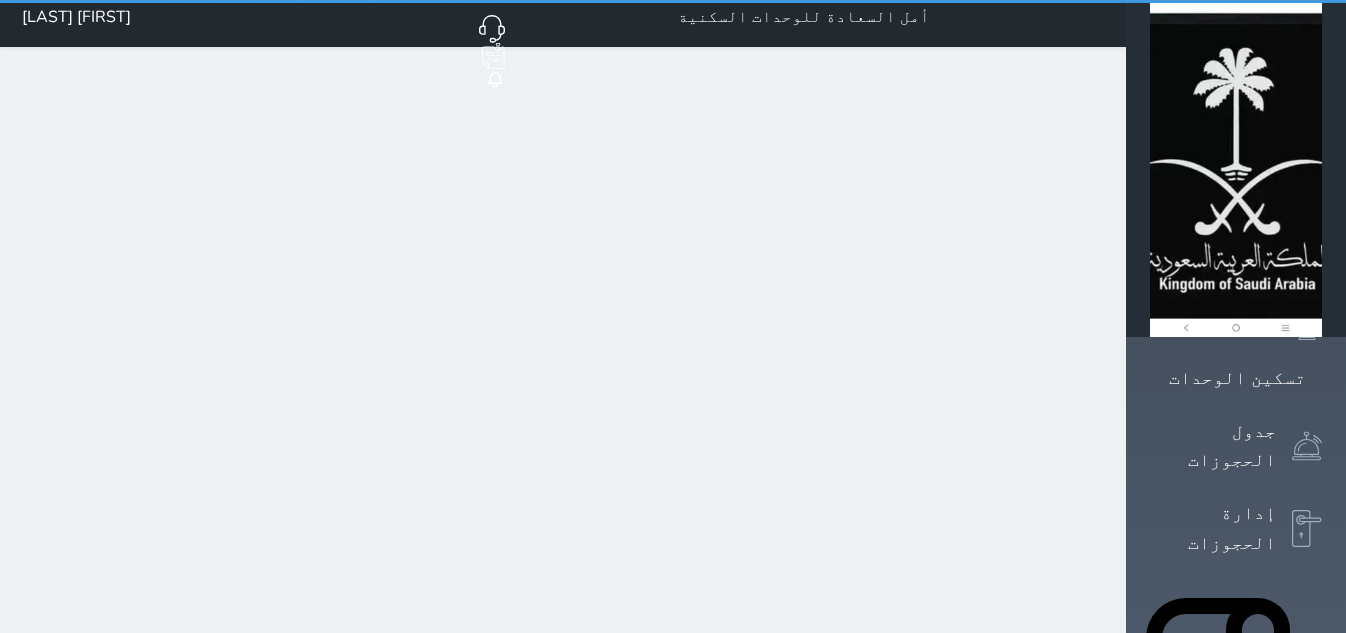 select on "1" 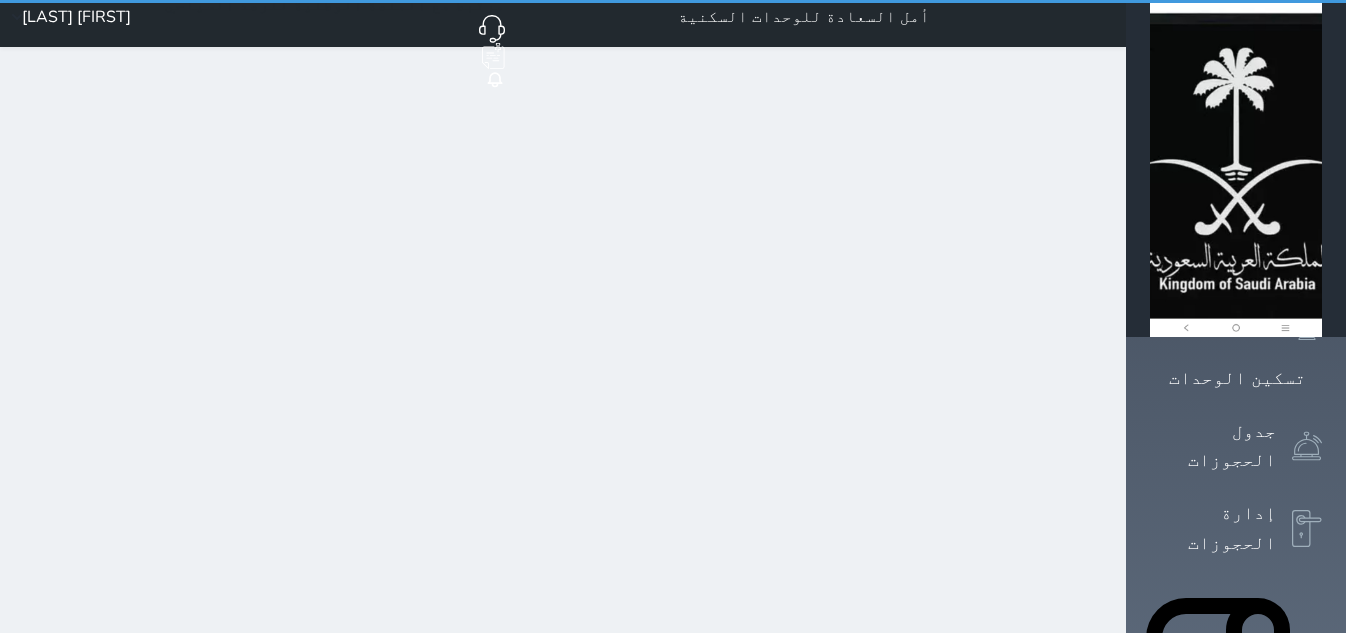 scroll, scrollTop: 0, scrollLeft: 0, axis: both 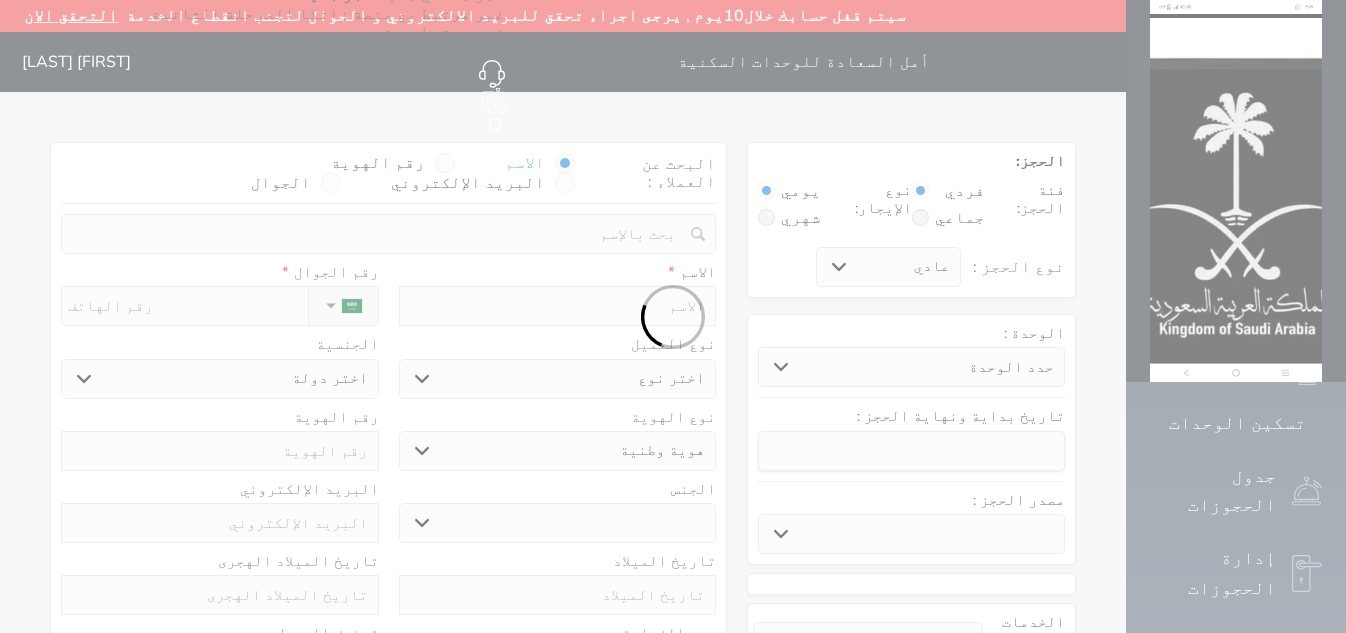 select 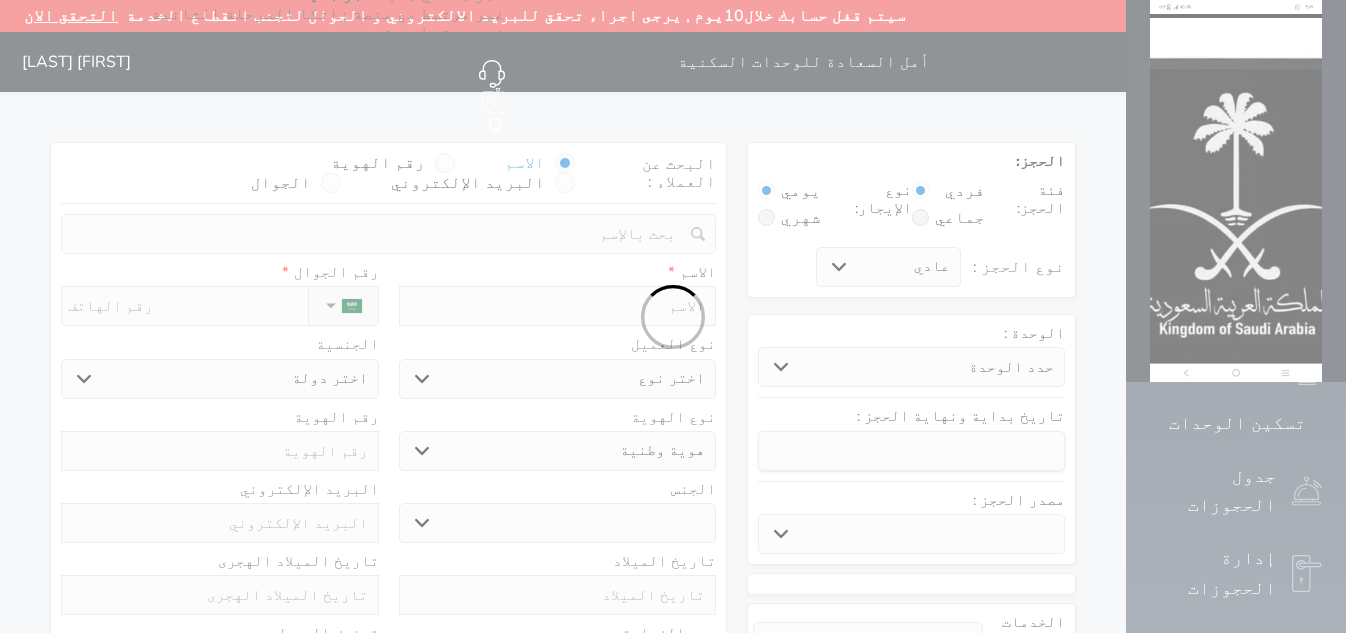 select 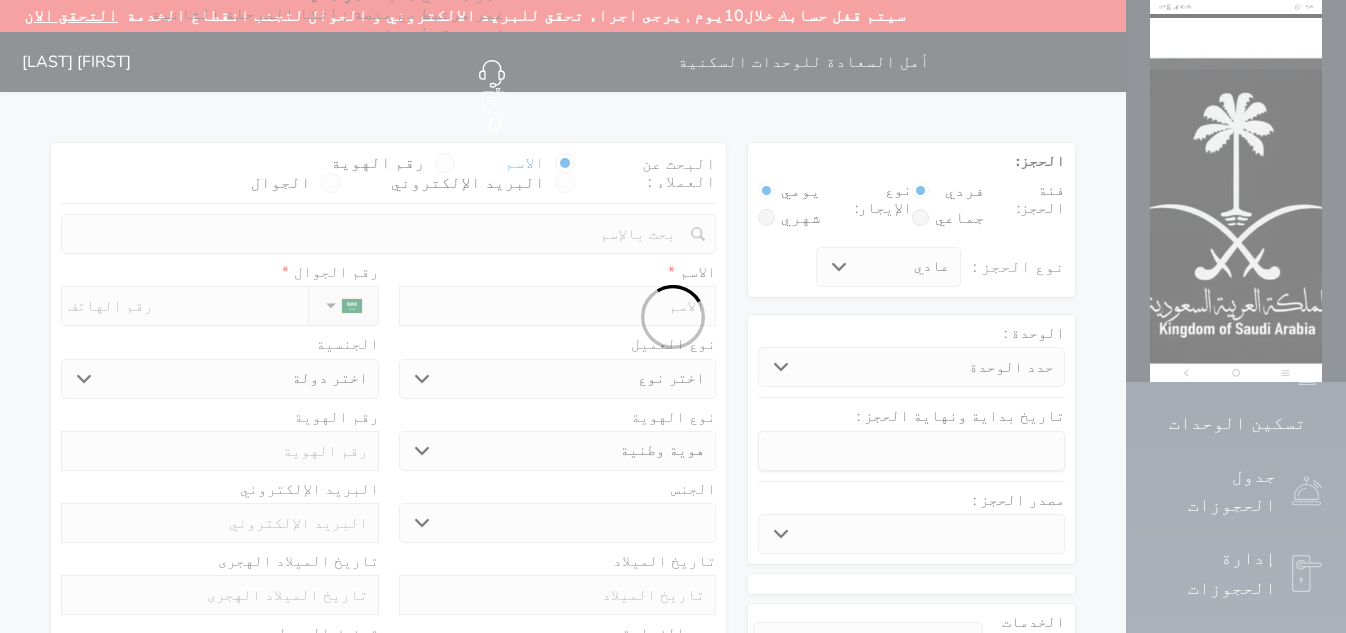 select 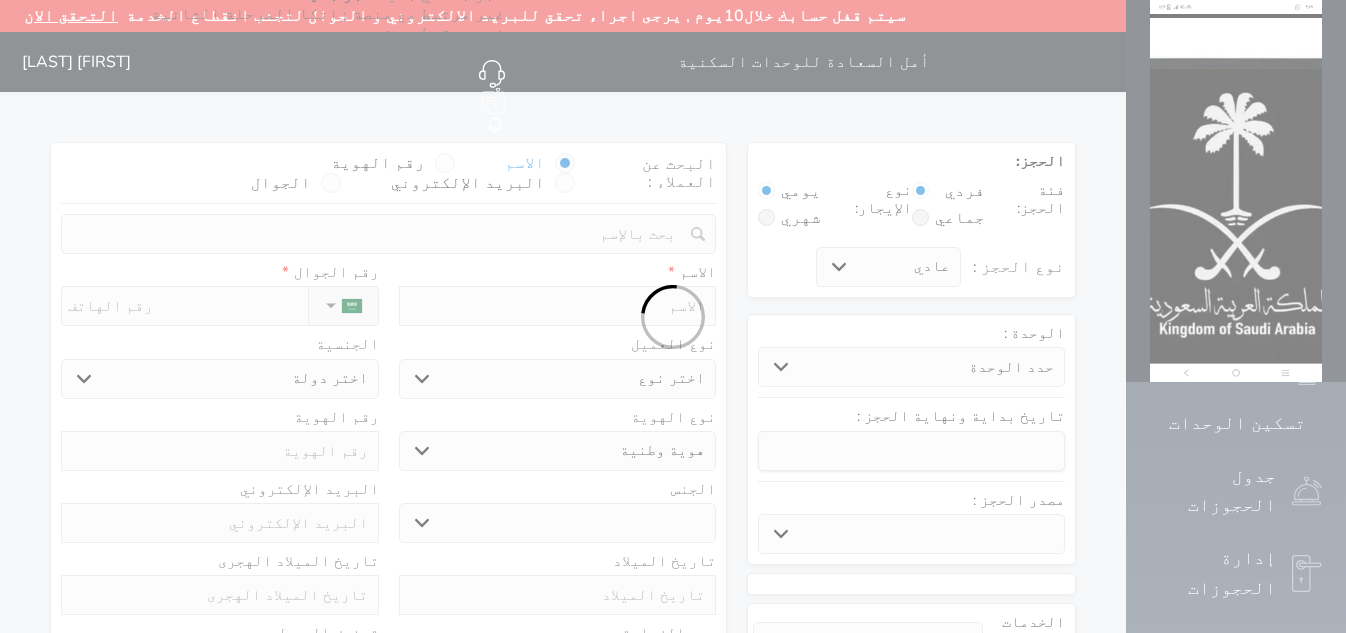 select 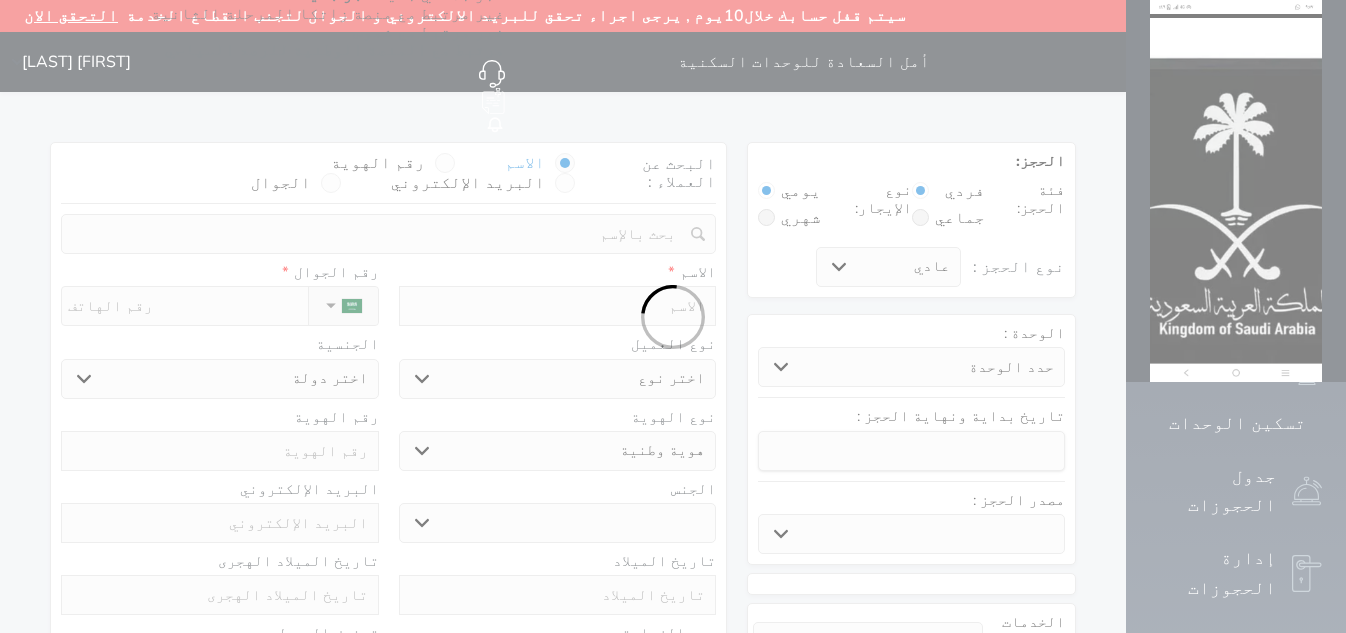 select 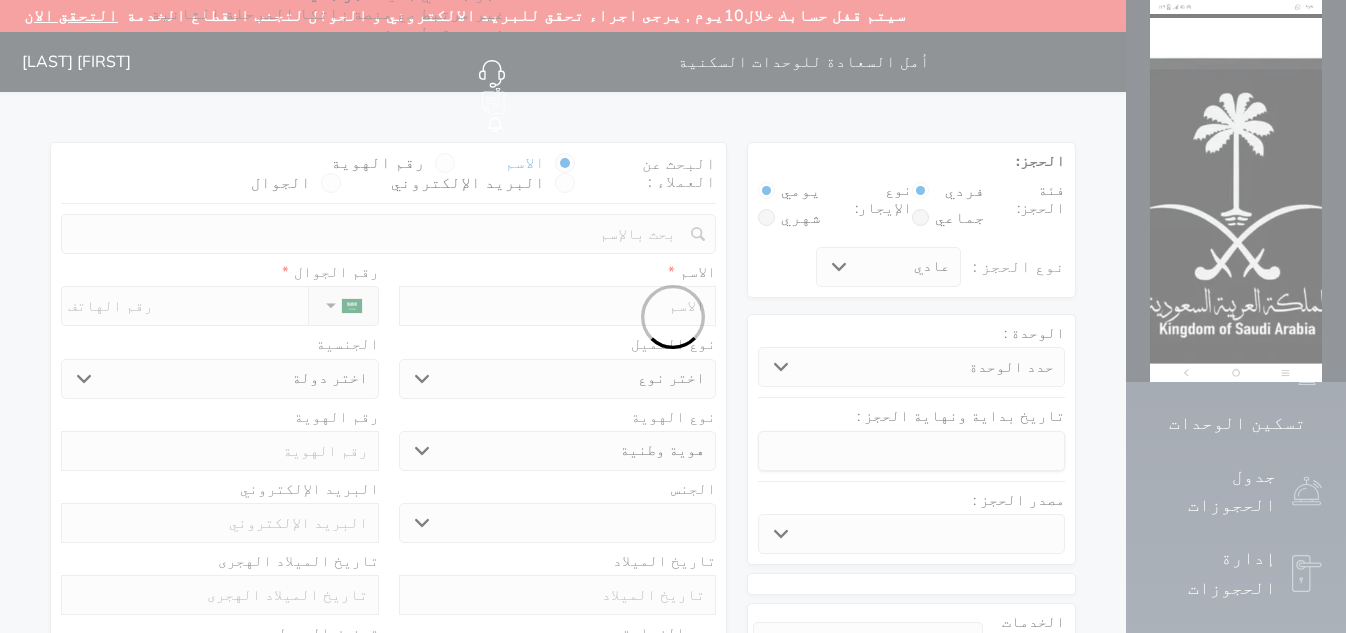 select 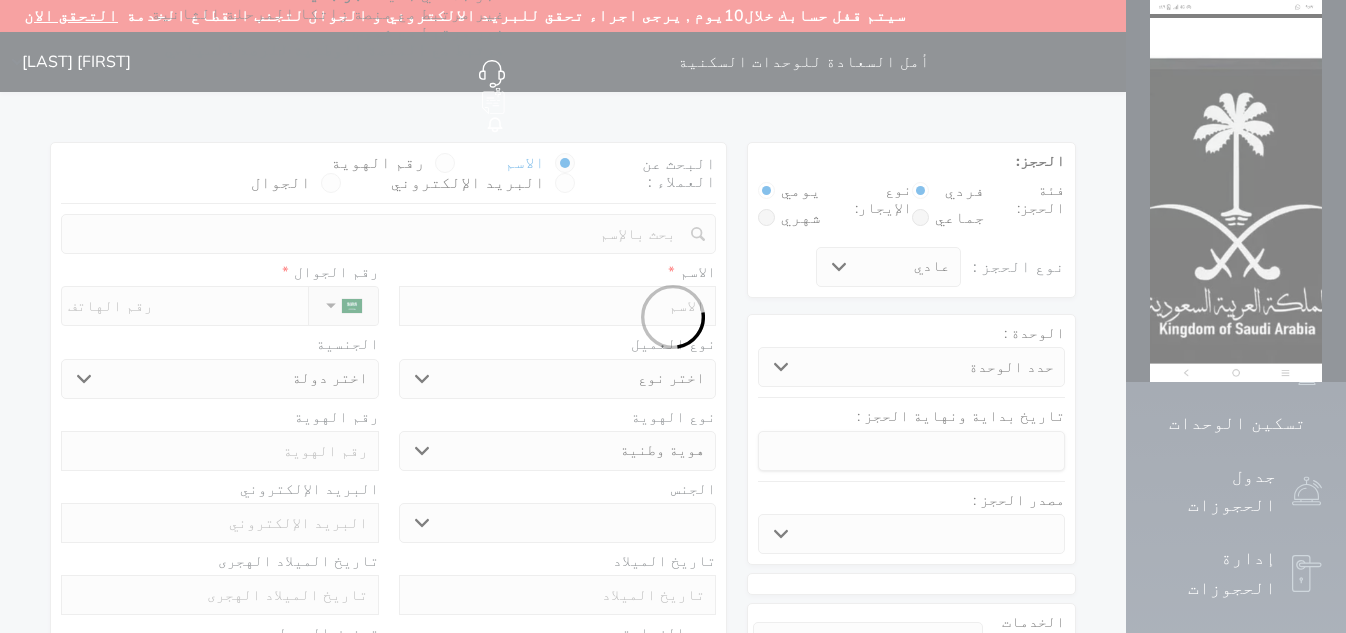 select 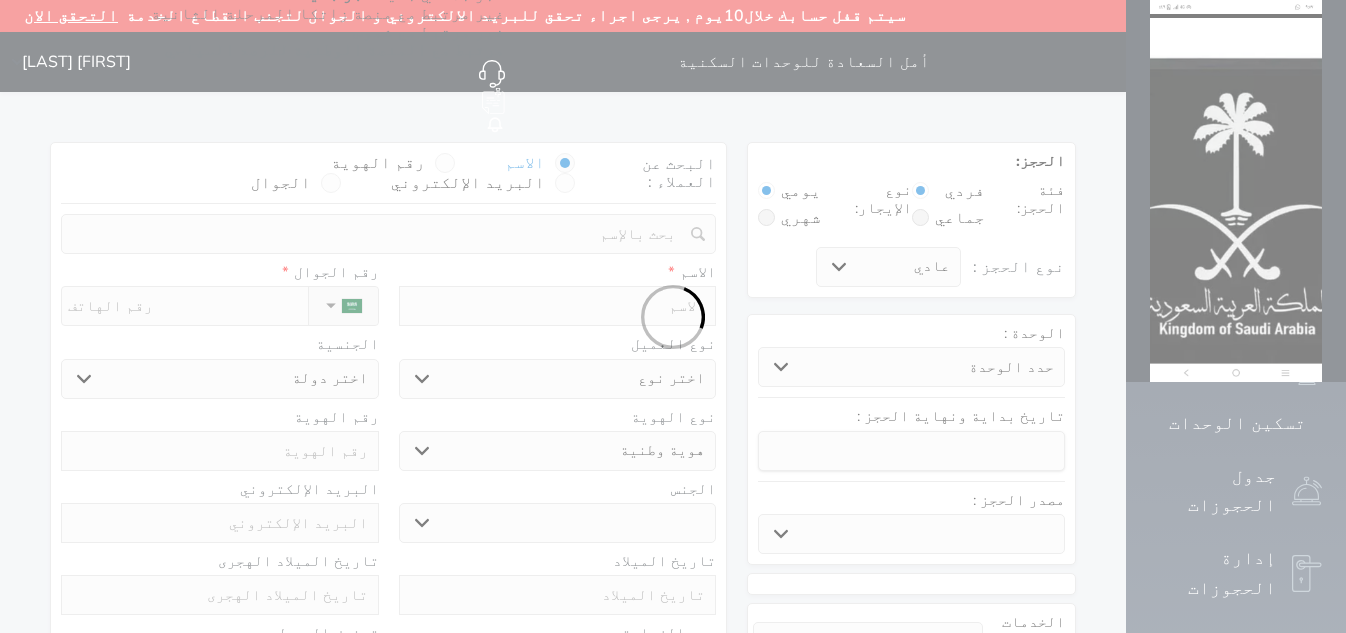 select 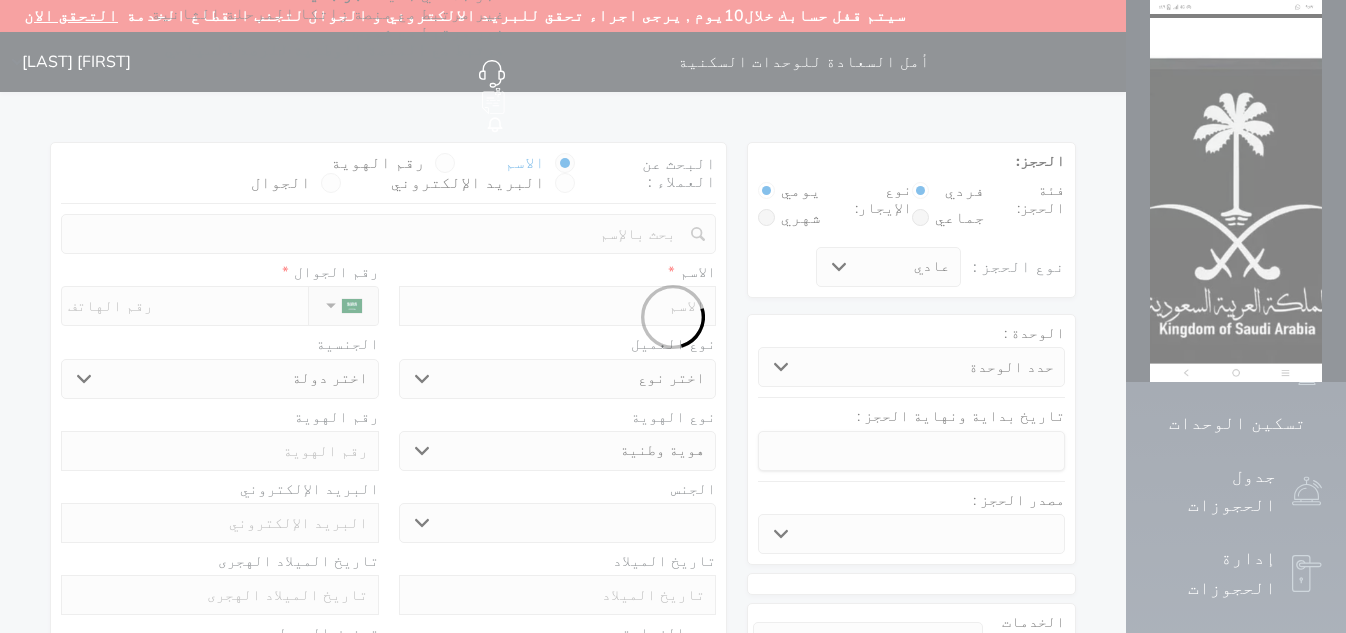 select 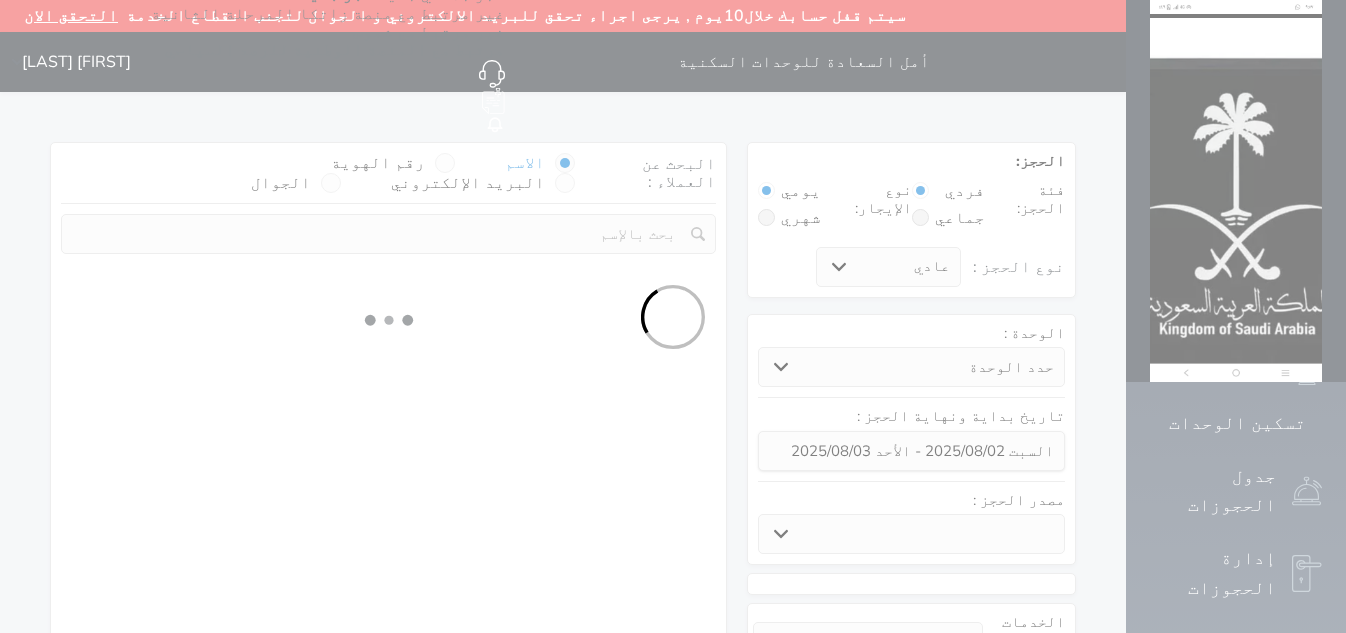 select 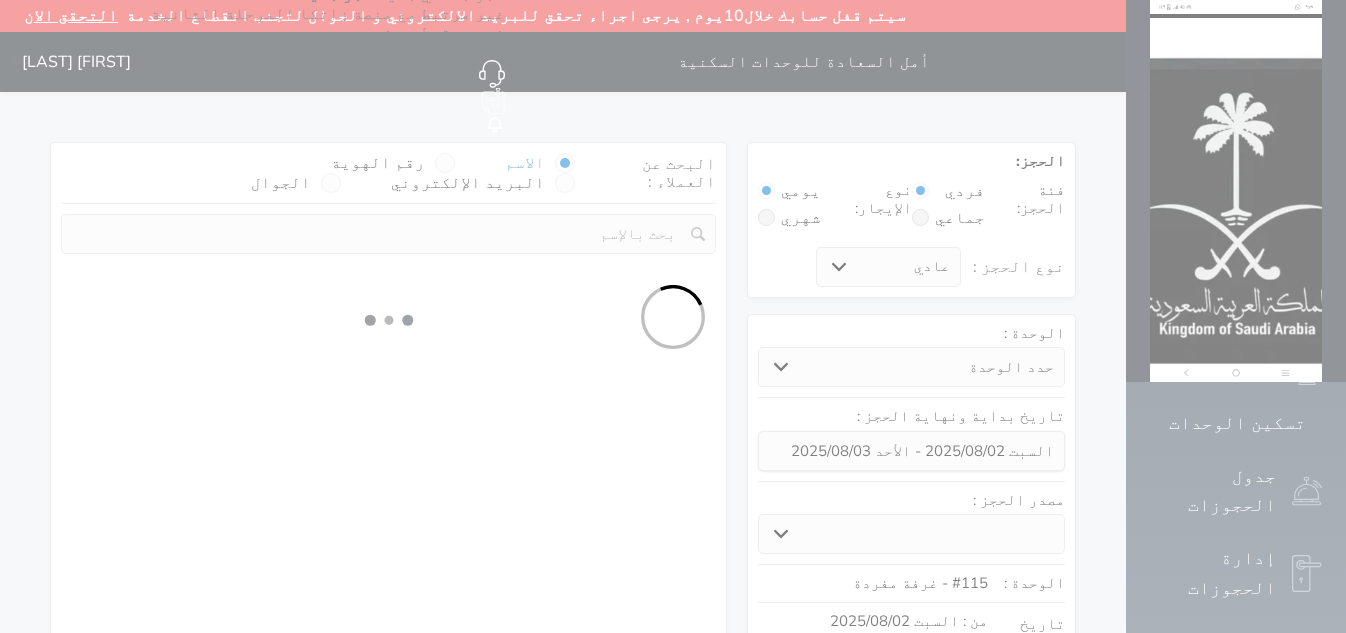 select 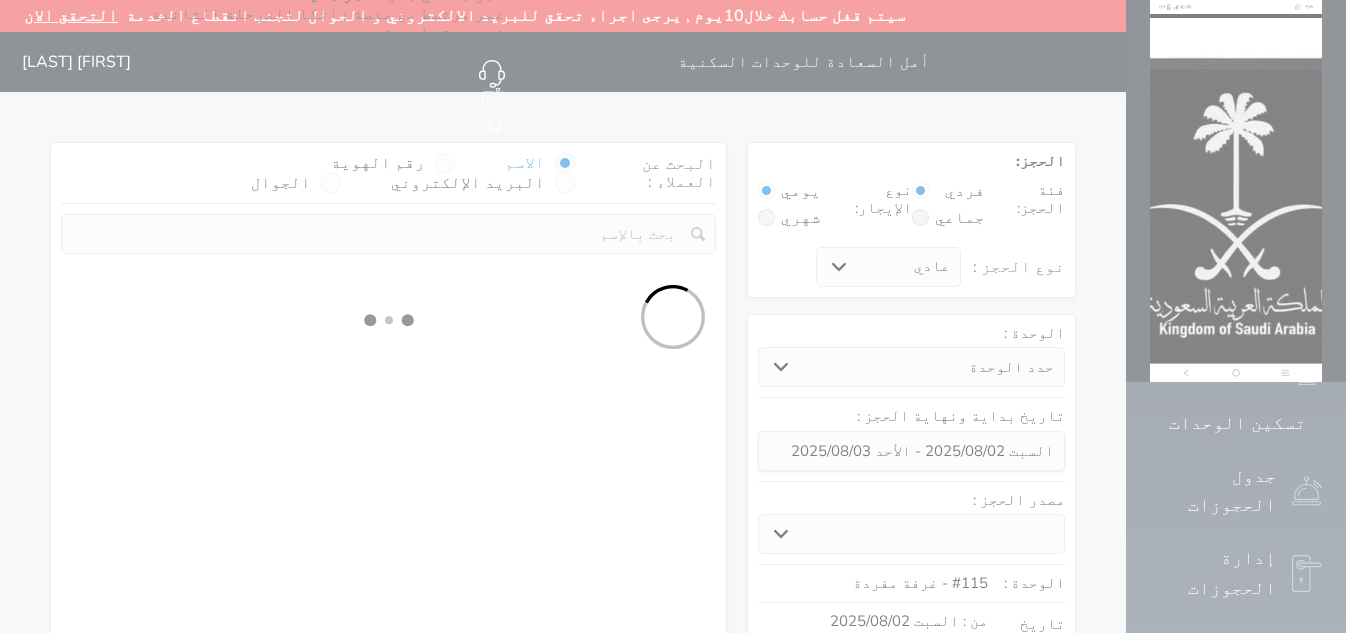 select on "1" 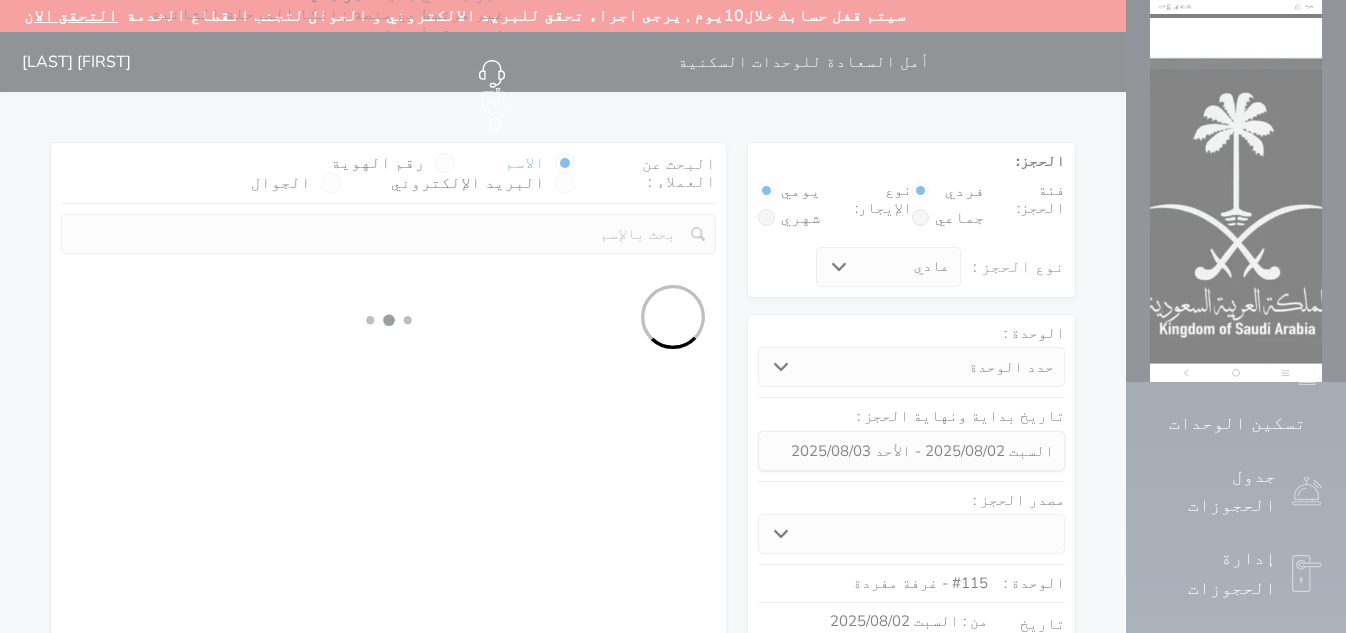 select on "113" 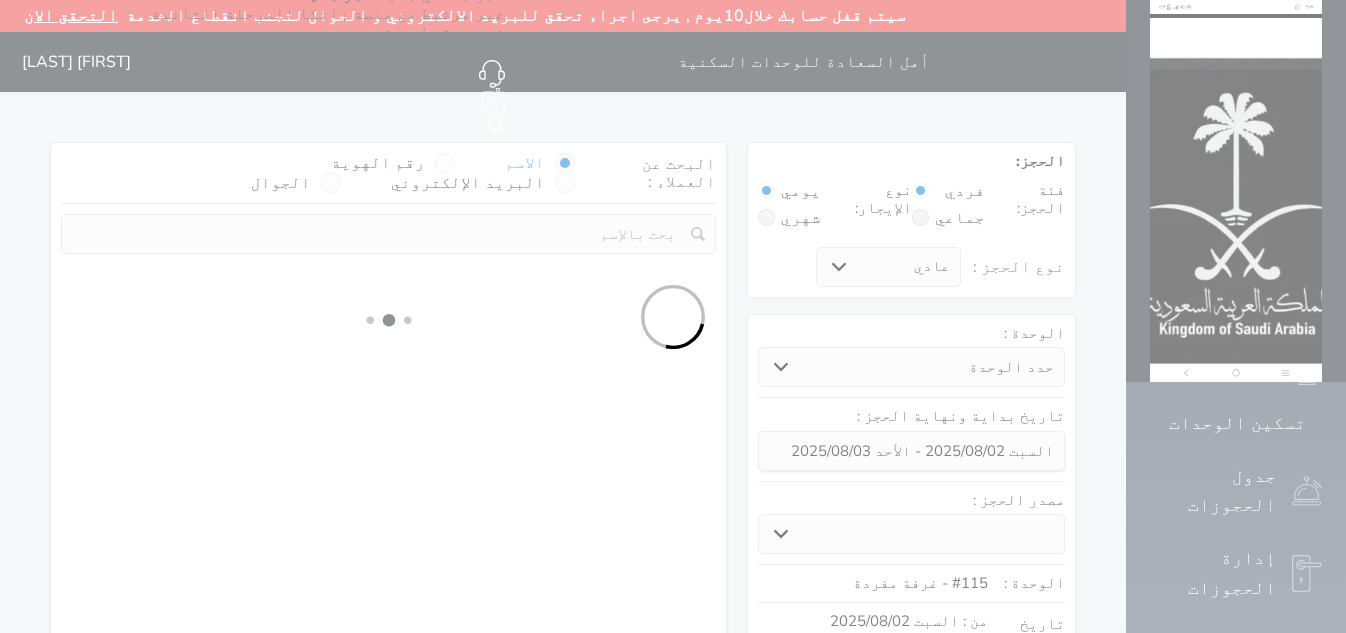 select on "1" 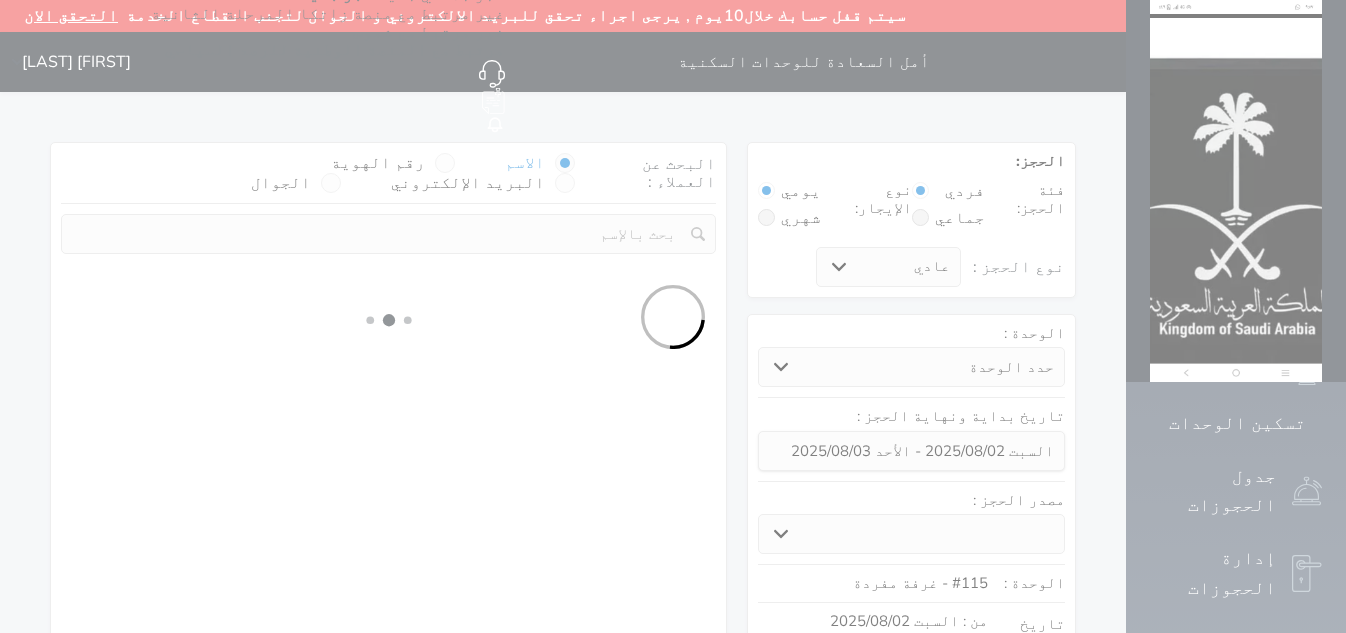 select 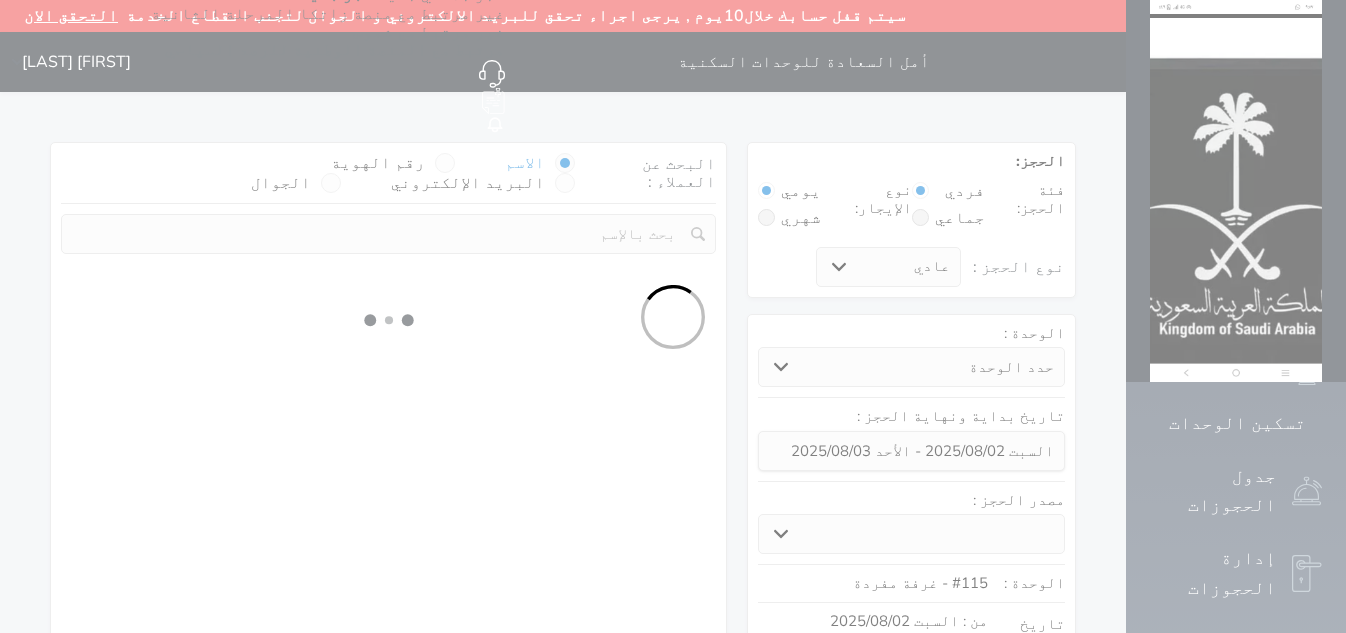 select on "7" 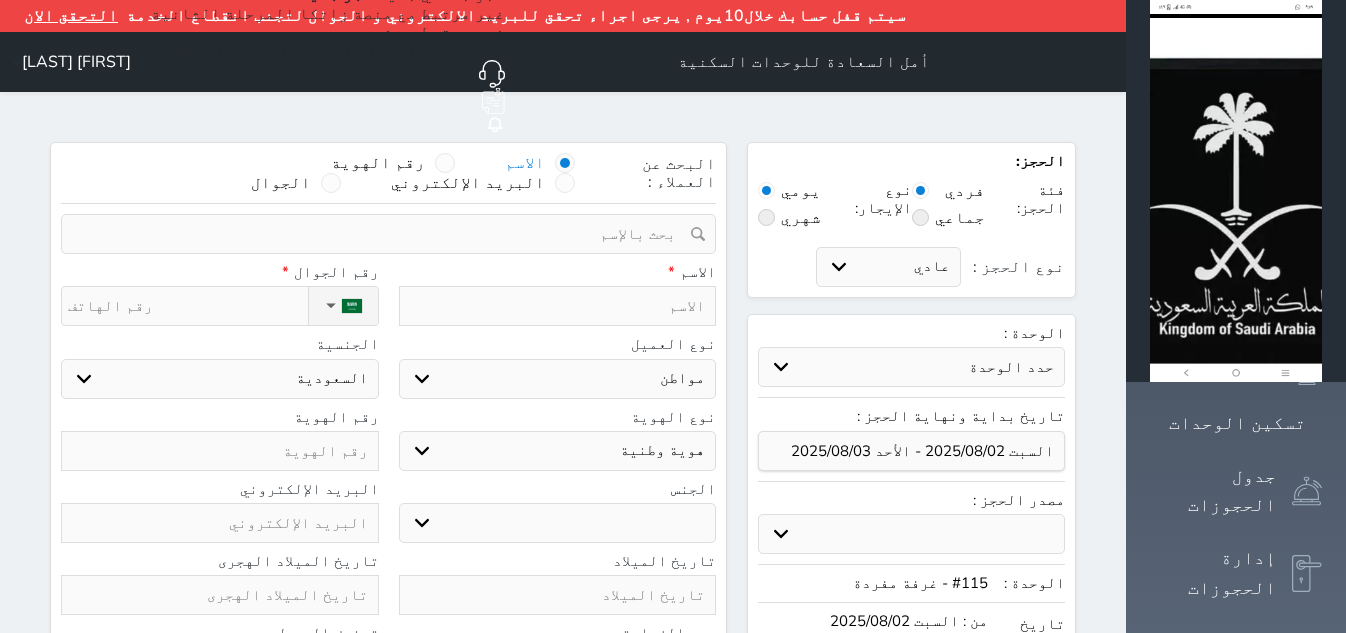 click at bounding box center [445, 163] 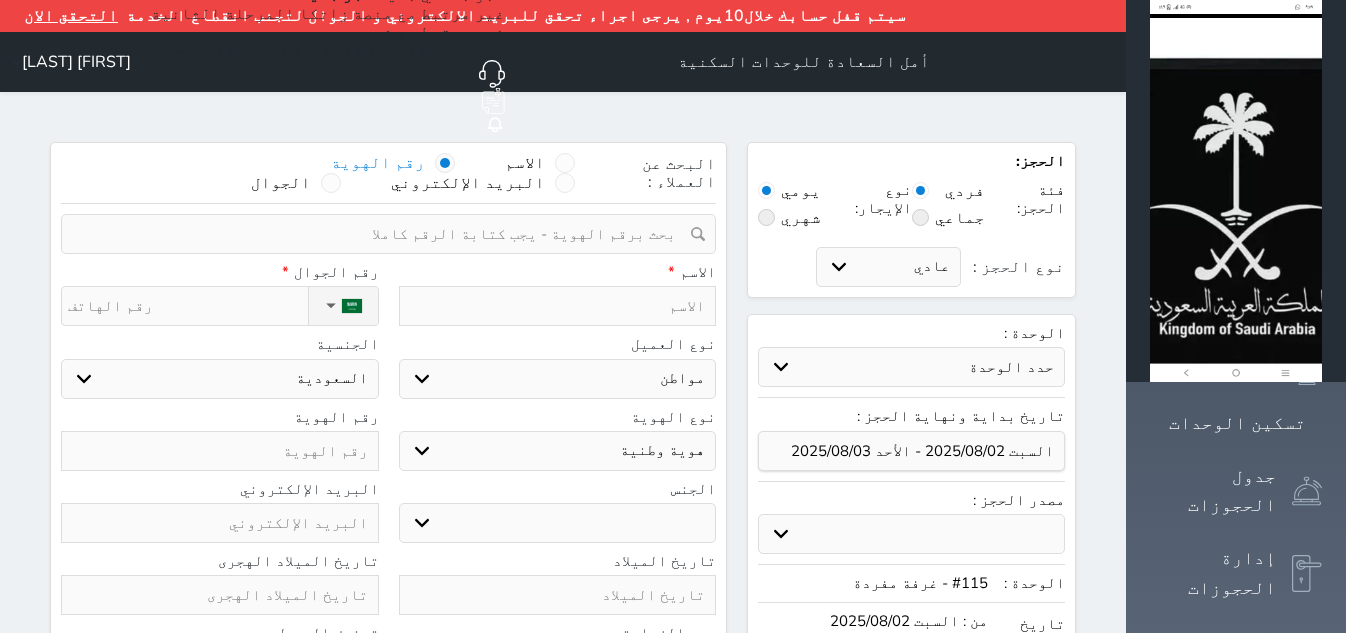 select 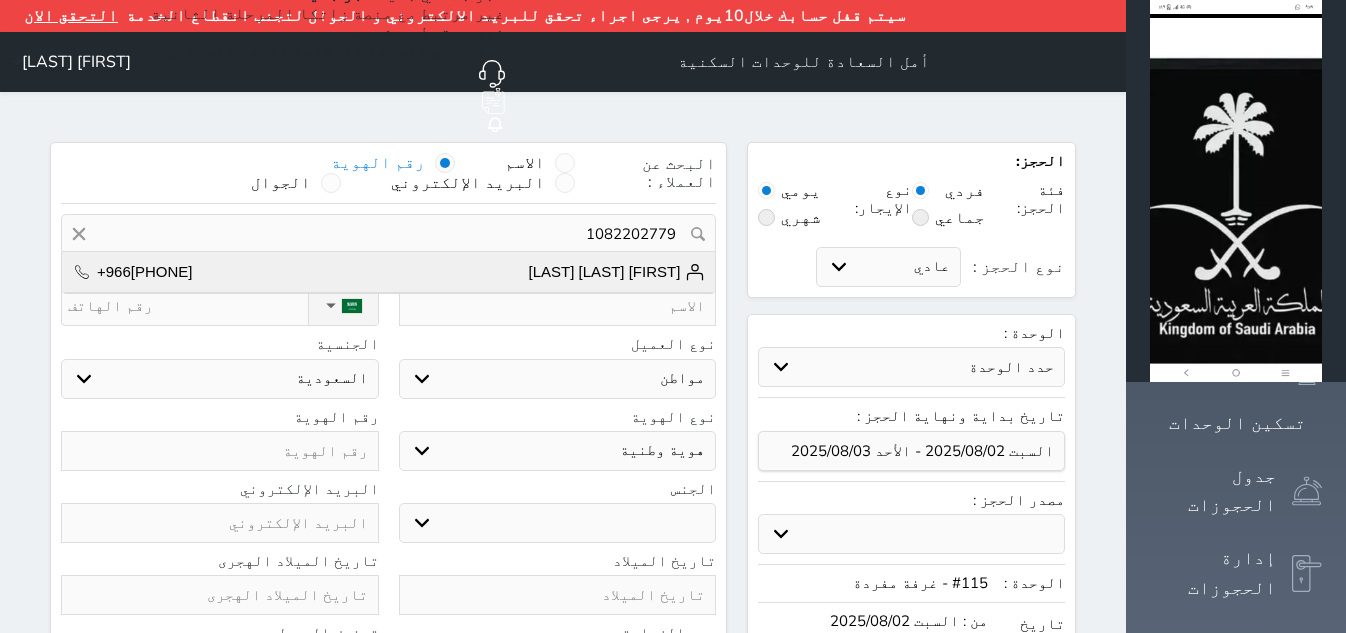 click on "[FIRST] [LAST] [LAST]" at bounding box center (617, 272) 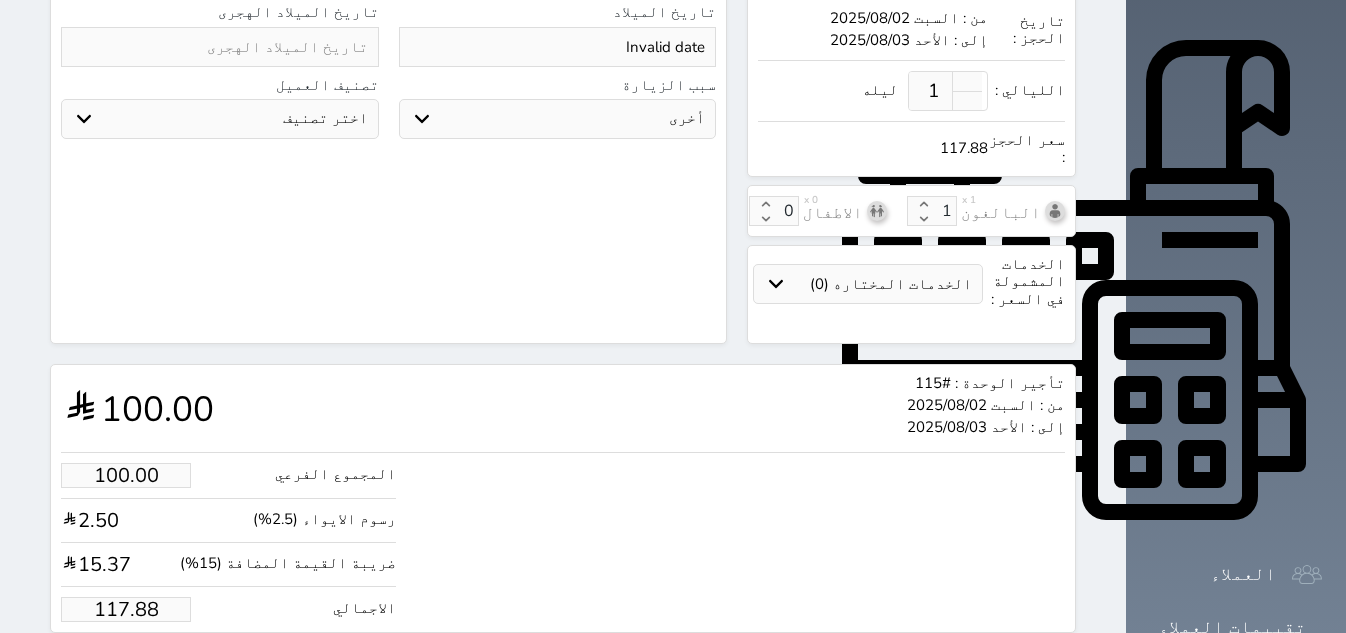 scroll, scrollTop: 626, scrollLeft: 0, axis: vertical 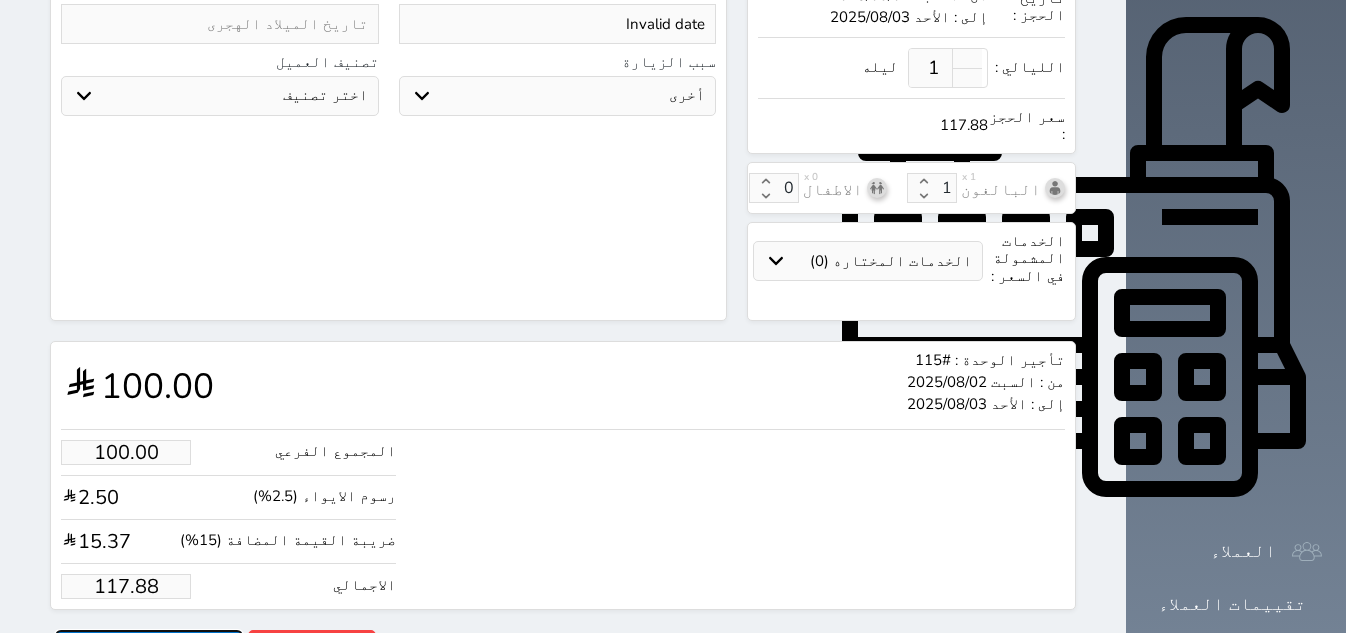 click on "حجز" at bounding box center (149, 647) 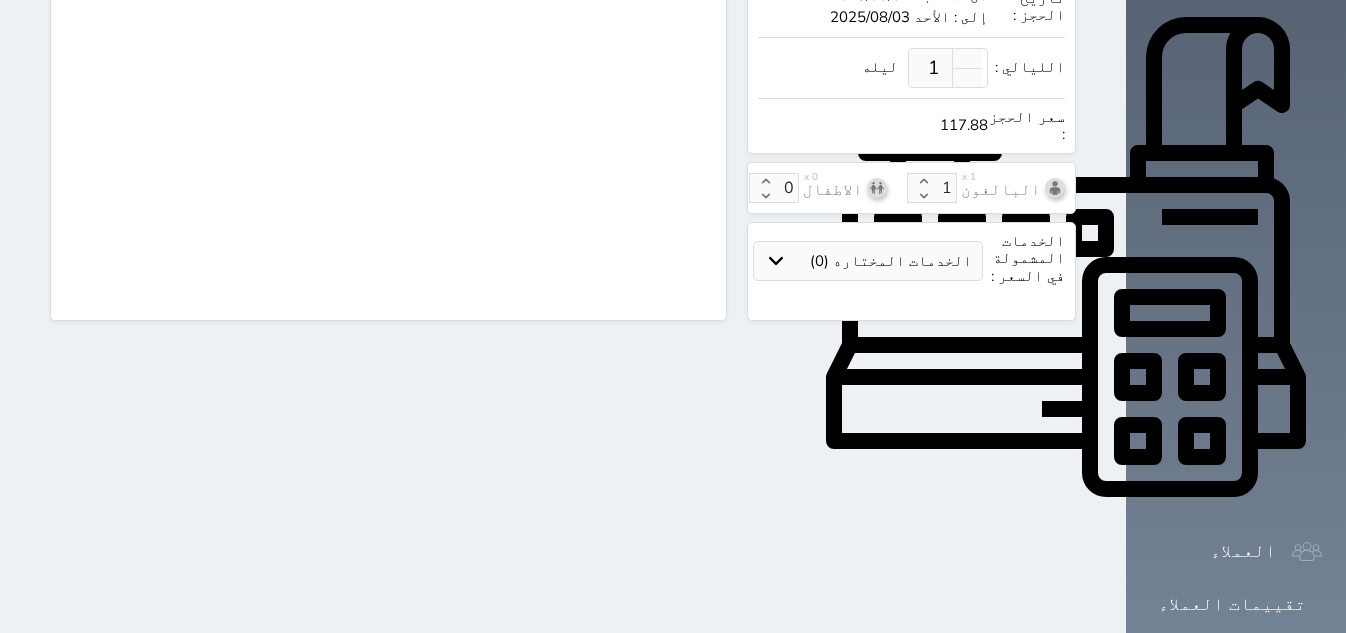 scroll, scrollTop: 432, scrollLeft: 0, axis: vertical 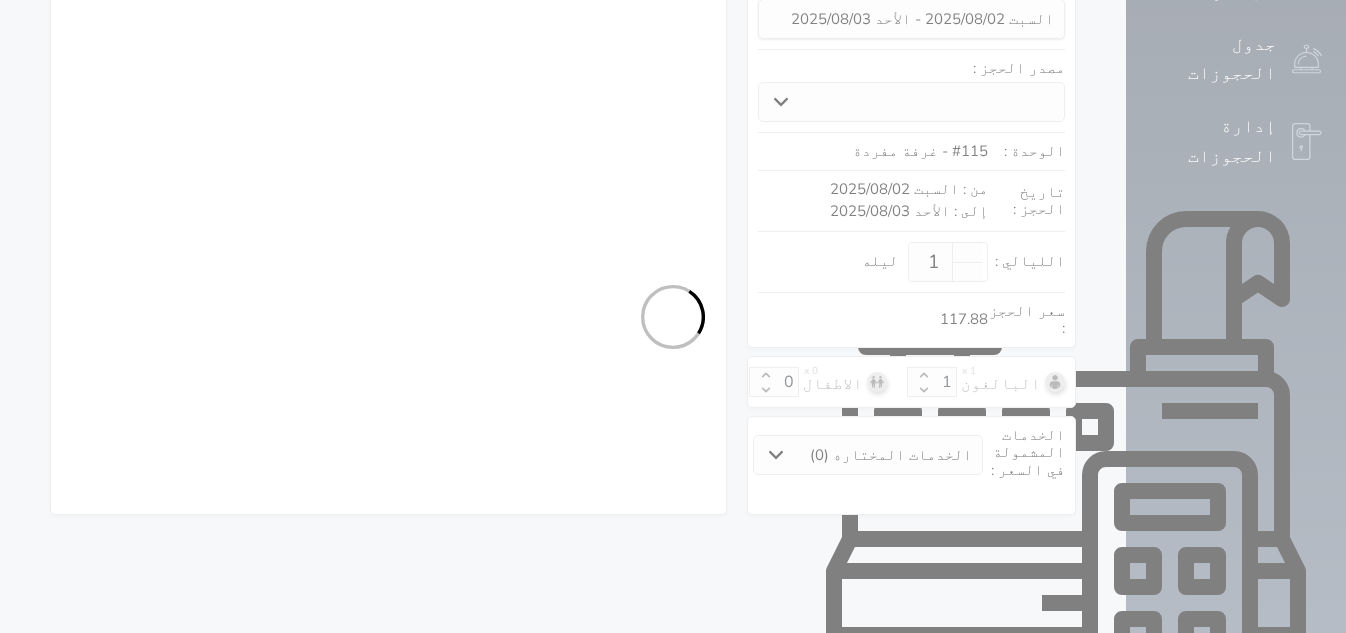 select on "1" 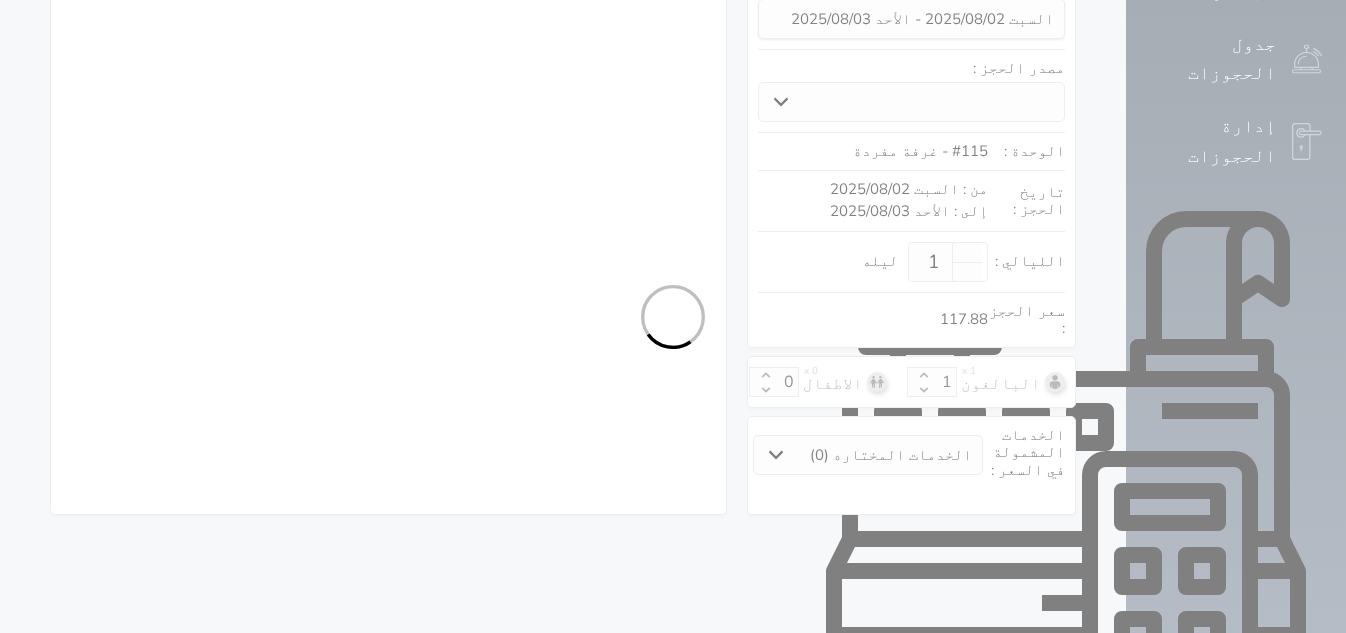 select on "113" 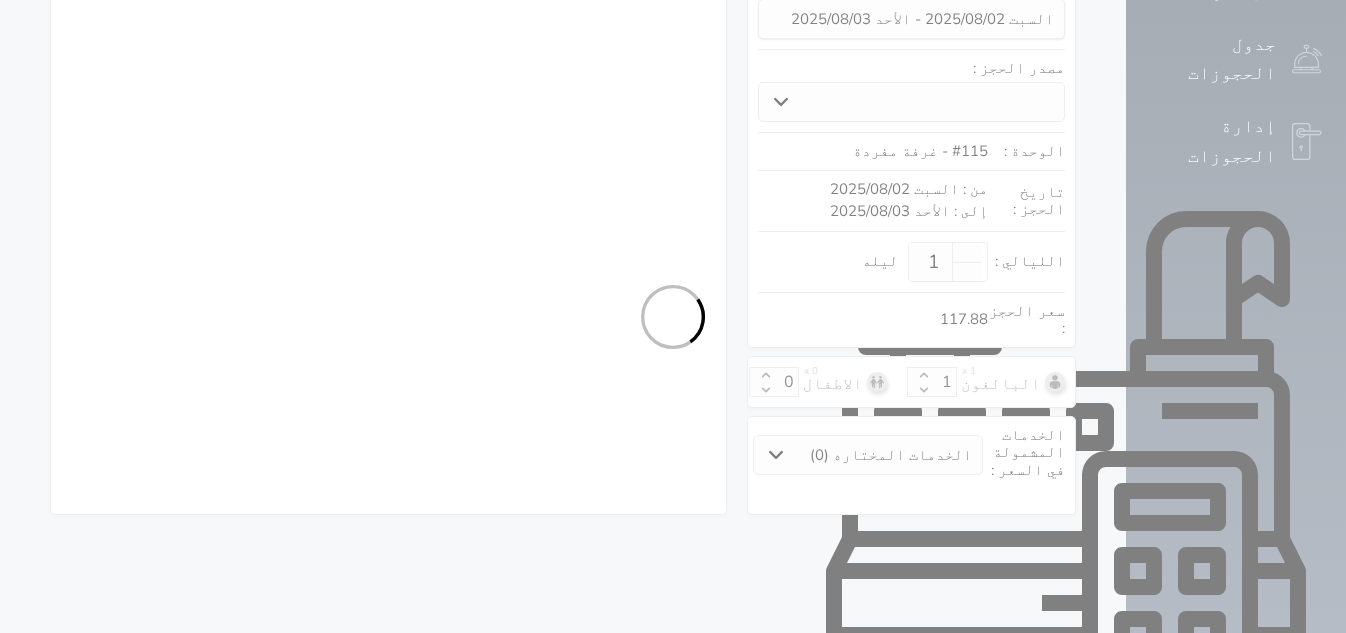 select on "1" 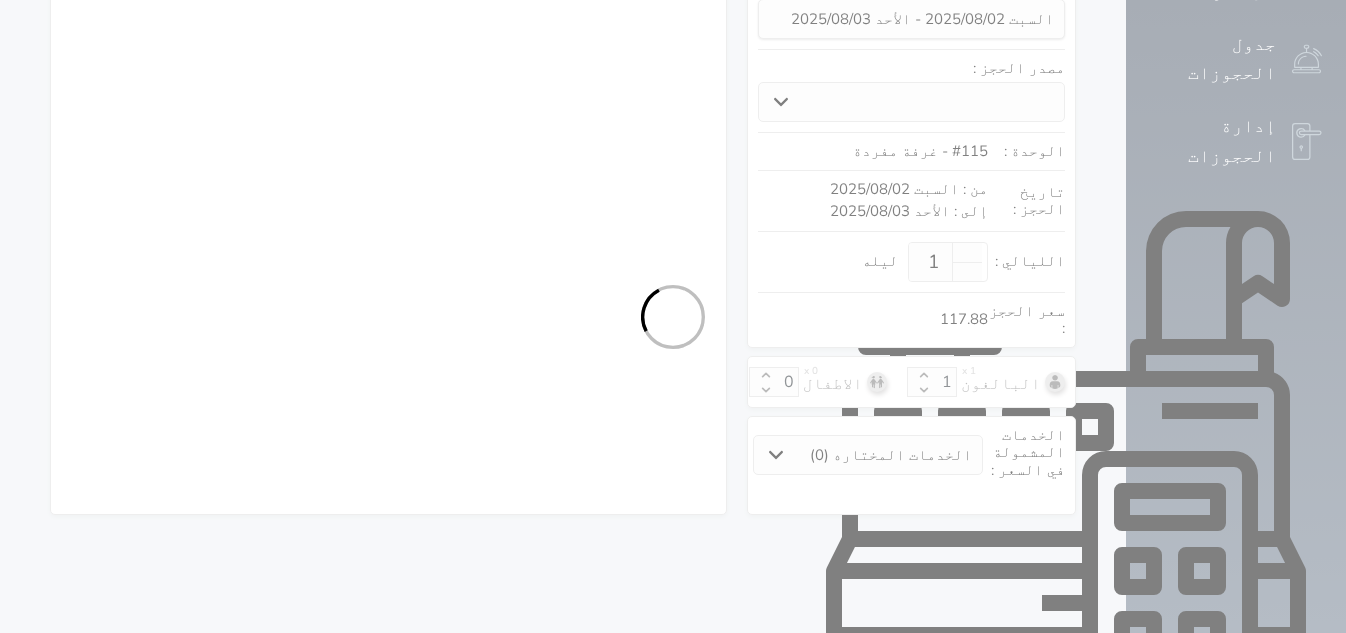 select on "7" 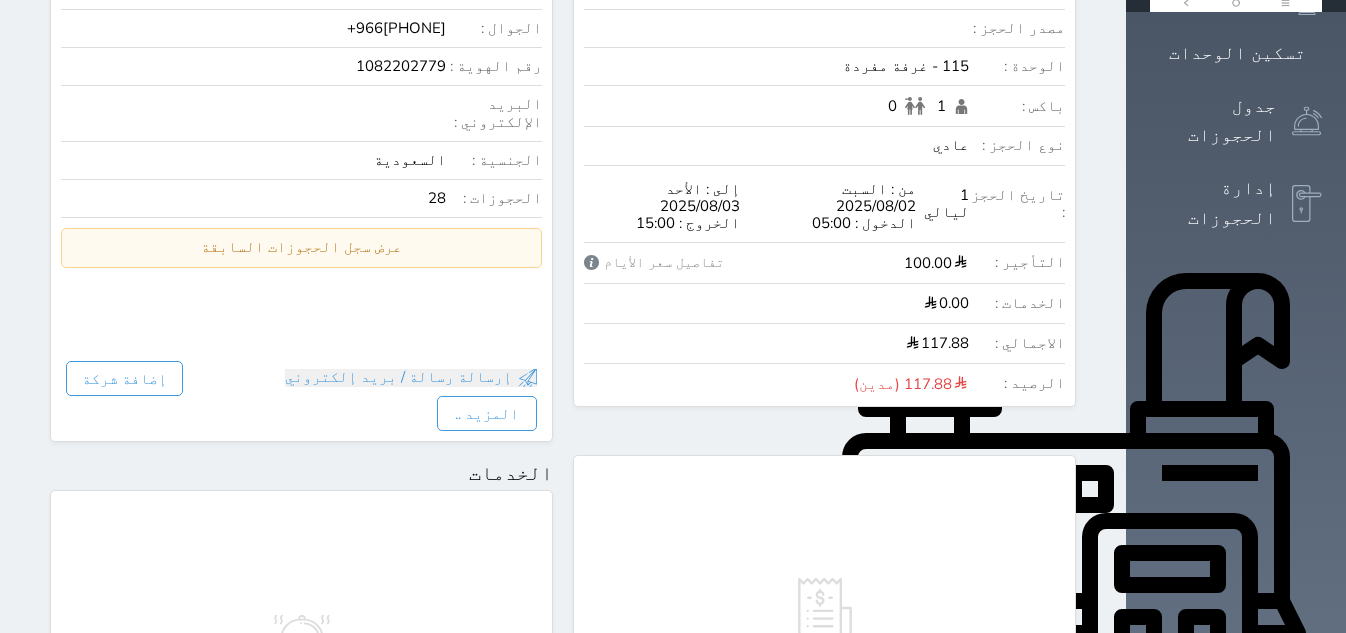 scroll, scrollTop: 375, scrollLeft: 0, axis: vertical 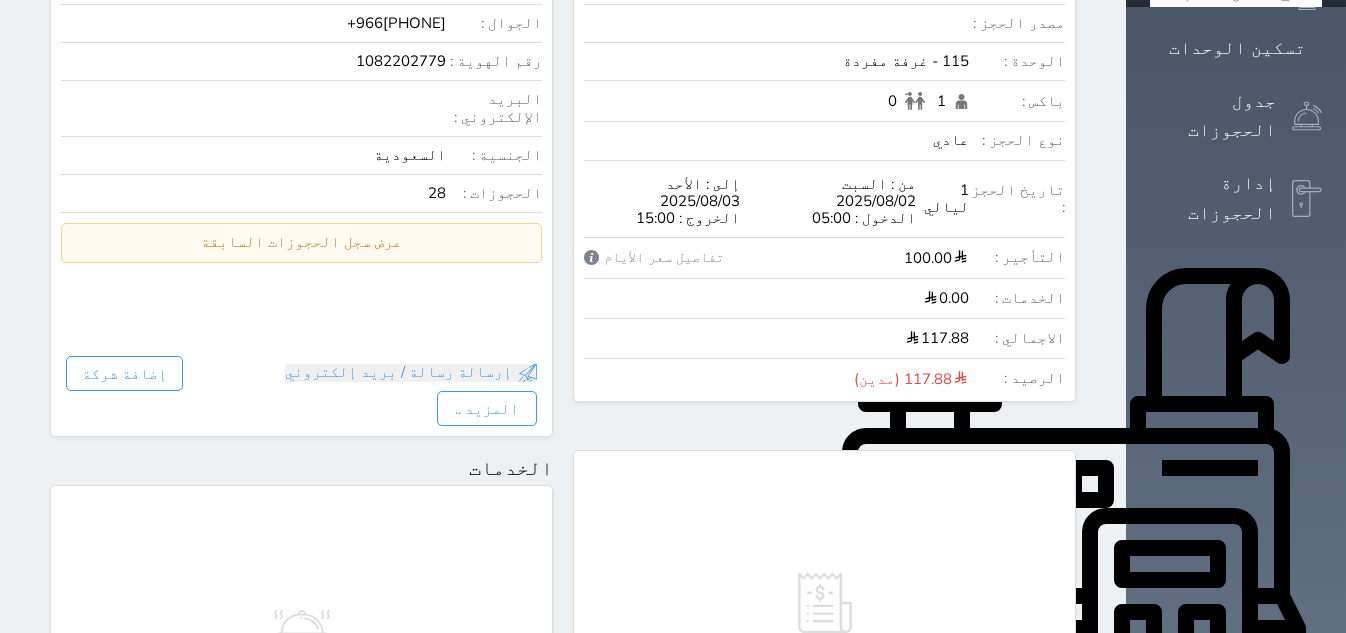 click on "117.88      (مدين)" at bounding box center [911, 378] 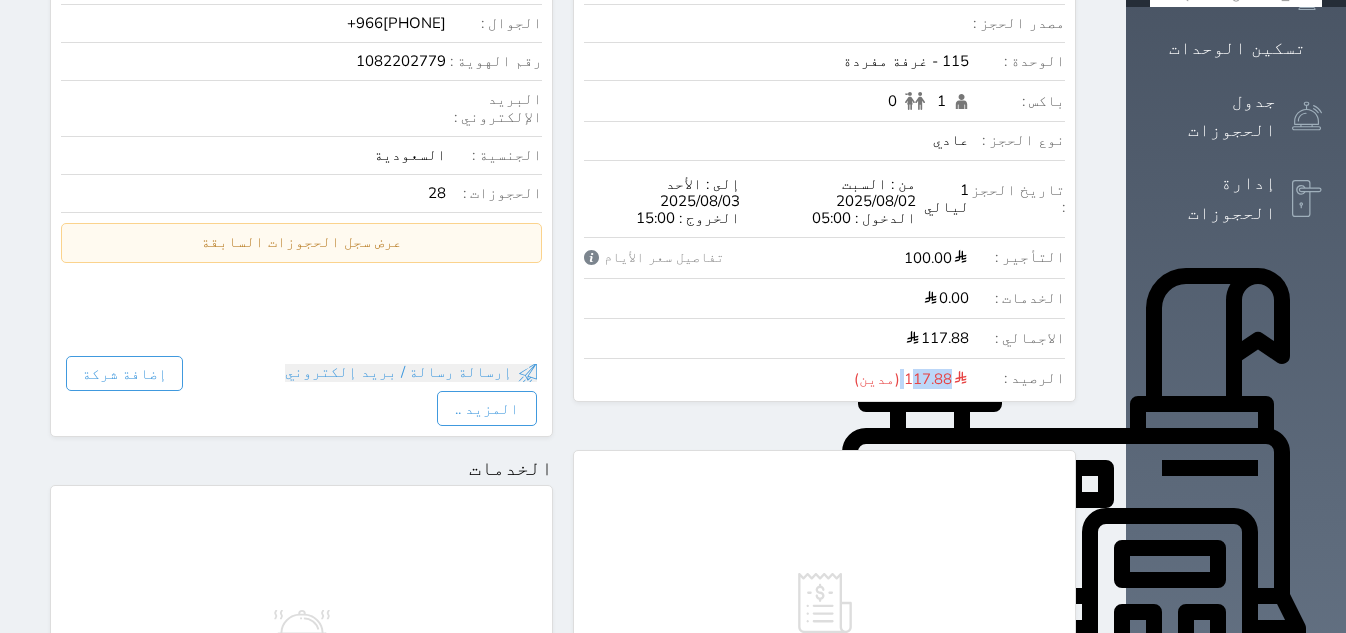 click on "117.88      (مدين)" at bounding box center (911, 378) 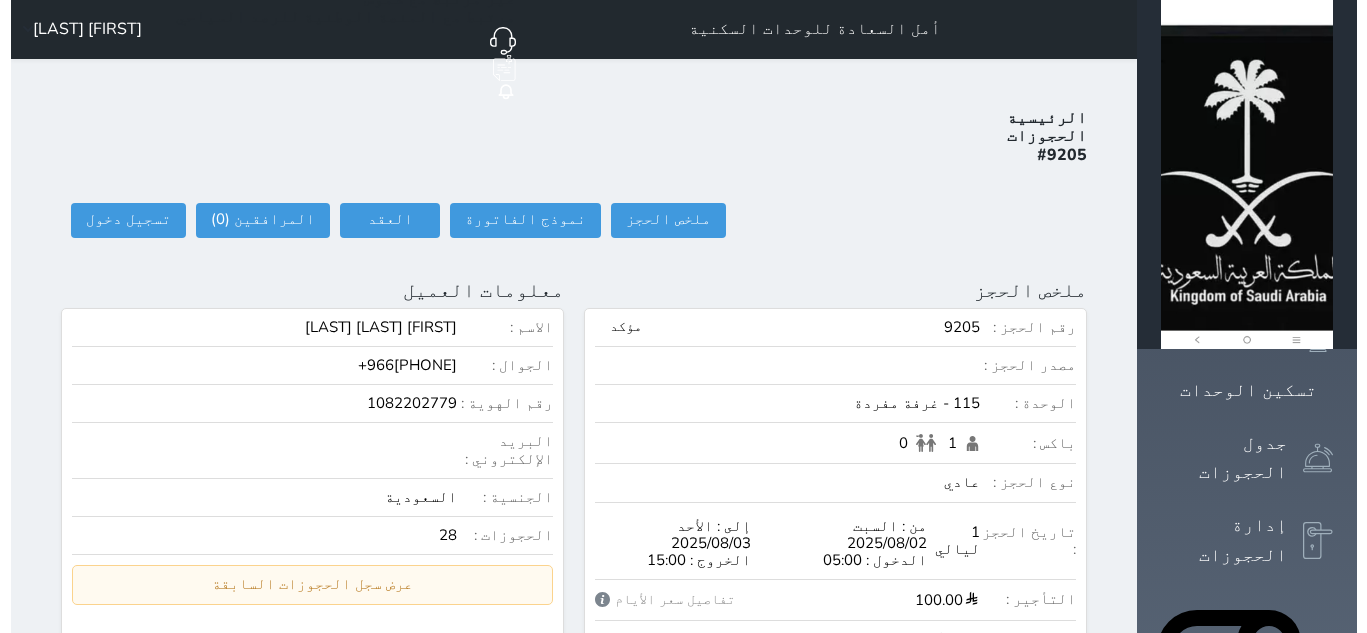 scroll, scrollTop: 0, scrollLeft: 0, axis: both 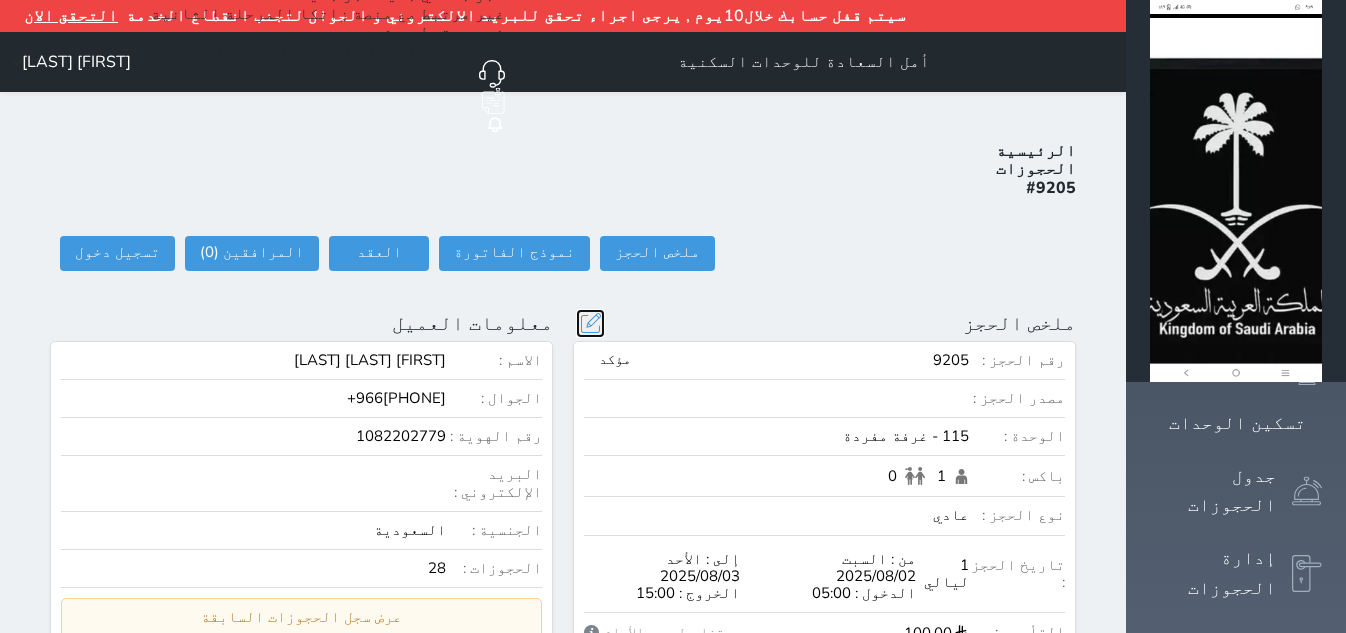 click at bounding box center (590, 323) 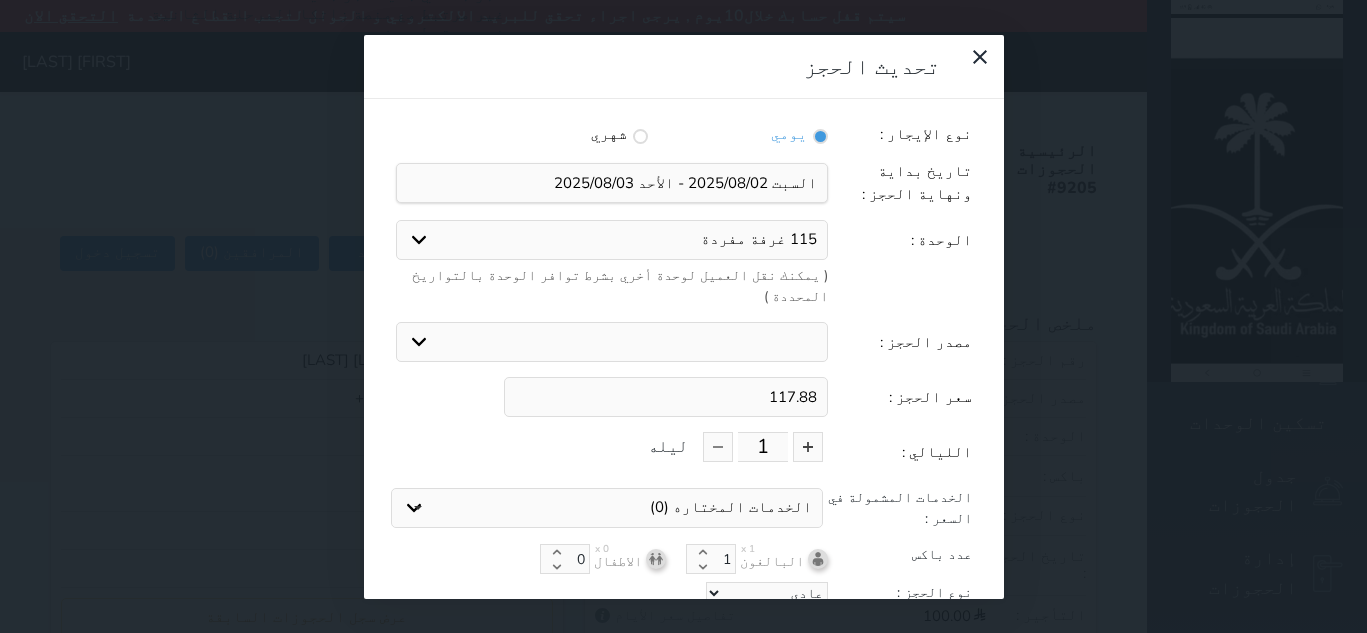 click on "117.88" at bounding box center [666, 397] 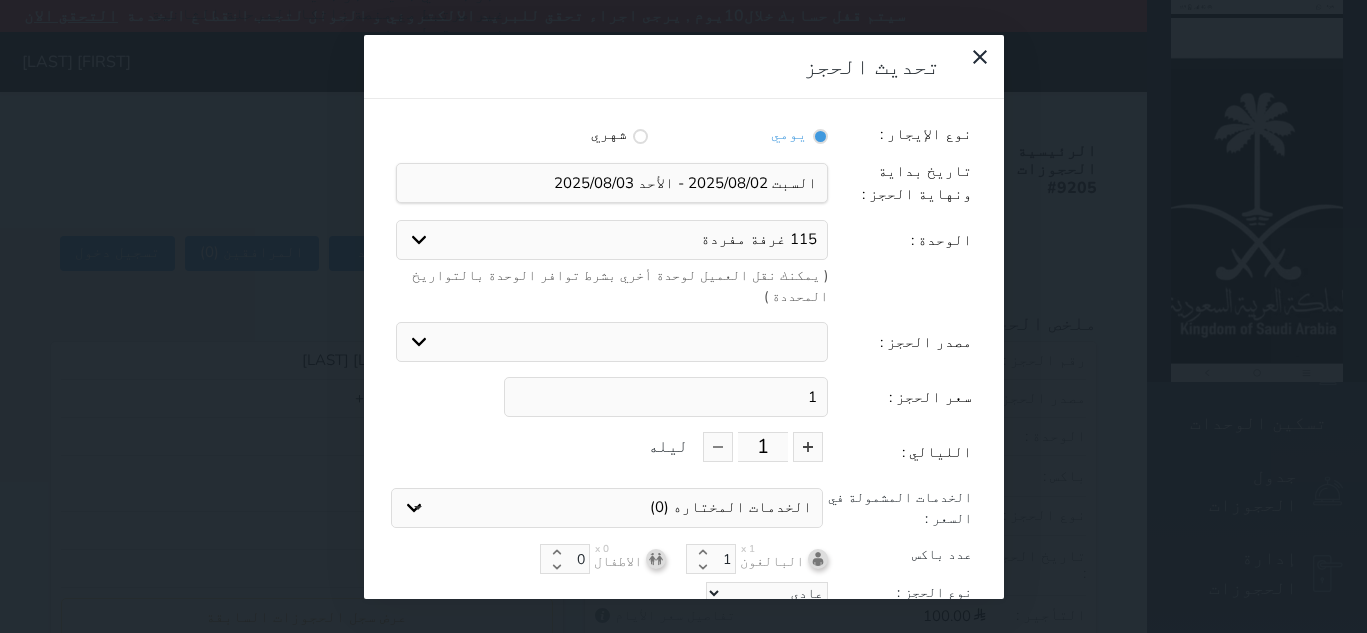 select 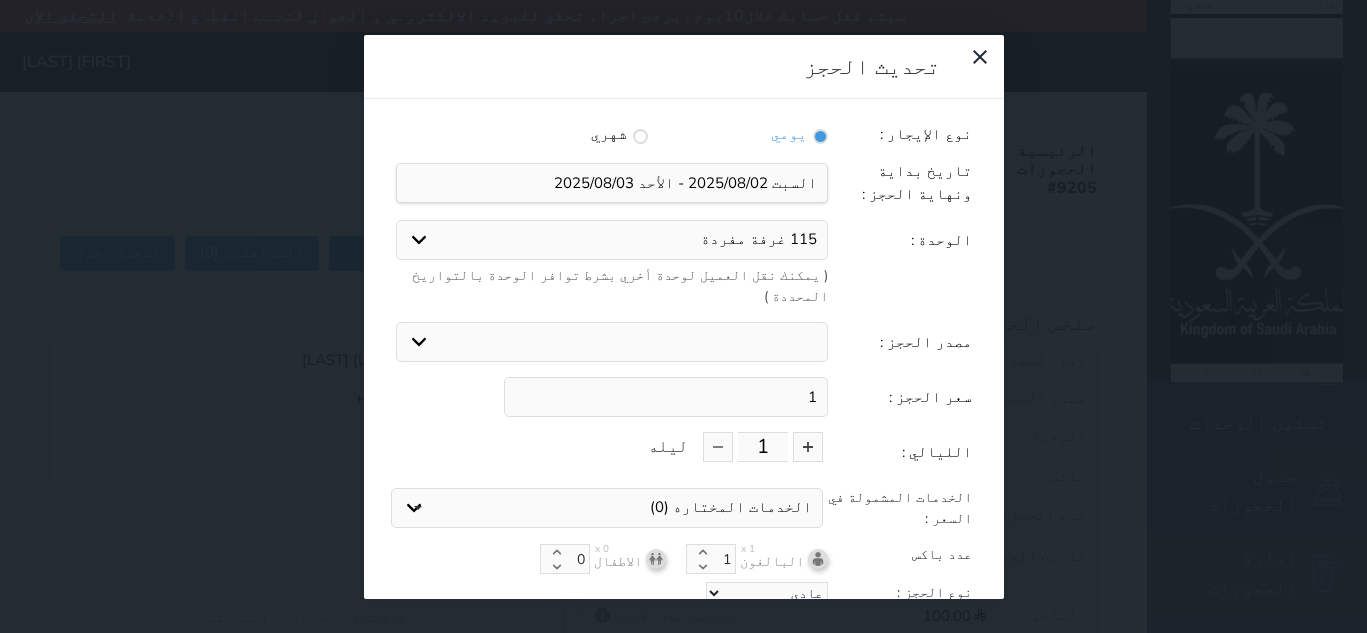 type on "15" 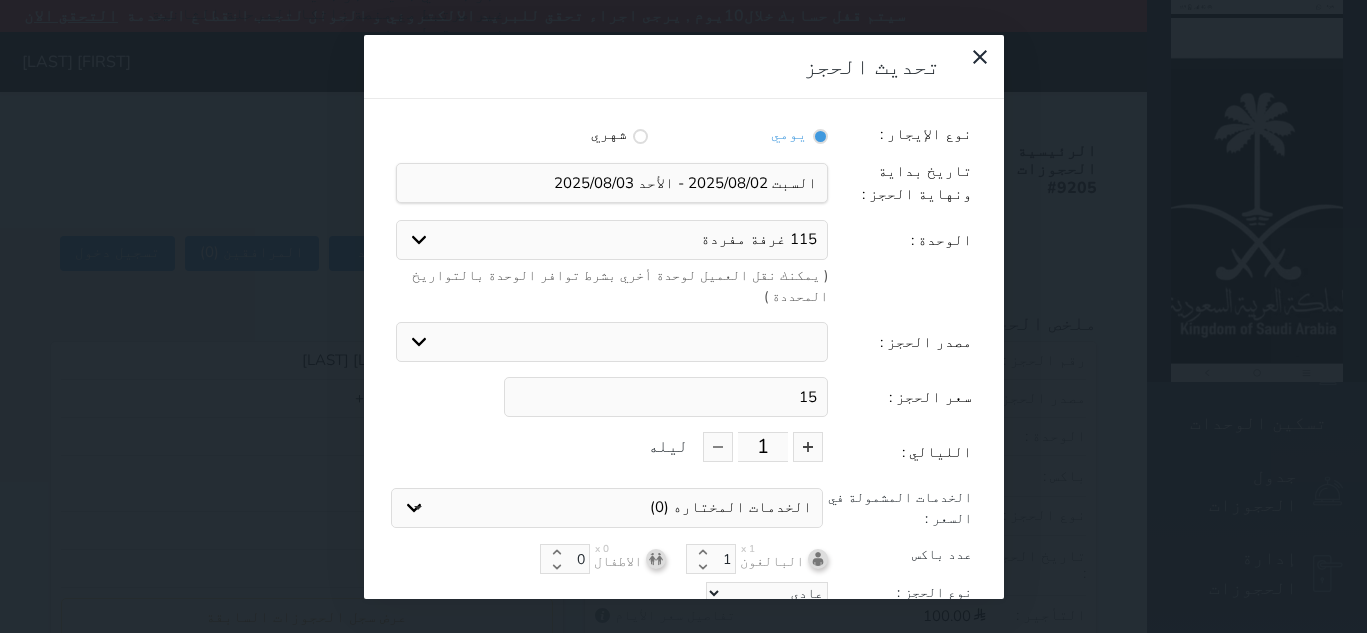 select 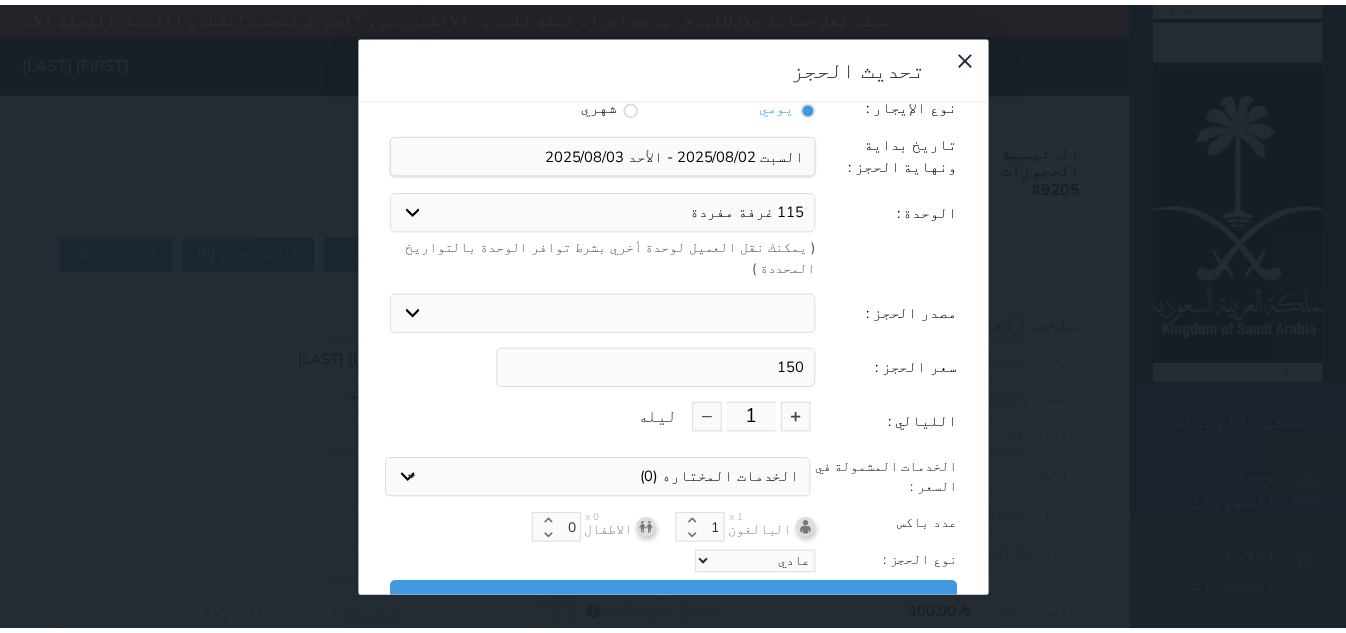 scroll, scrollTop: 45, scrollLeft: 0, axis: vertical 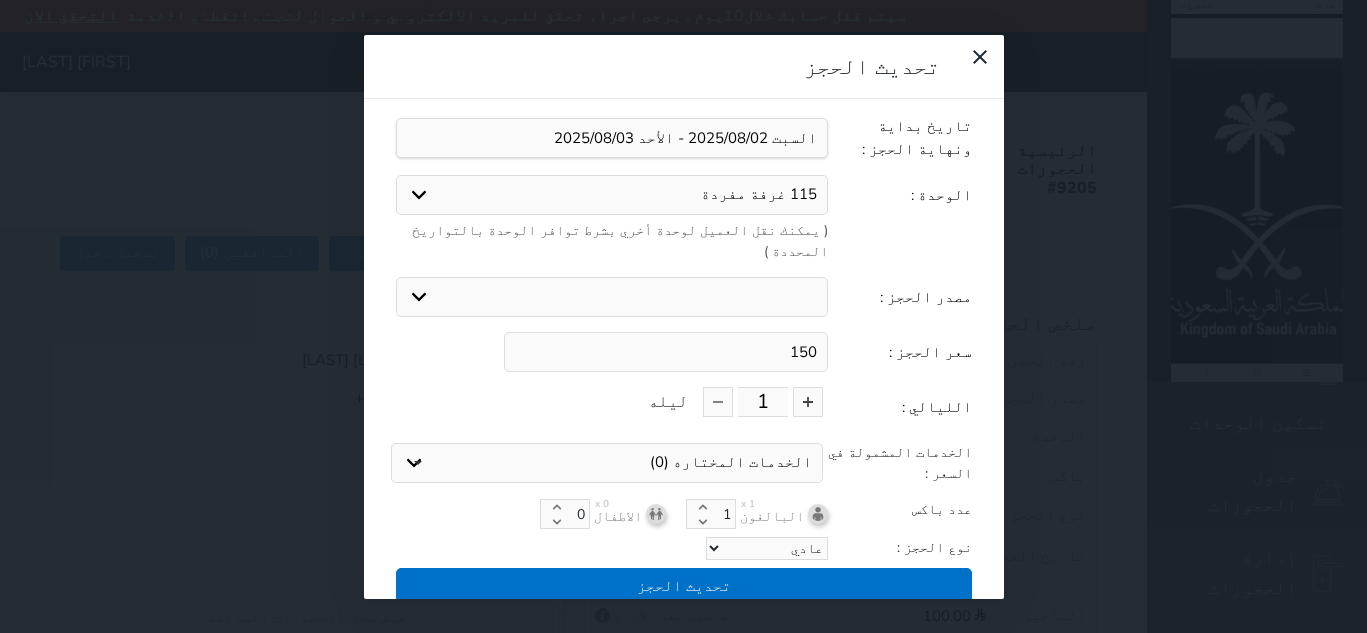 type on "150" 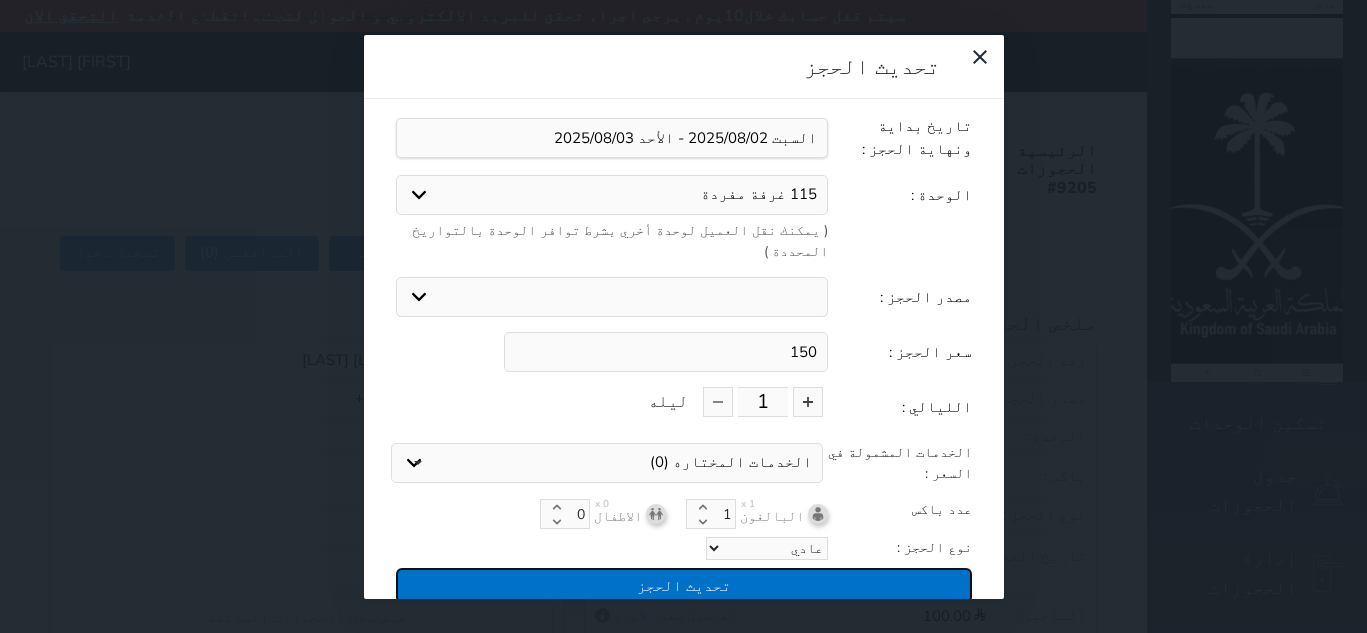 click on "تحديث الحجز" at bounding box center (684, 585) 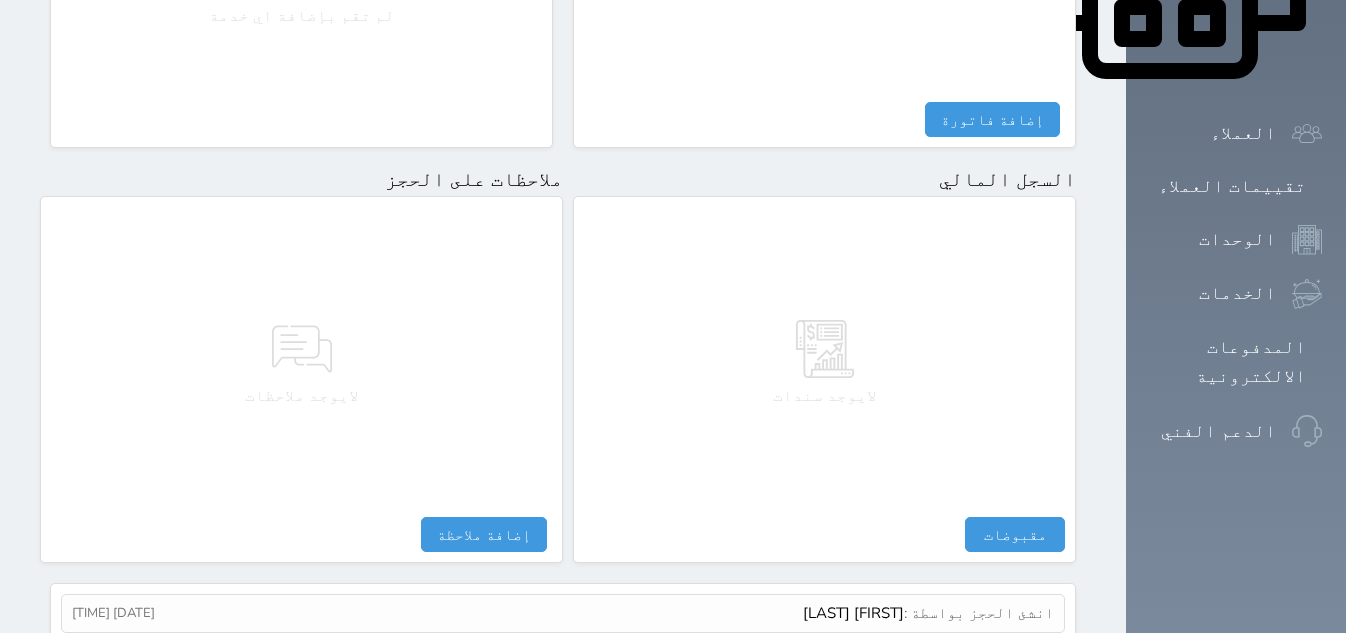 scroll, scrollTop: 1046, scrollLeft: 0, axis: vertical 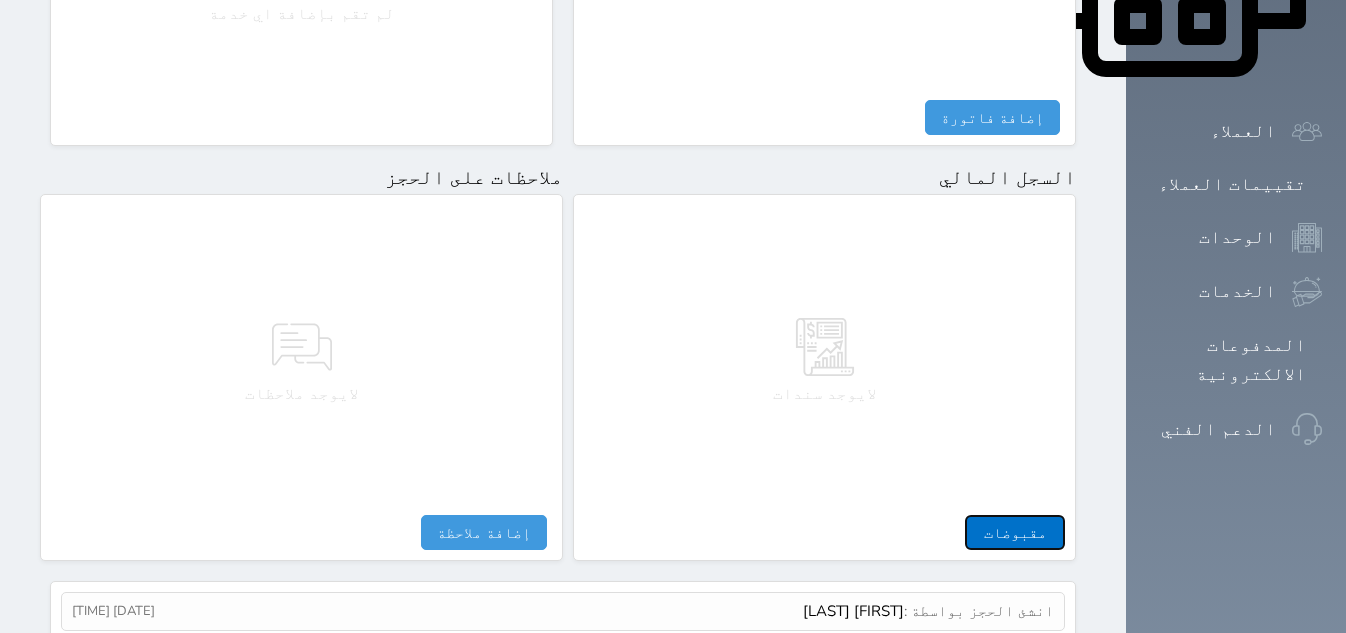 click on "مقبوضات" at bounding box center (1015, 532) 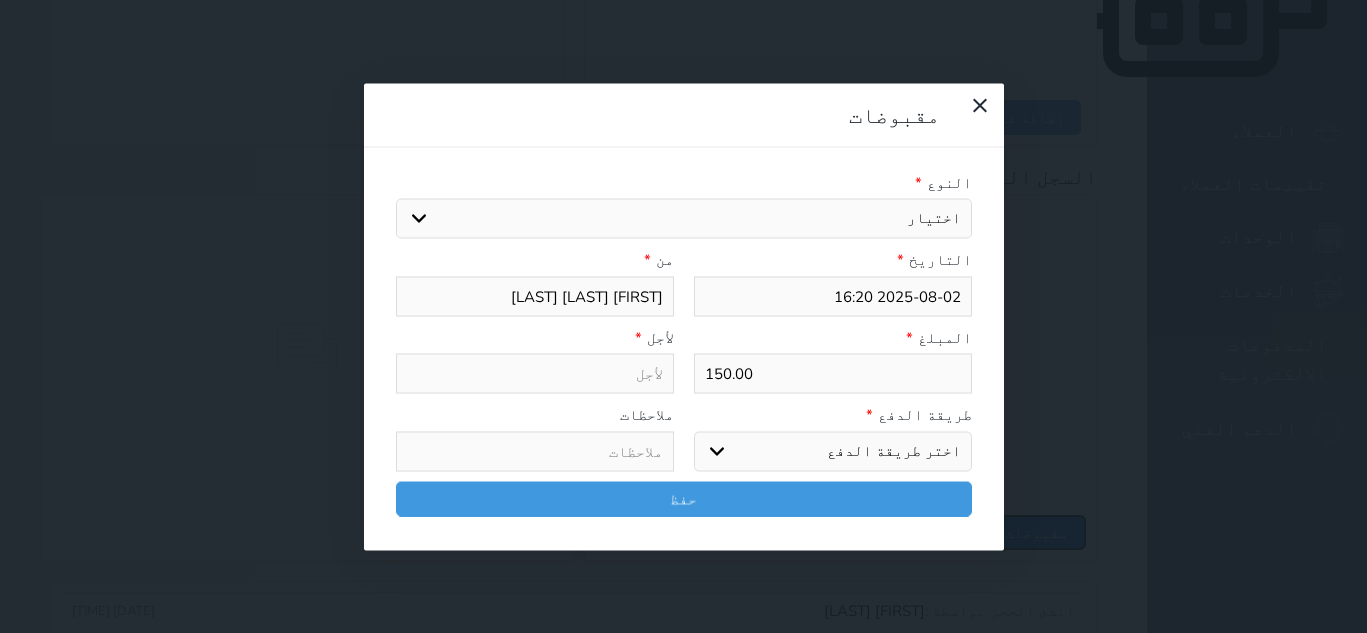 select 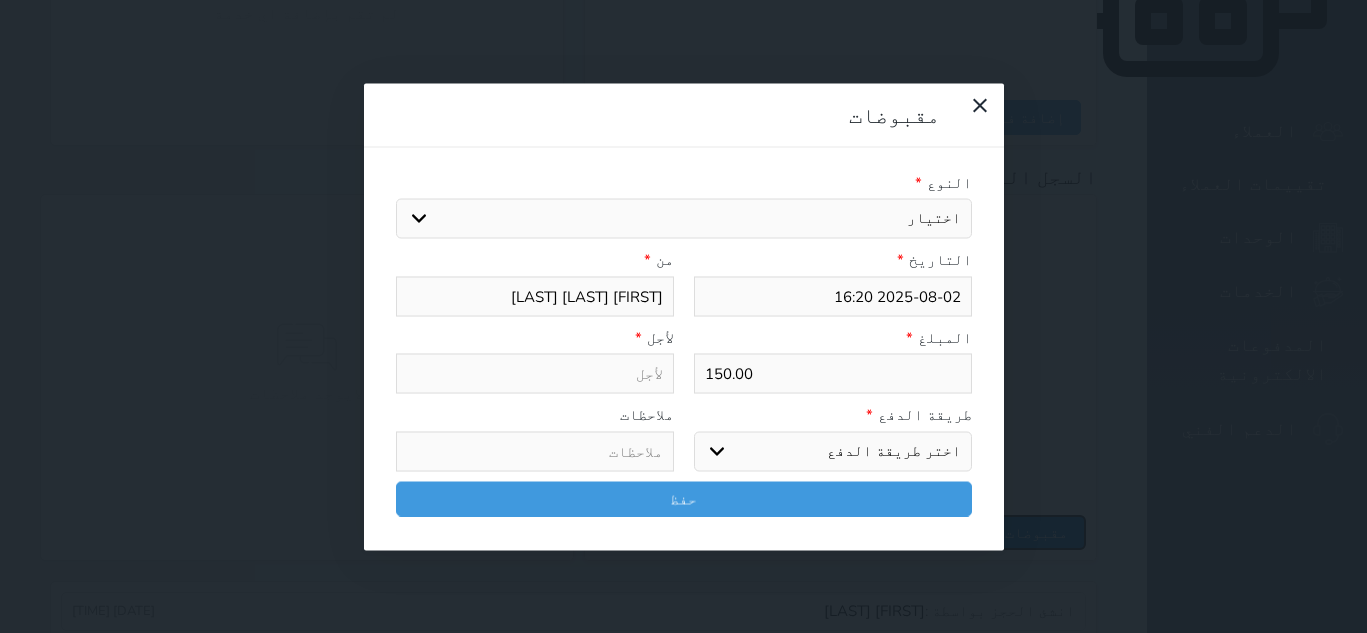 select 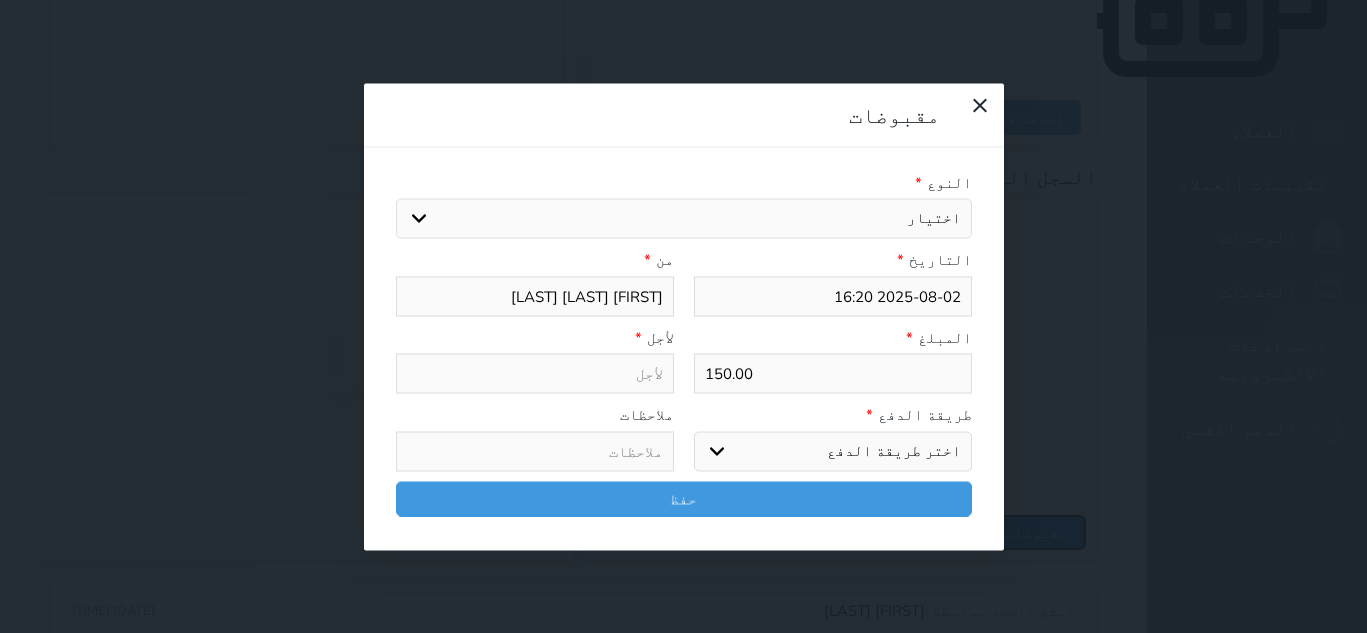 select 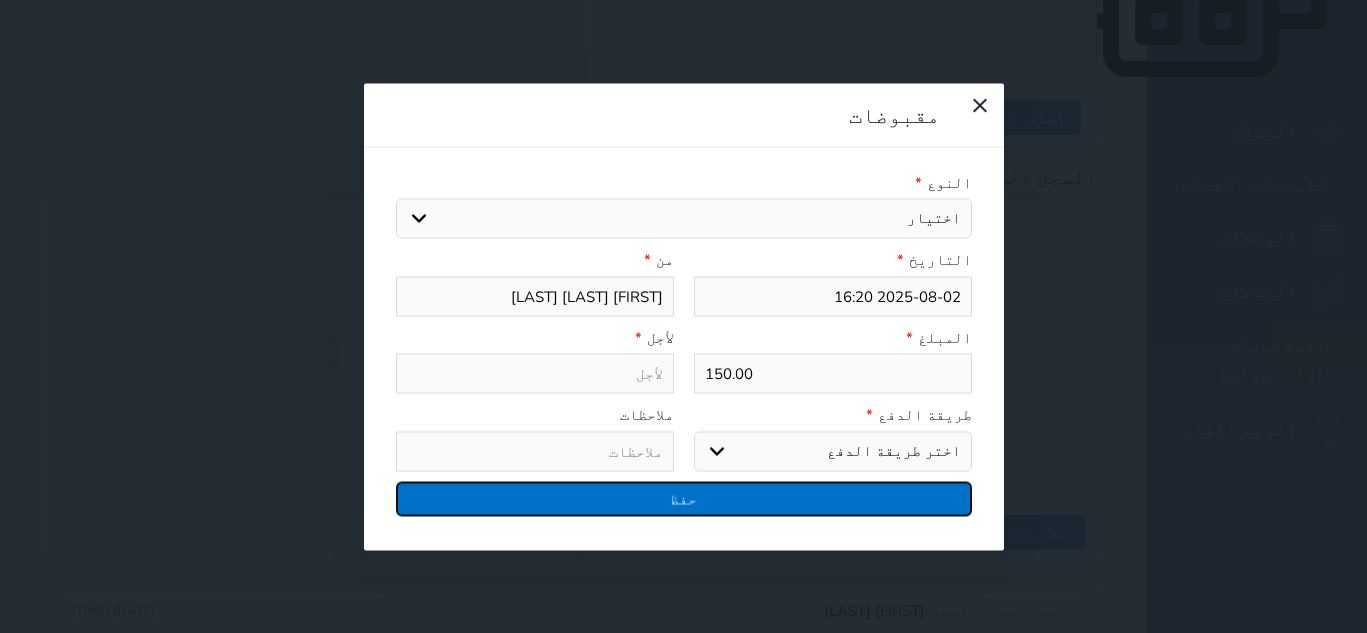 click on "حفظ" at bounding box center [684, 498] 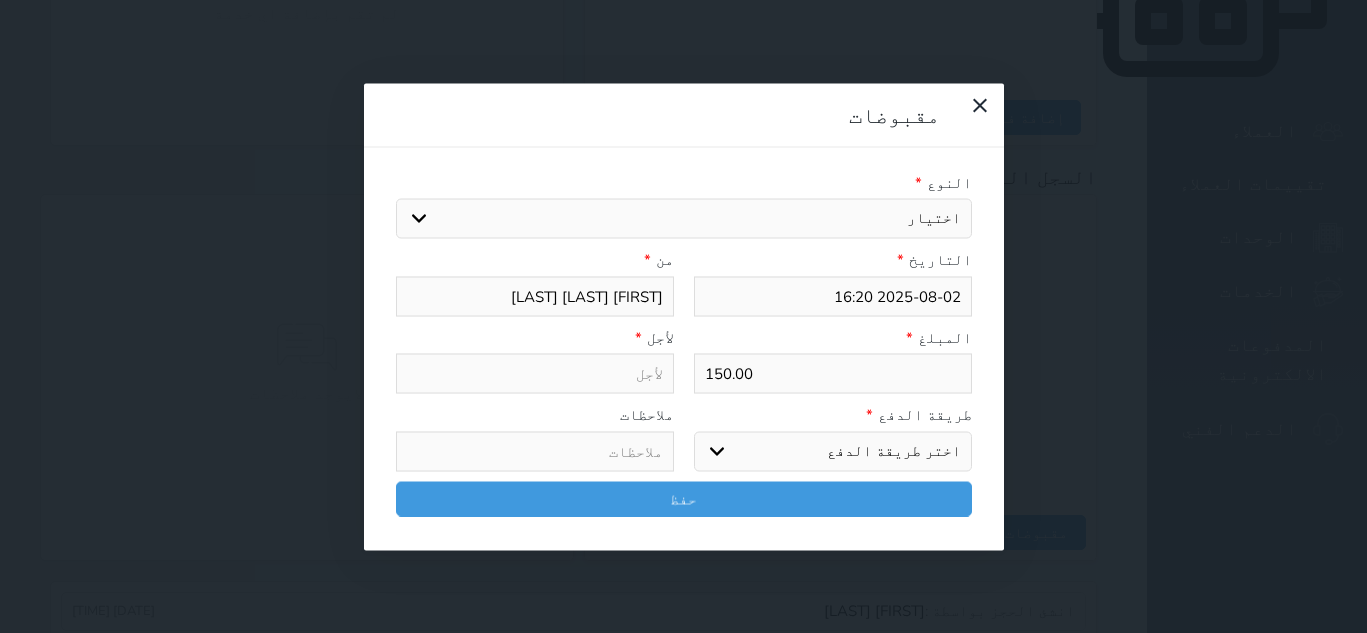 click on "اختر طريقة الدفع   دفع نقدى   تحويل بنكى   مدى   بطاقة ائتمان   آجل" at bounding box center (833, 451) 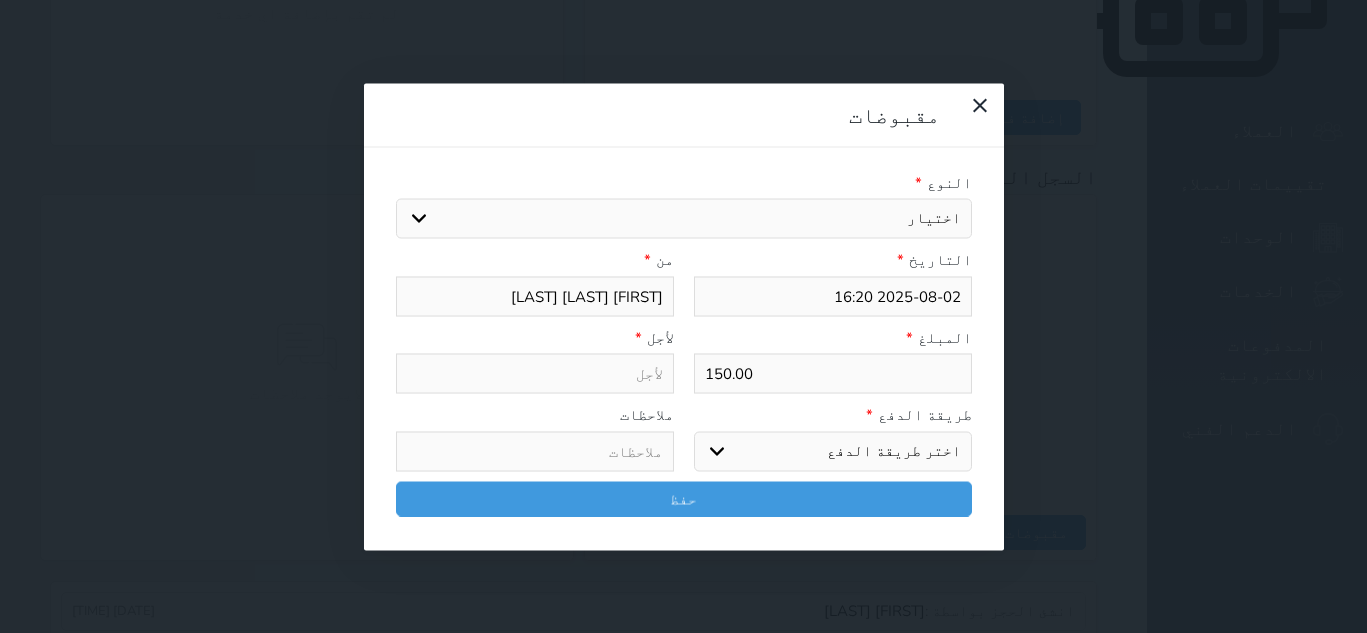 select on "mada" 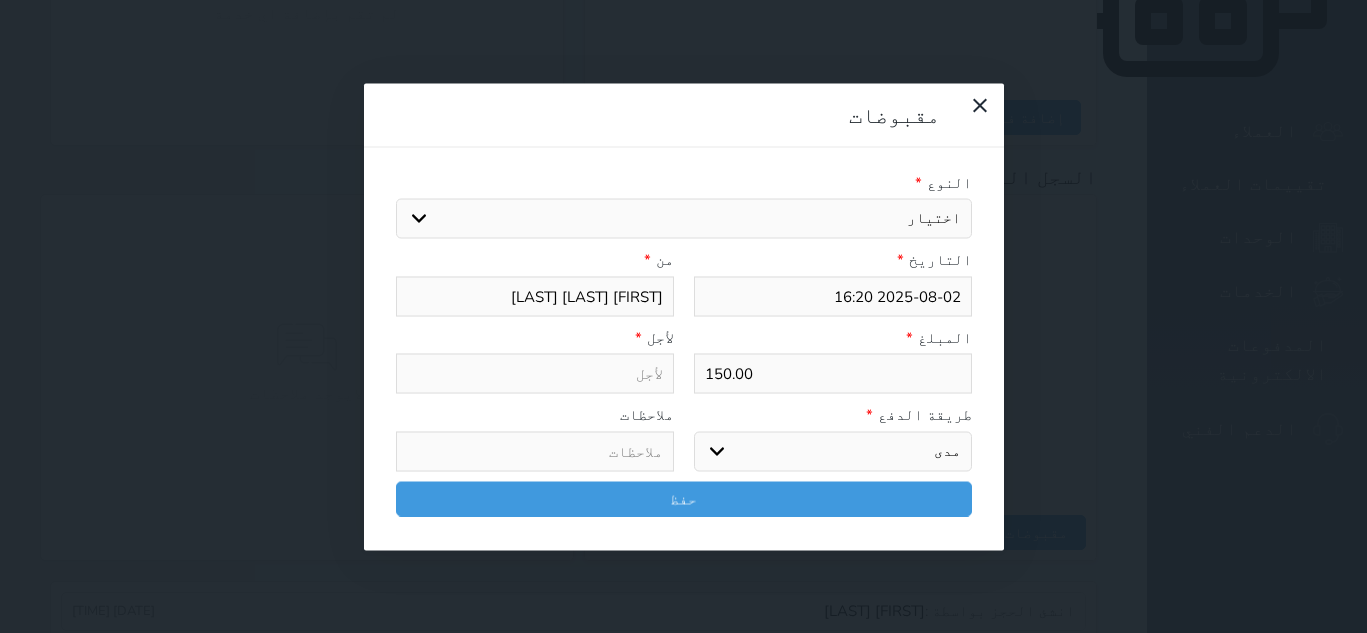 click on "اختر طريقة الدفع   دفع نقدى   تحويل بنكى   مدى   بطاقة ائتمان   آجل" at bounding box center [833, 451] 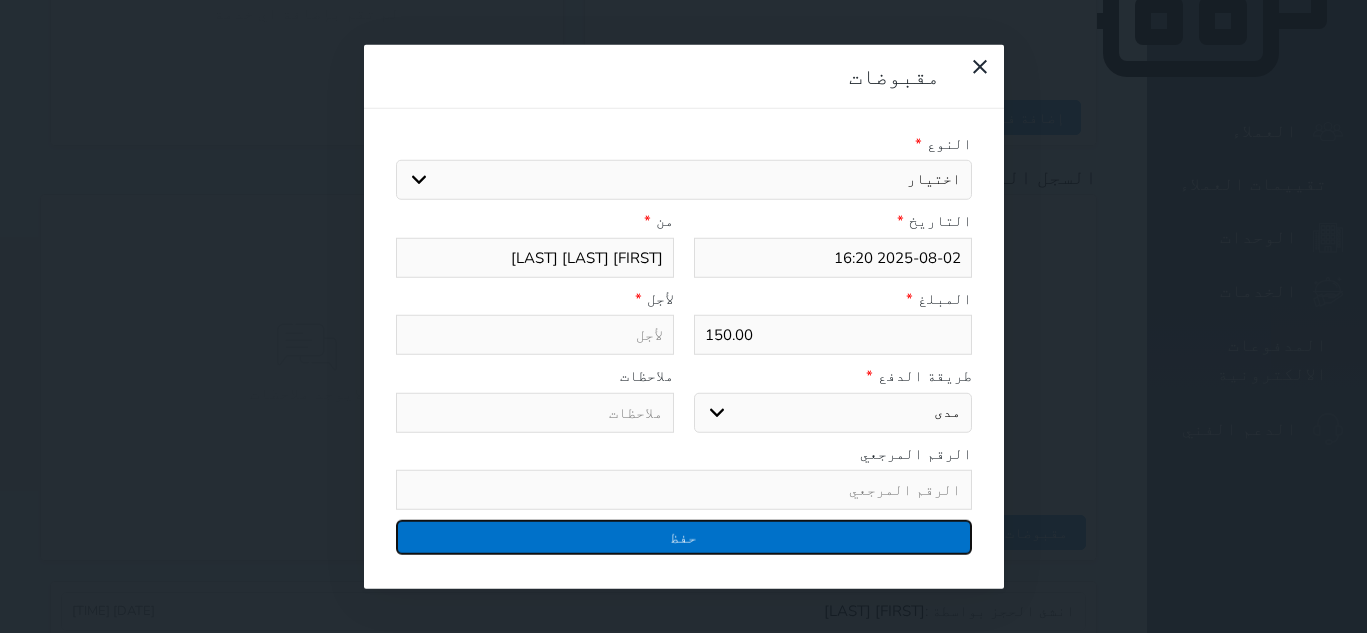 click on "حفظ" at bounding box center [684, 537] 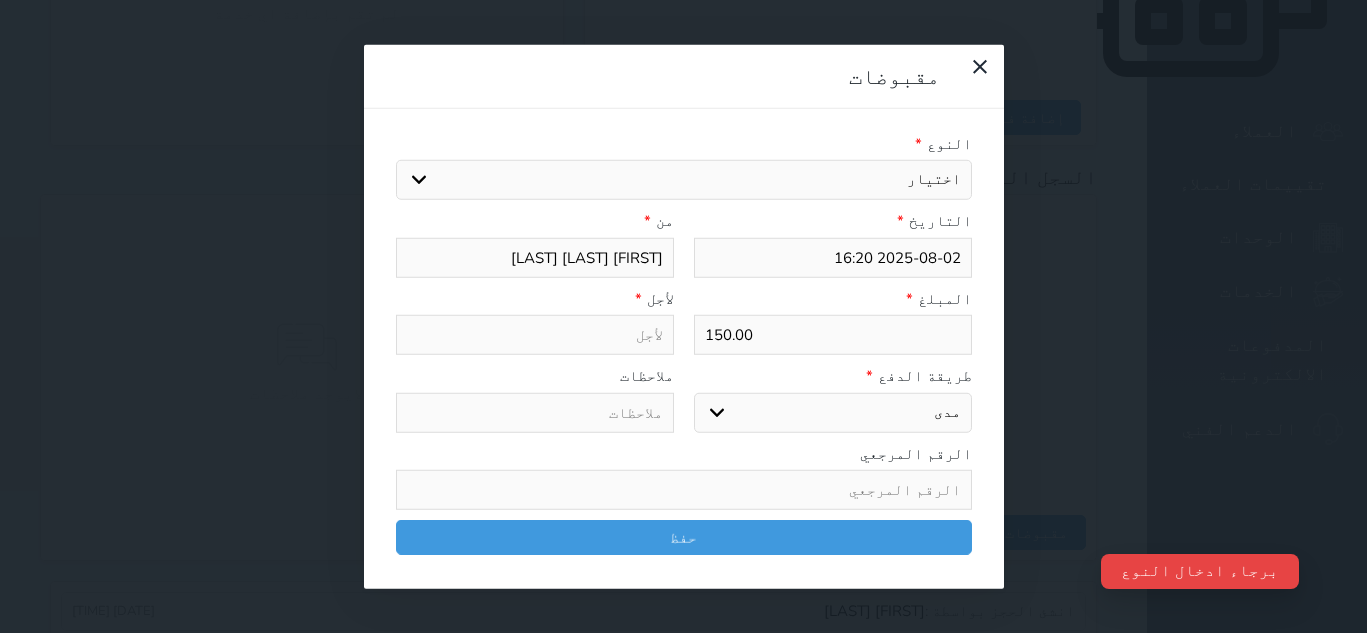 click on "اختيار   مقبوضات عامة قيمة إيجار فواتير تامين عربون لا ينطبق آخر مغسلة واي فاي - الإنترنت مواقف السيارات طعام الأغذية والمشروبات مشروبات المشروبات الباردة المشروبات الساخنة الإفطار غداء عشاء مخبز و كعك حمام سباحة الصالة الرياضية سبا و خدمات الجمال اختيار وإسقاط (خدمات النقل) ميني بار كابل - تلفزيون سرير إضافي تصفيف الشعر رسوم حكومية خدمات الجولات السياحية المنظمة خدمات الدليل السياحي" at bounding box center (684, 180) 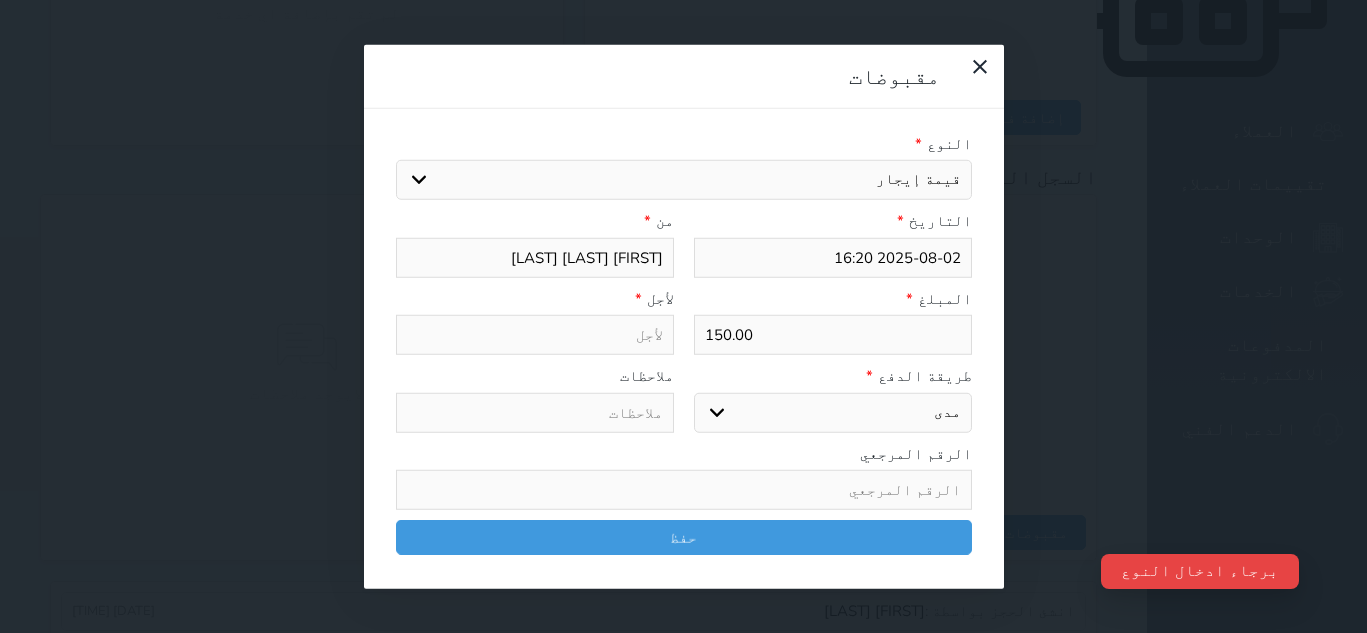 click on "اختيار   مقبوضات عامة قيمة إيجار فواتير تامين عربون لا ينطبق آخر مغسلة واي فاي - الإنترنت مواقف السيارات طعام الأغذية والمشروبات مشروبات المشروبات الباردة المشروبات الساخنة الإفطار غداء عشاء مخبز و كعك حمام سباحة الصالة الرياضية سبا و خدمات الجمال اختيار وإسقاط (خدمات النقل) ميني بار كابل - تلفزيون سرير إضافي تصفيف الشعر رسوم حكومية خدمات الجولات السياحية المنظمة خدمات الدليل السياحي" at bounding box center (684, 180) 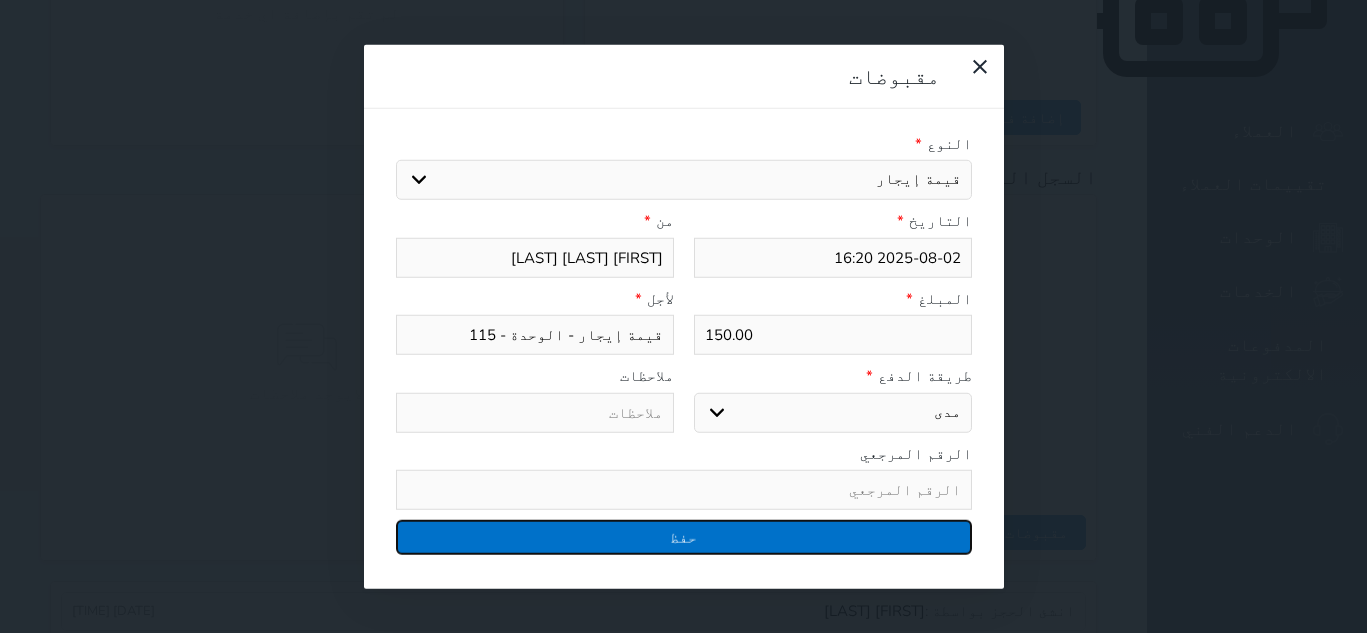 click on "حفظ" at bounding box center (684, 537) 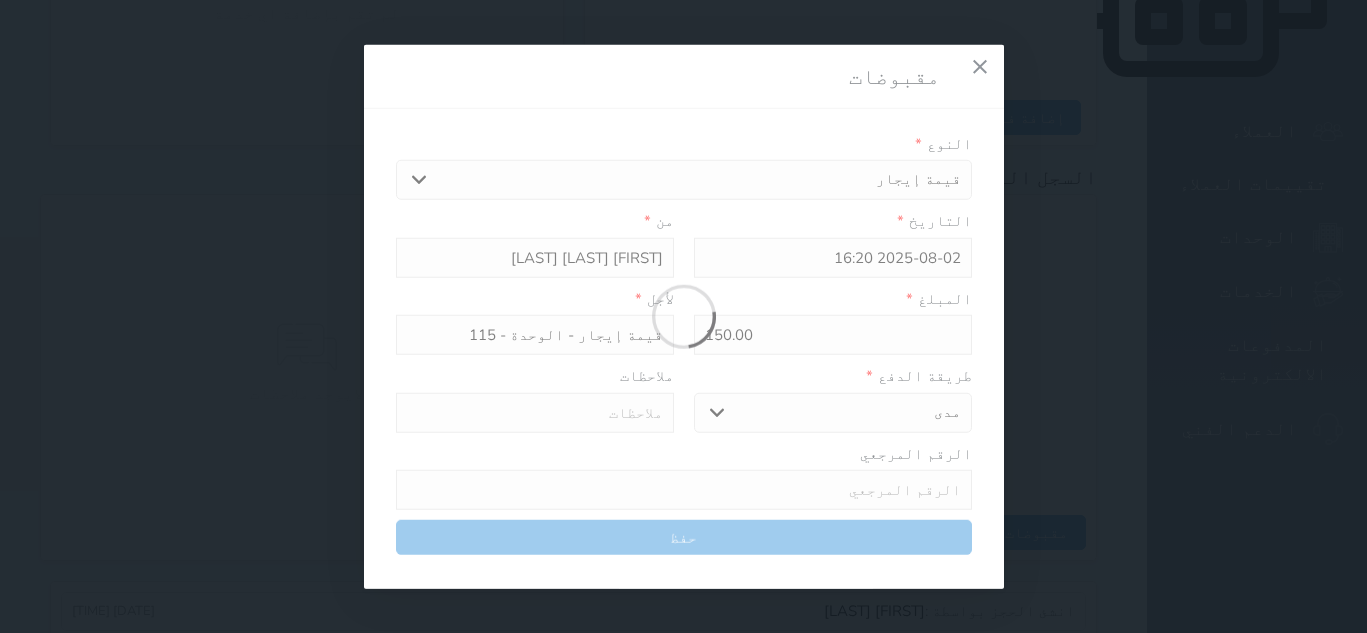 select 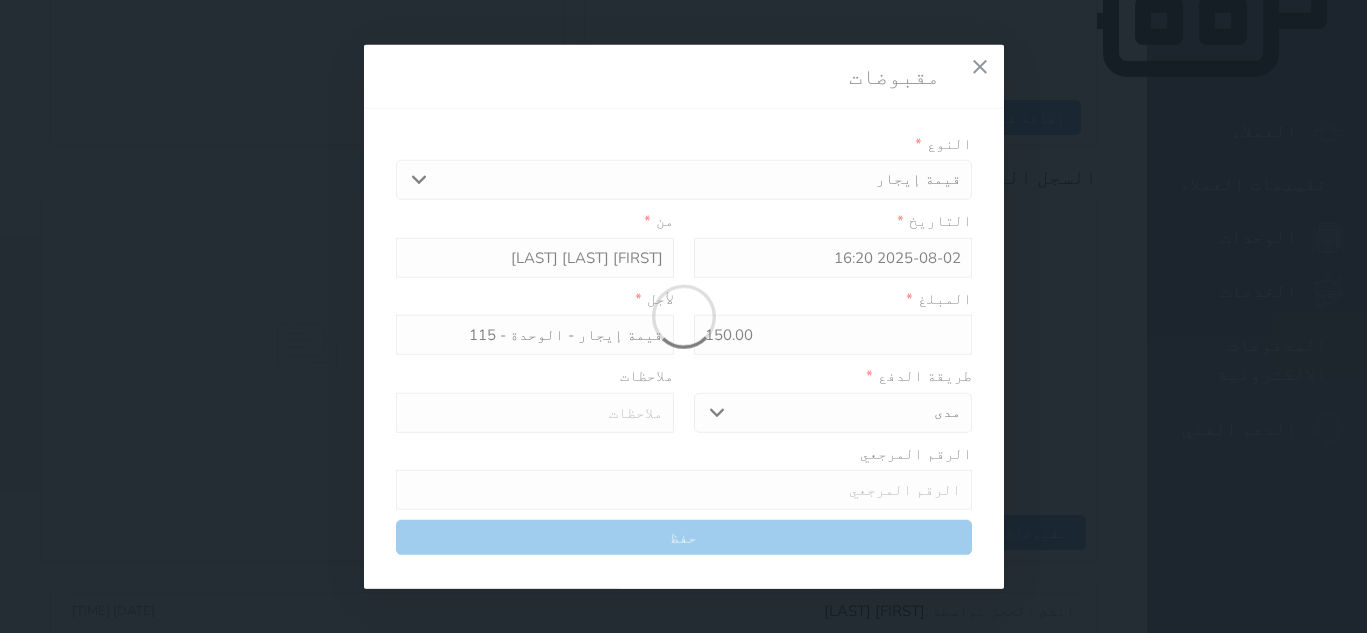 type 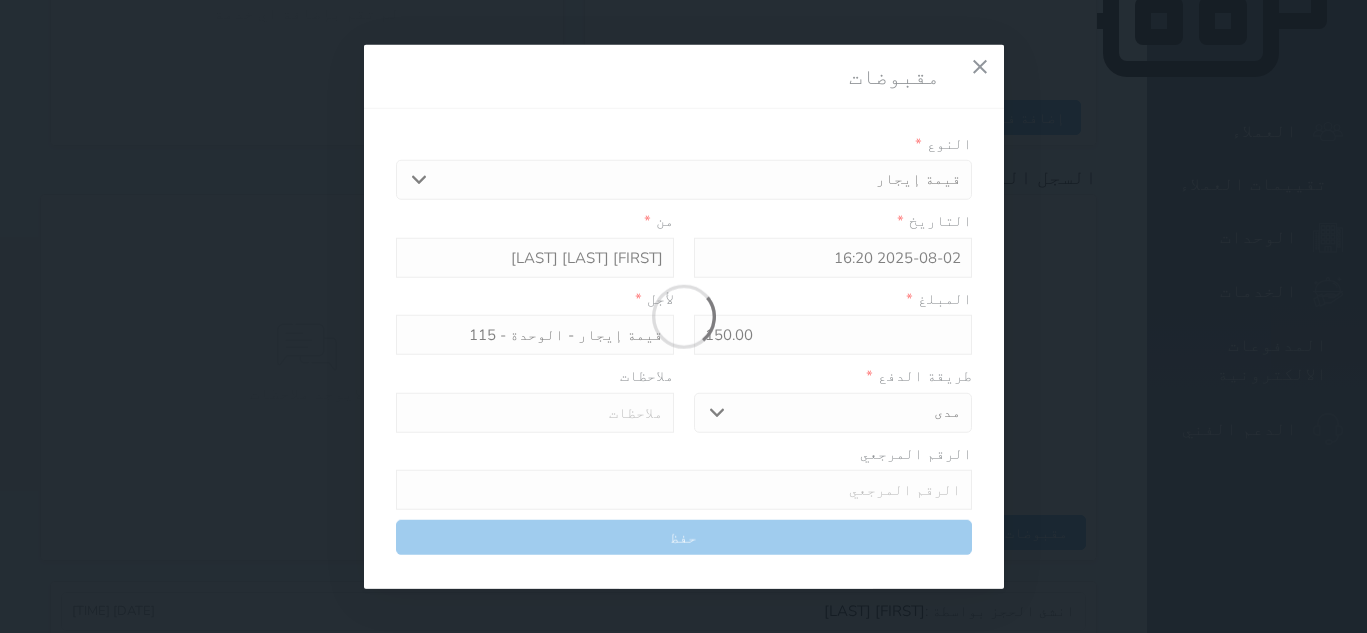 type on "0" 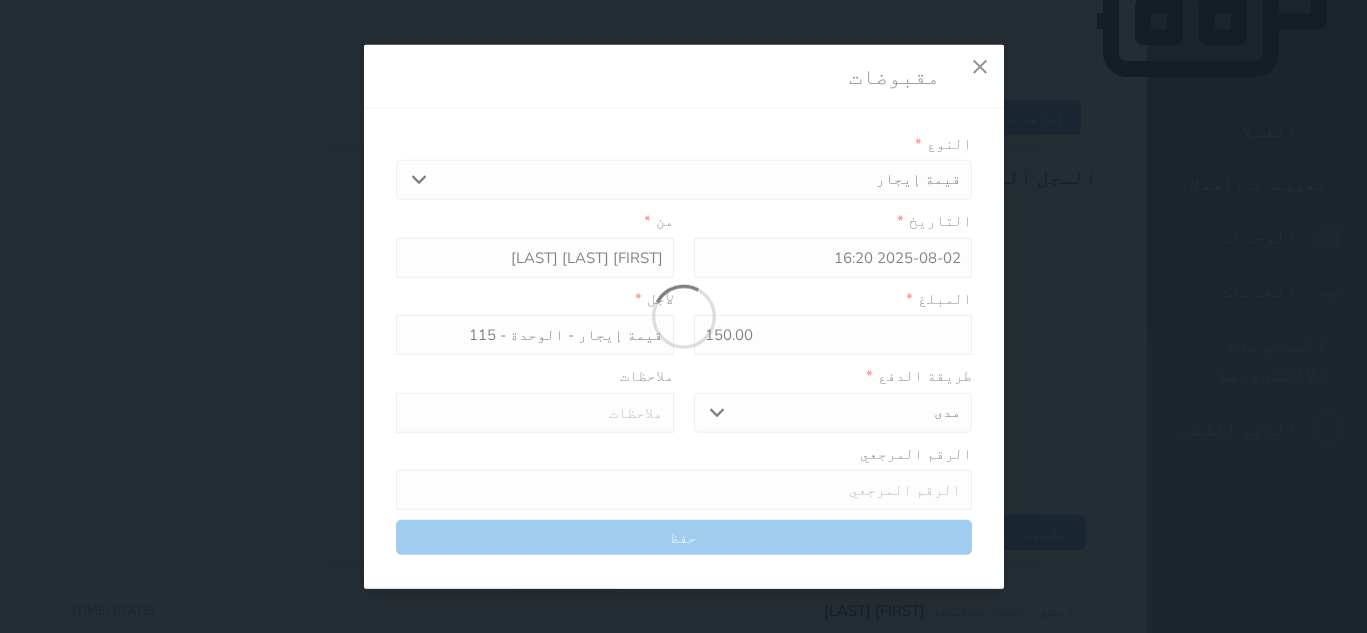 select 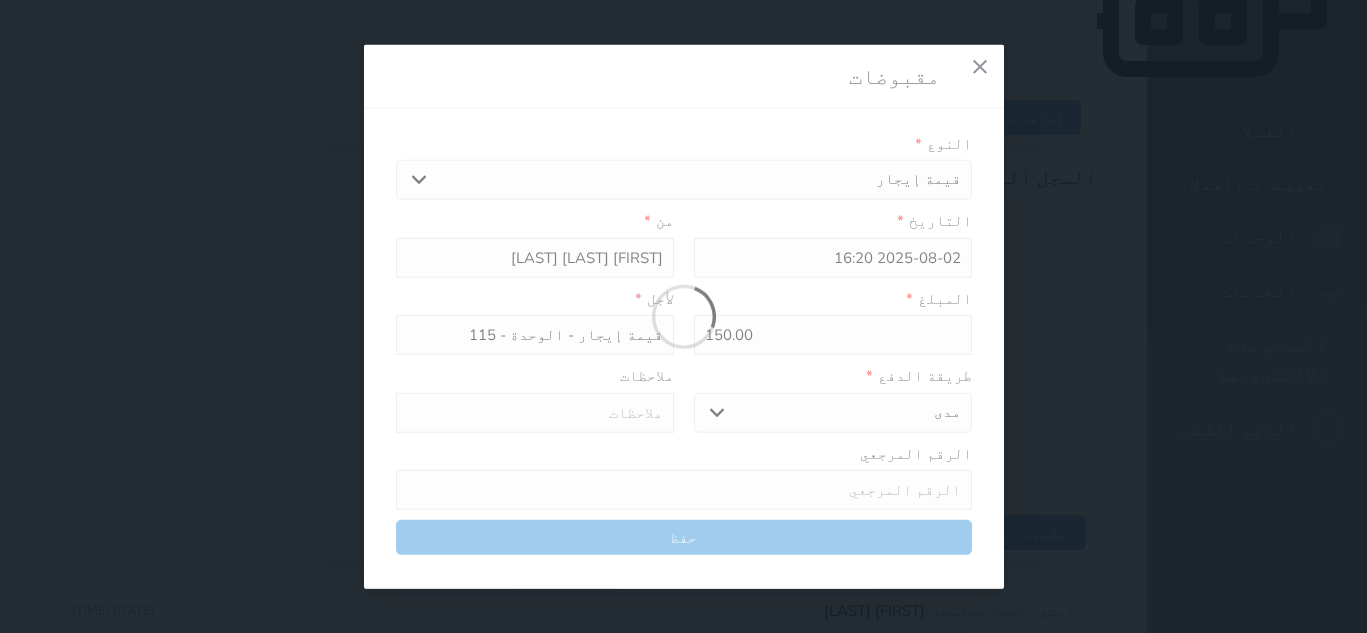 type on "0" 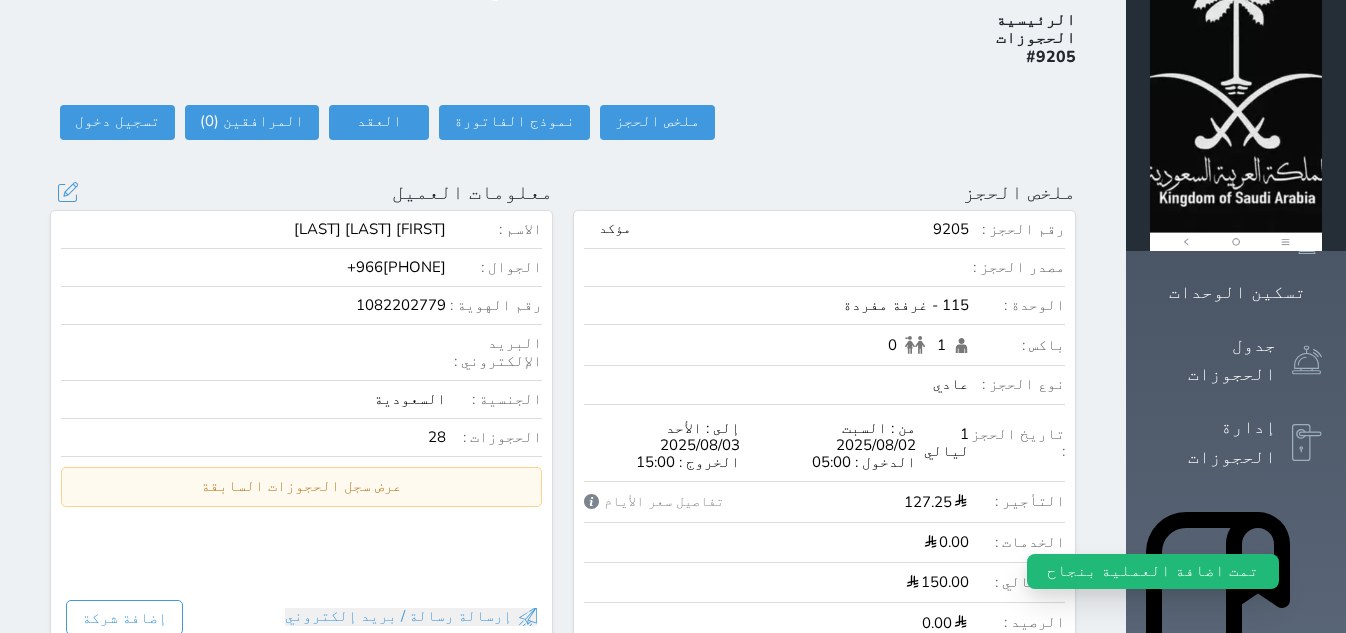 scroll, scrollTop: 46, scrollLeft: 0, axis: vertical 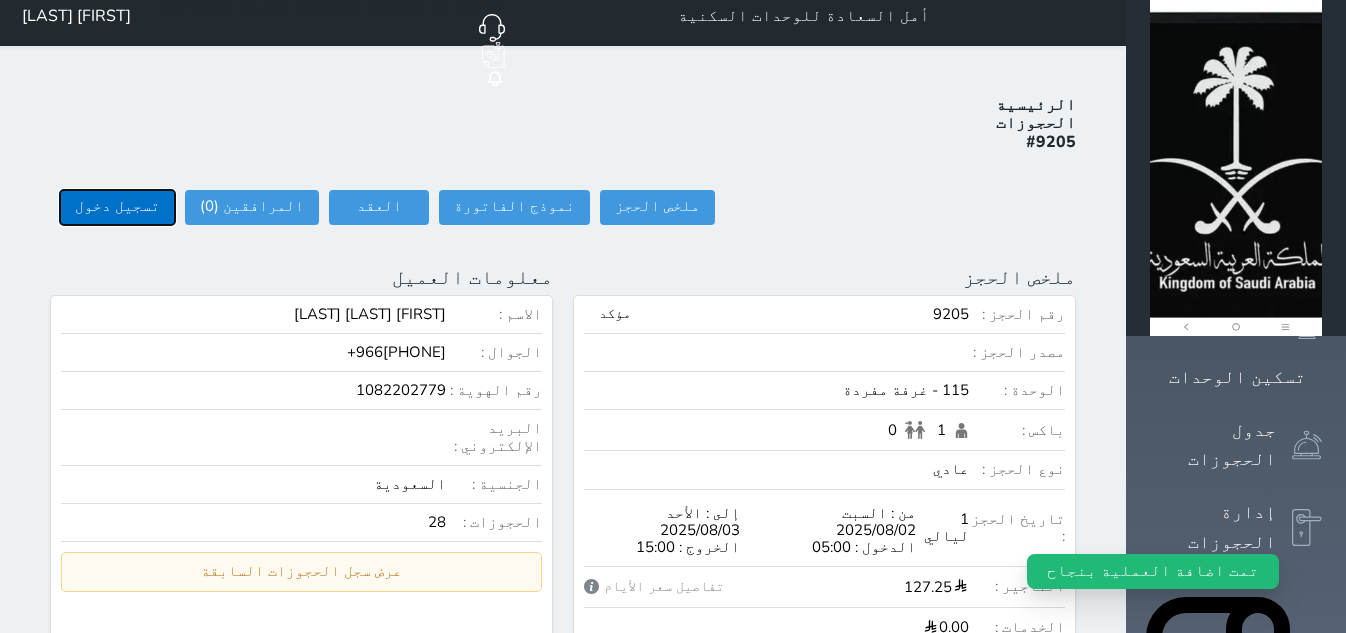 click on "تسجيل دخول" at bounding box center (117, 207) 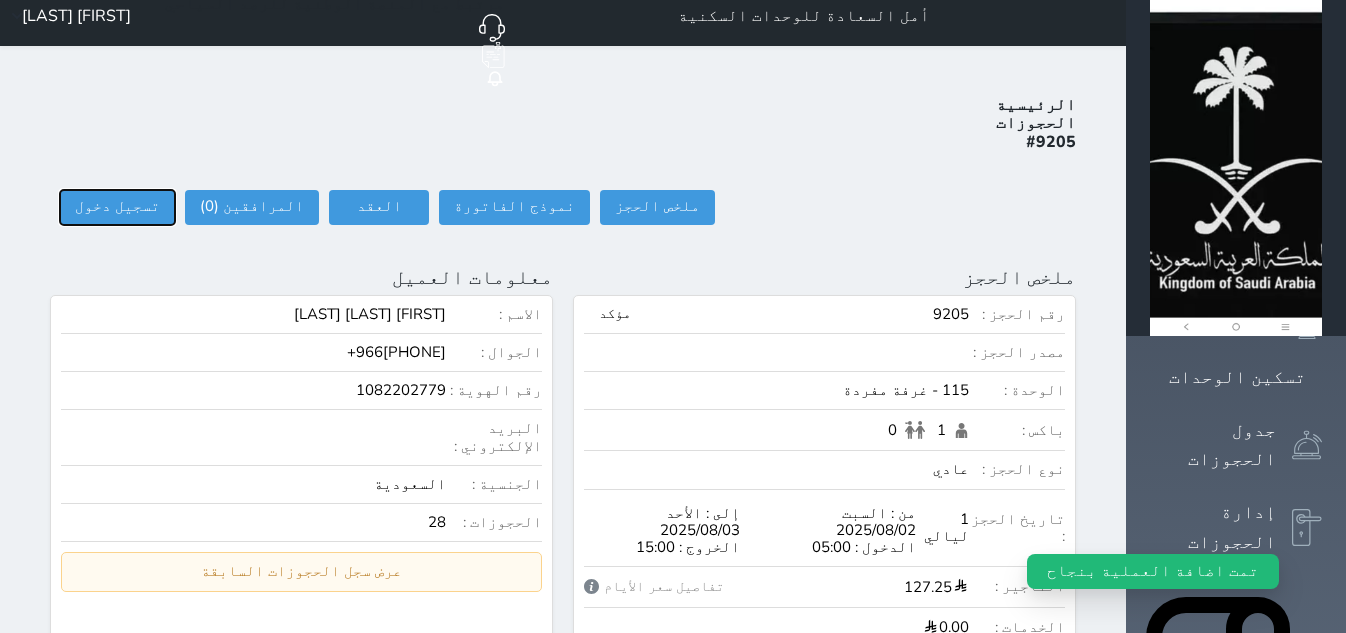 type on "16:21" 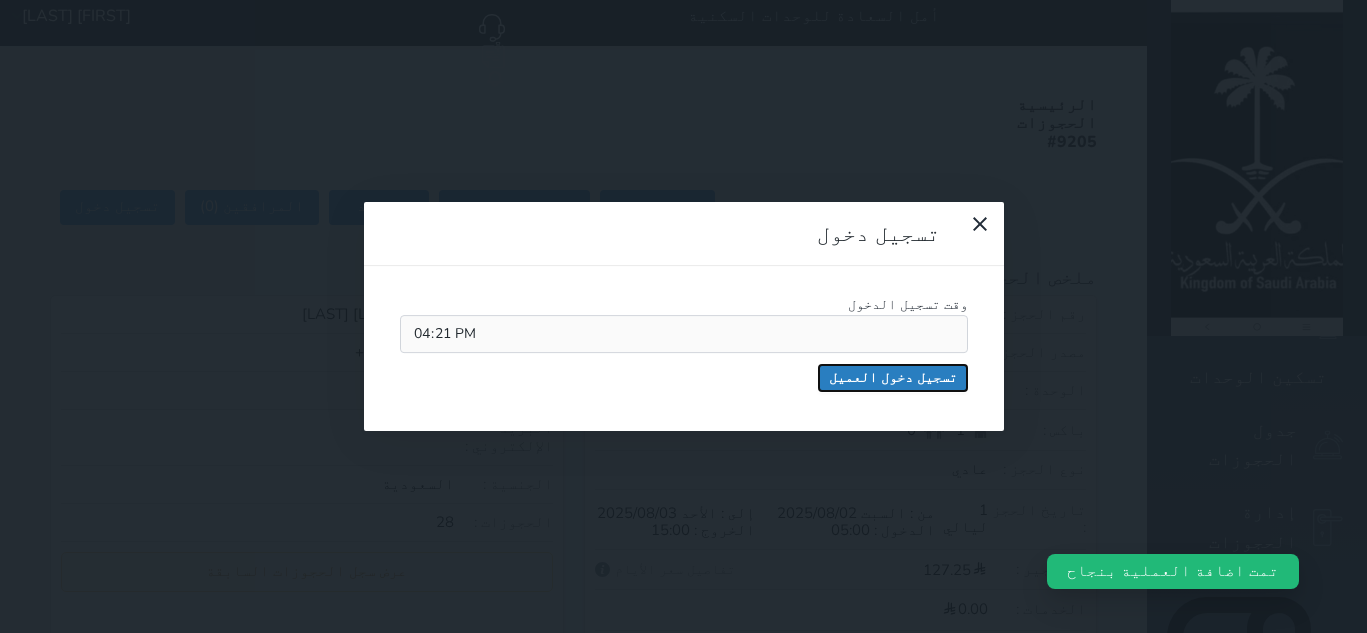 click on "تسجيل دخول العميل" at bounding box center (893, 378) 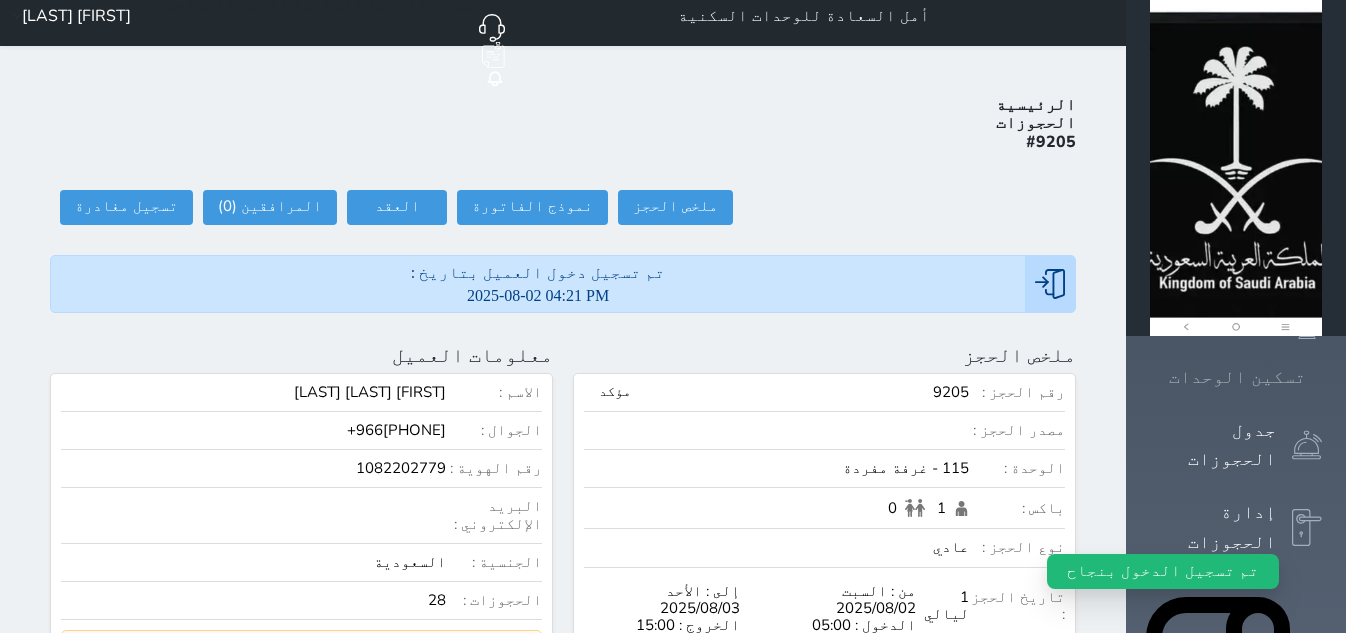 click at bounding box center [1322, 377] 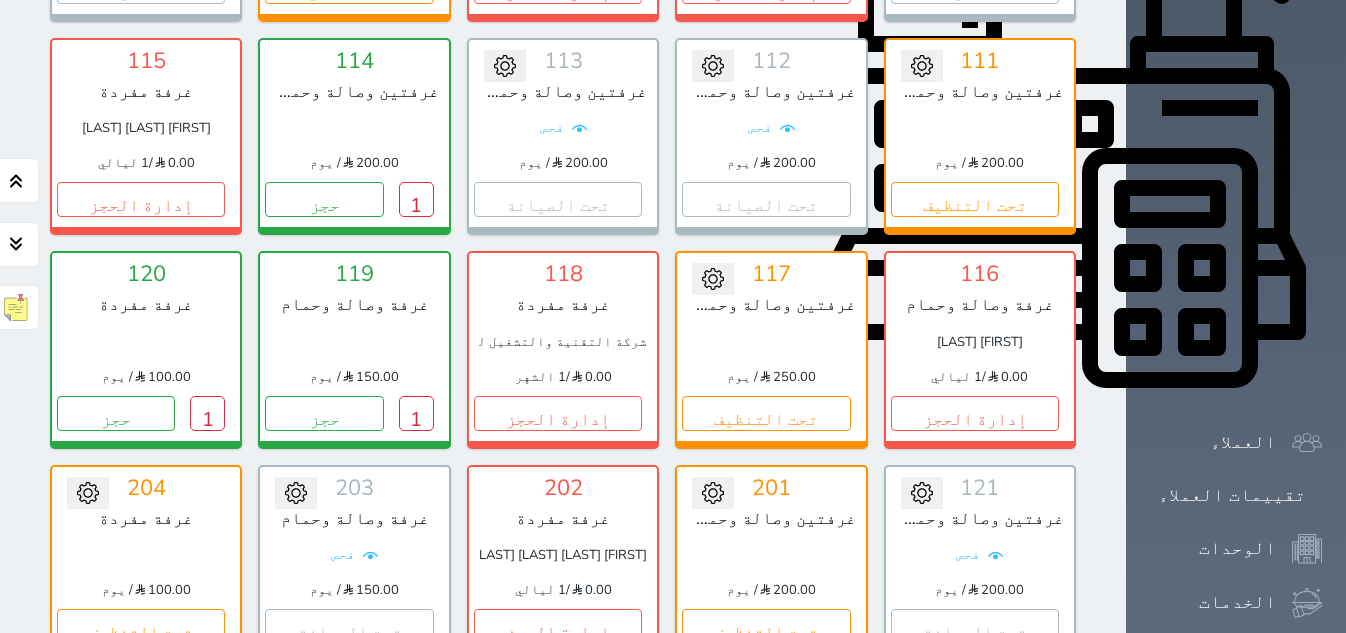 scroll, scrollTop: 610, scrollLeft: 0, axis: vertical 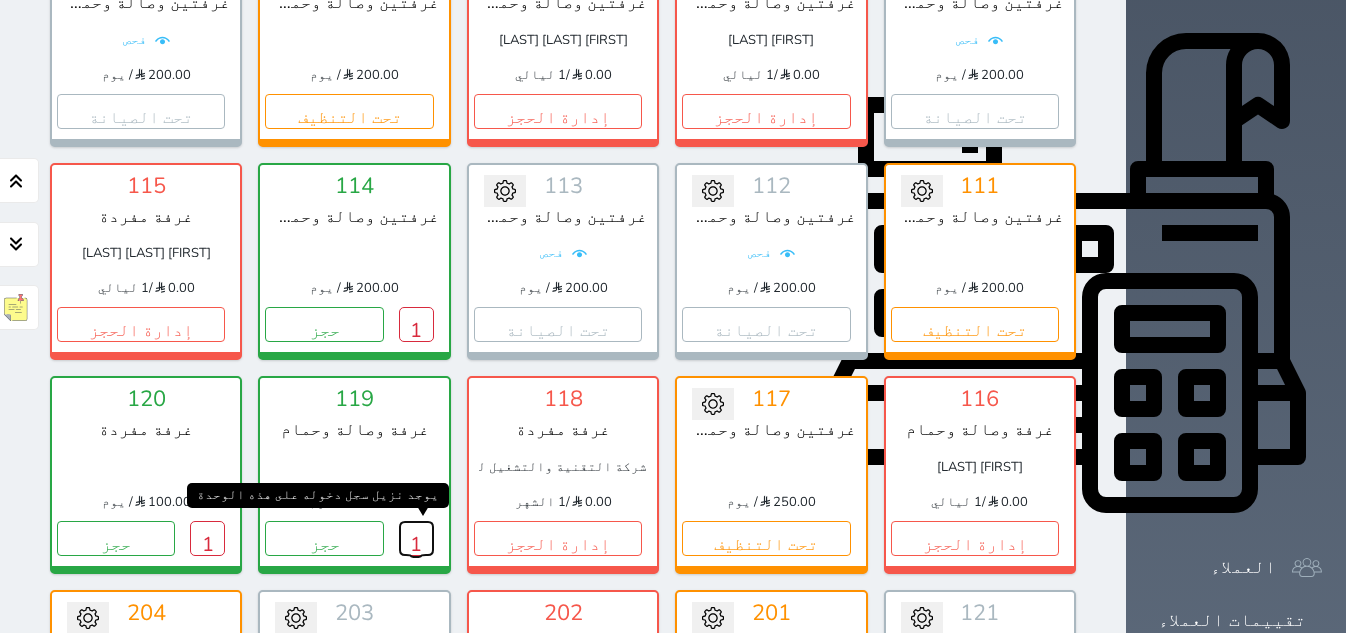 click on "1" at bounding box center [416, 538] 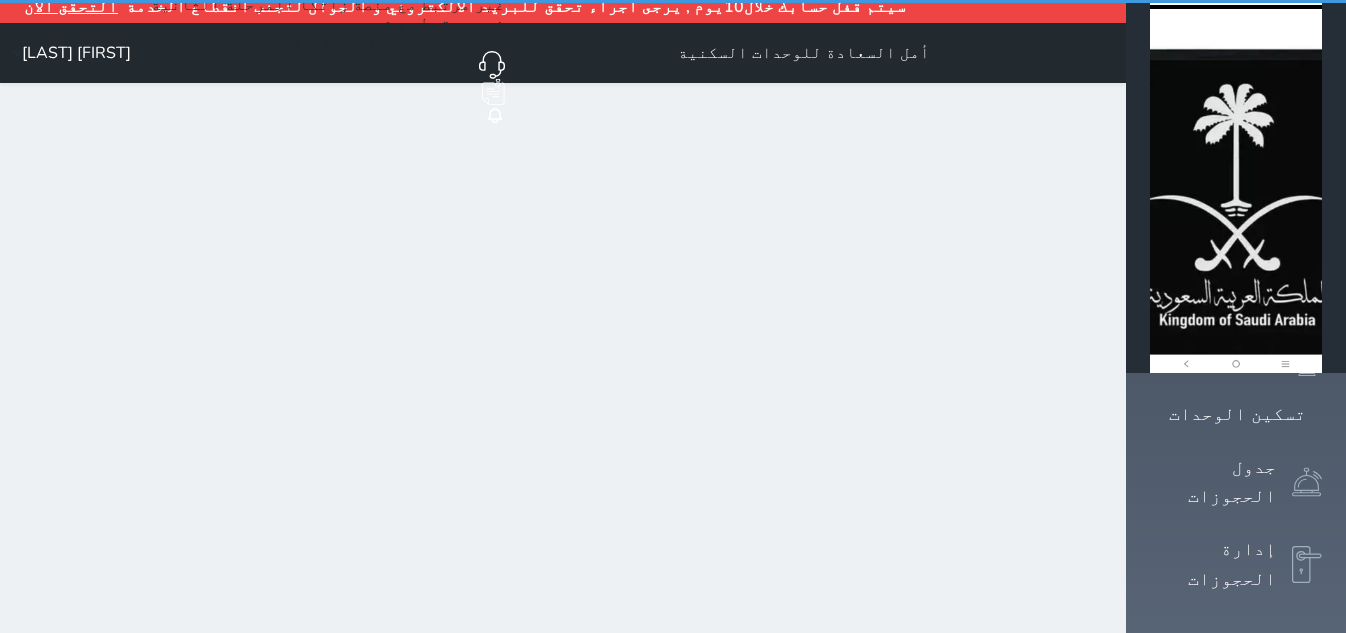 scroll, scrollTop: 0, scrollLeft: 0, axis: both 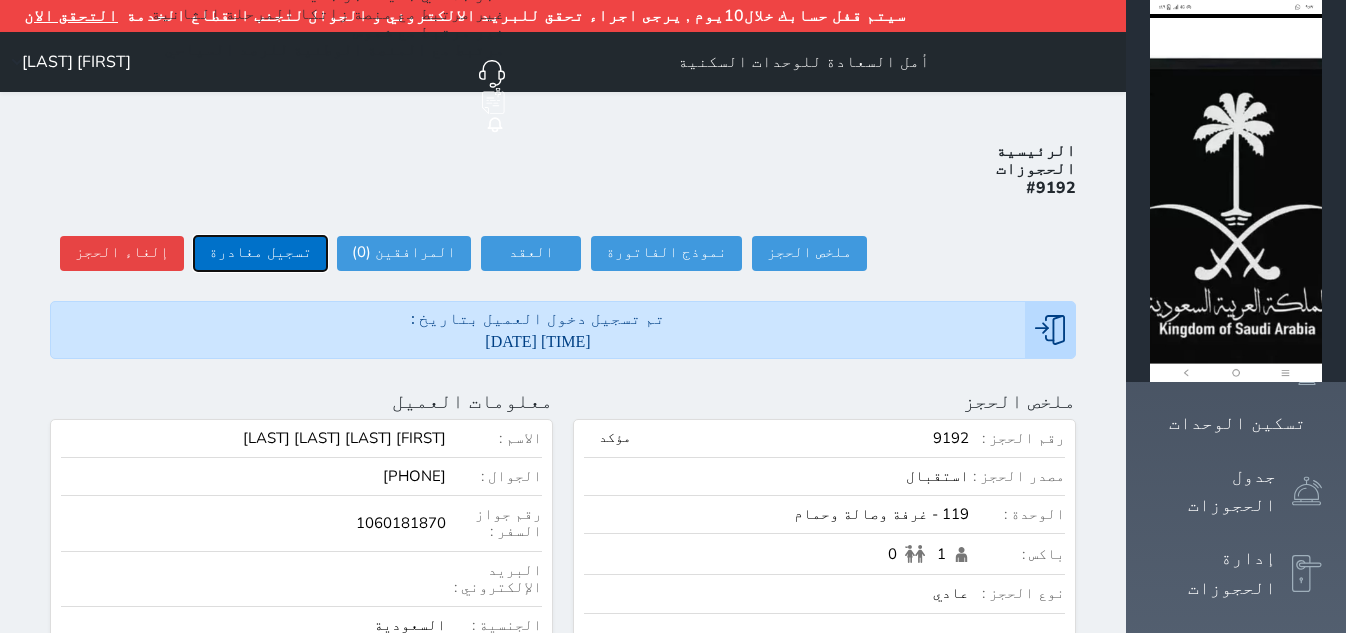 click on "تسجيل مغادرة" at bounding box center [260, 253] 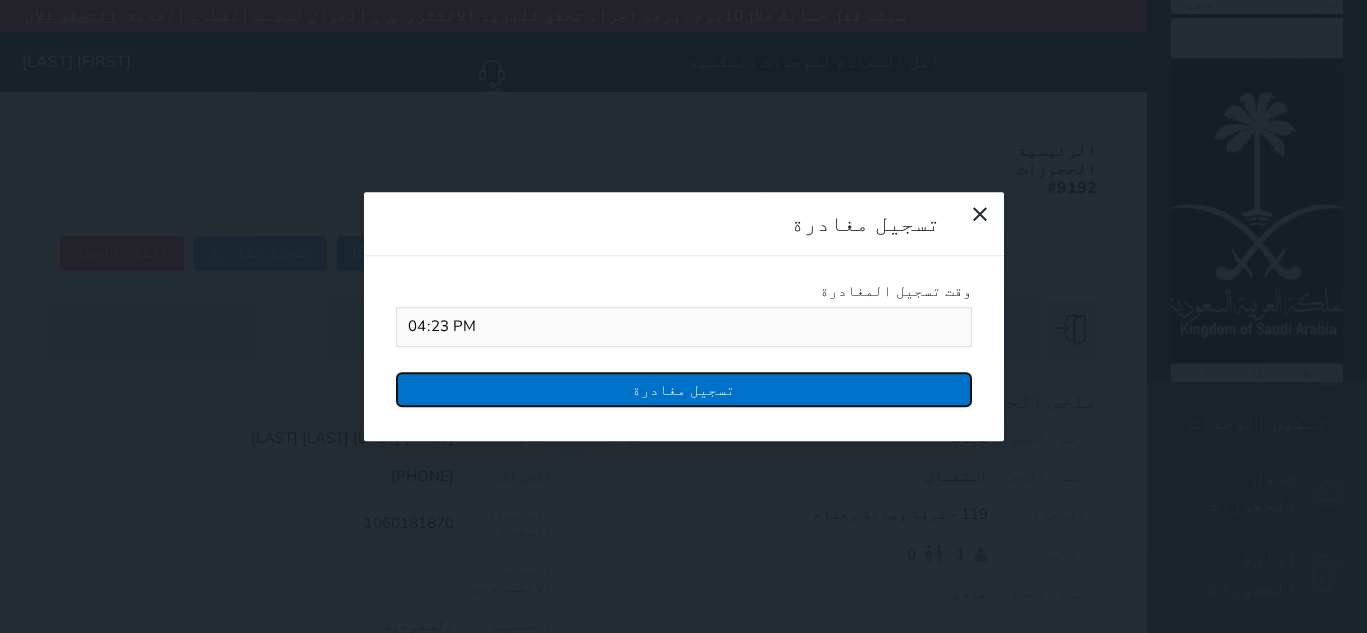 click on "تسجيل مغادرة" at bounding box center [684, 389] 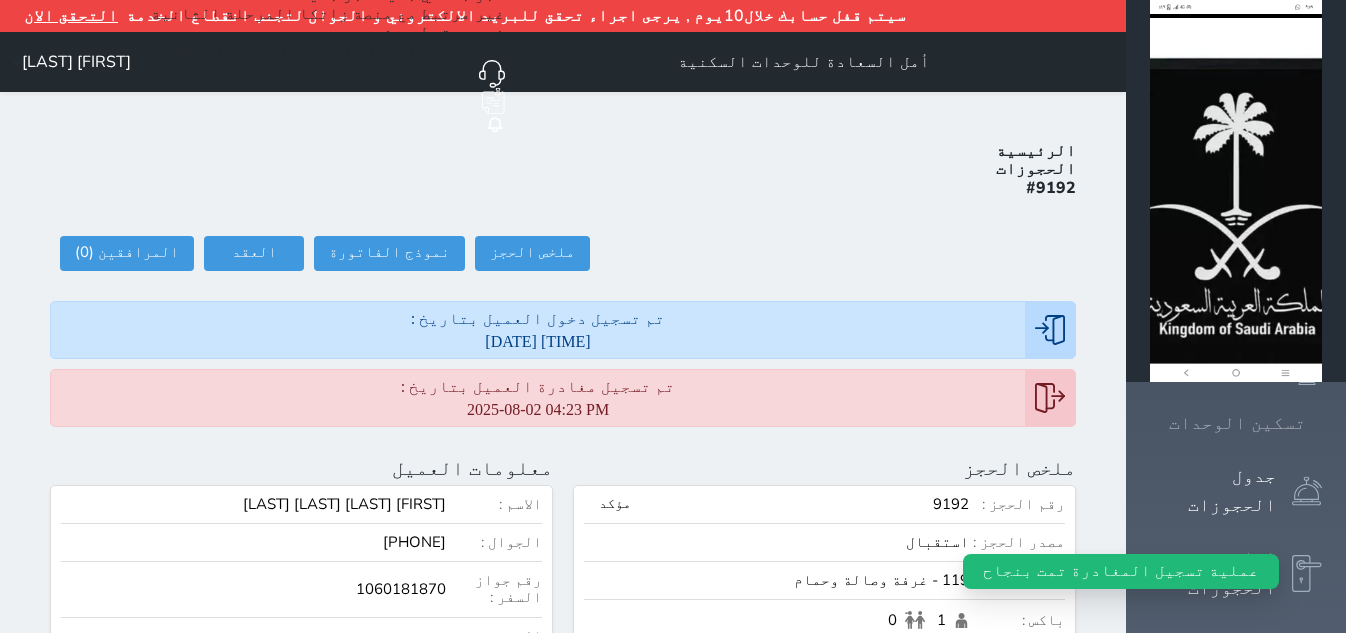 click 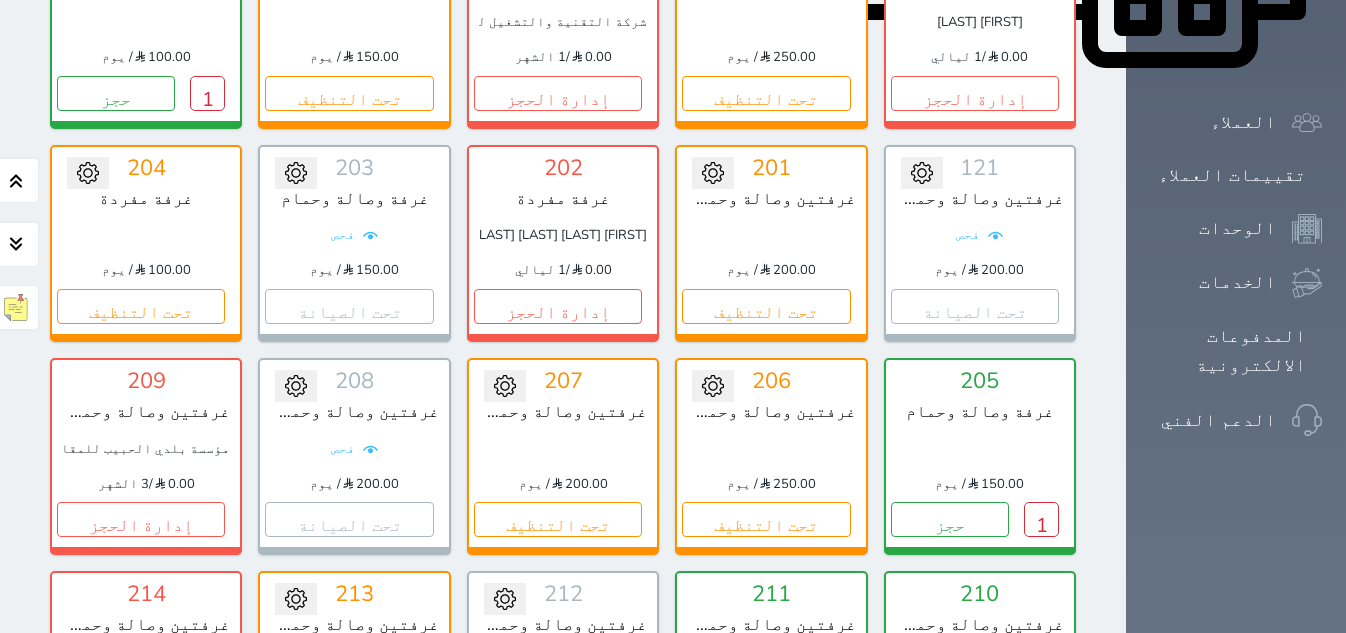 scroll, scrollTop: 1057, scrollLeft: 0, axis: vertical 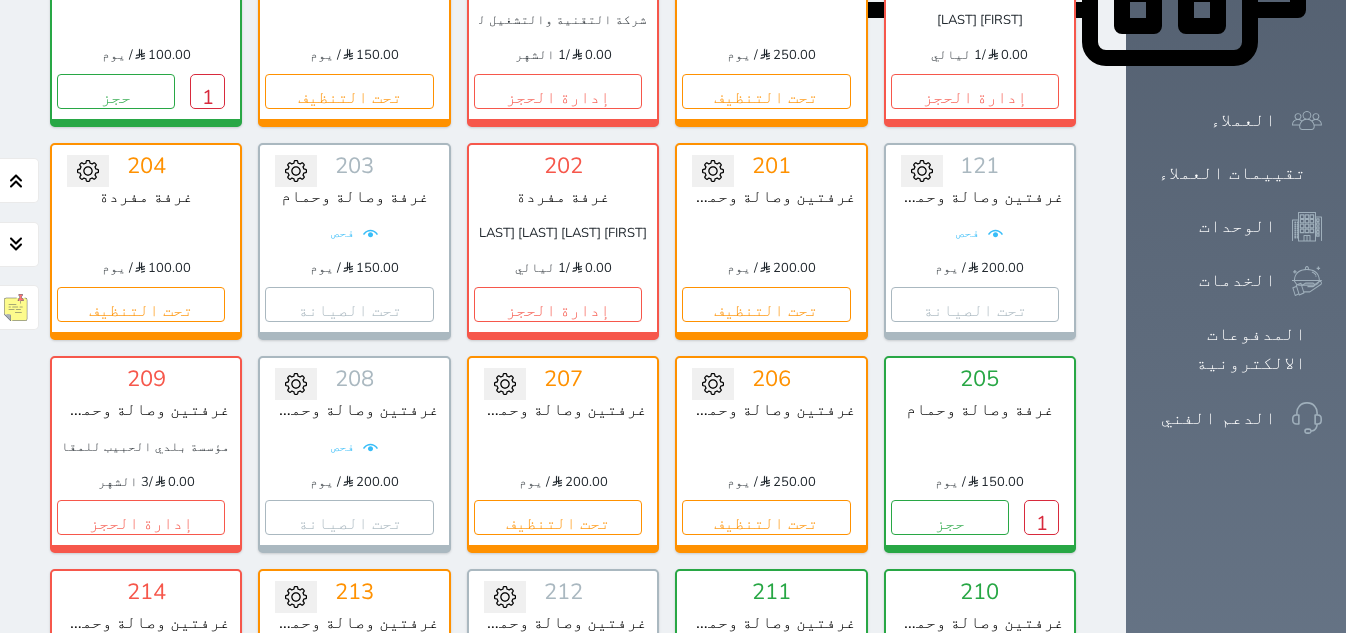click on "1" at bounding box center [1041, 731] 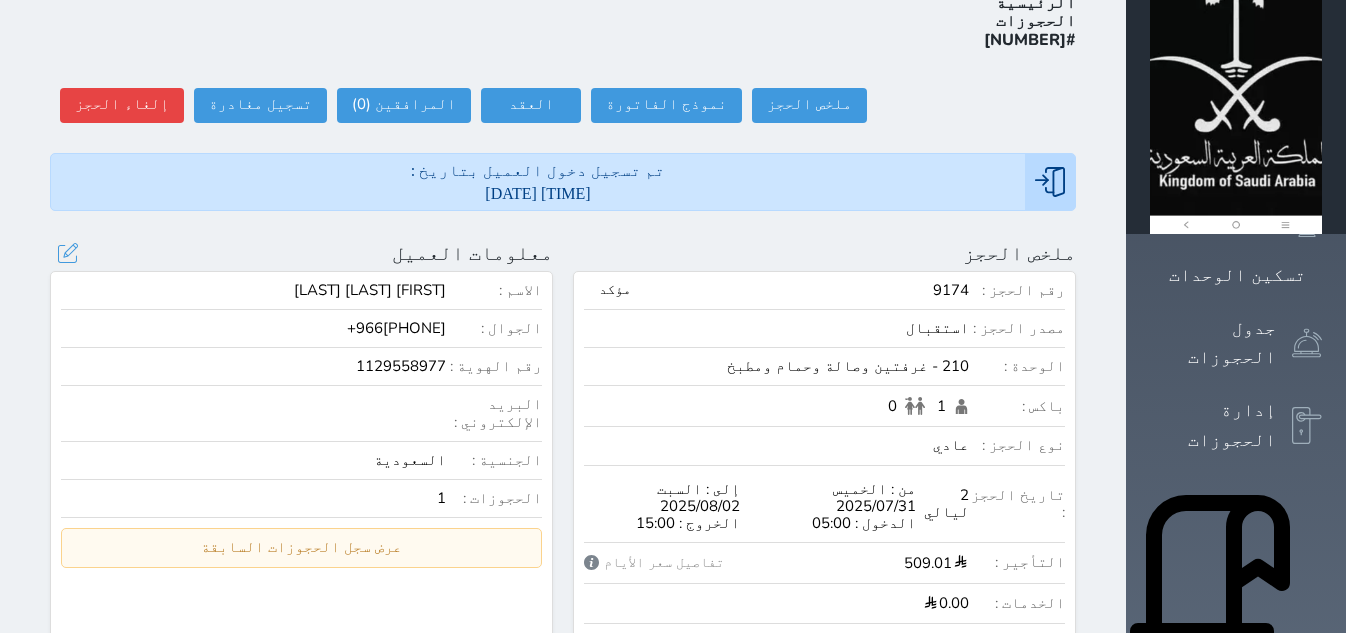 scroll, scrollTop: 125, scrollLeft: 0, axis: vertical 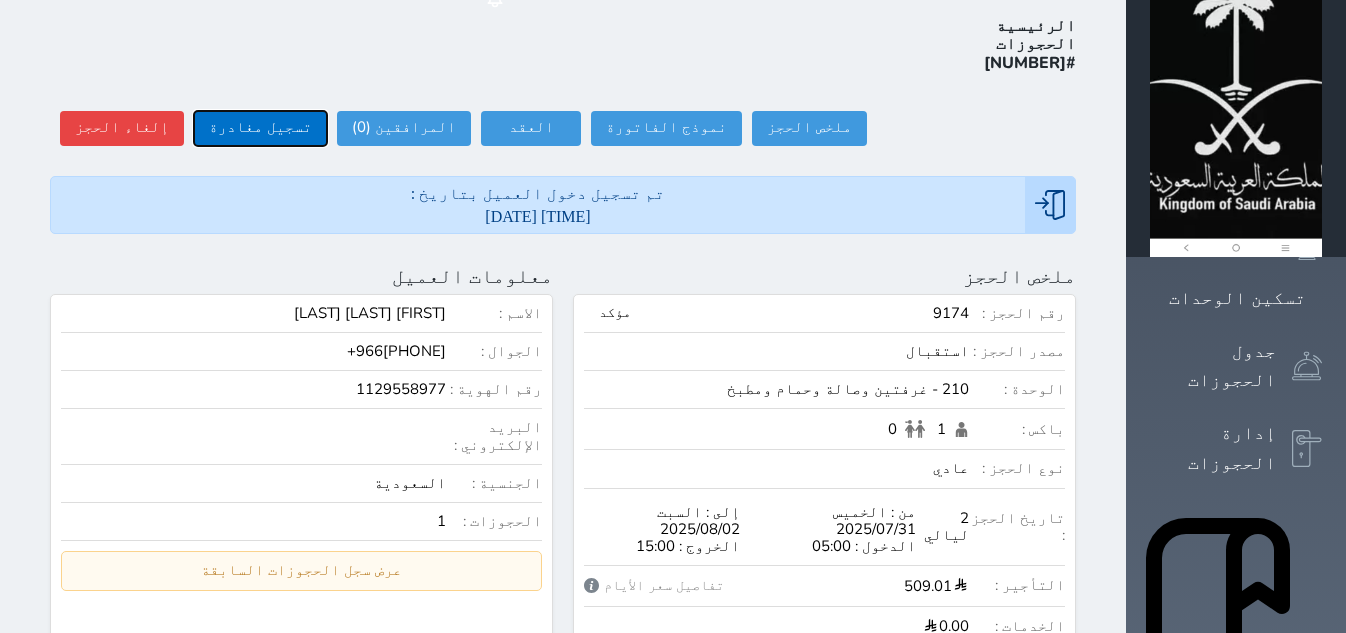 click on "تسجيل مغادرة" at bounding box center [260, 128] 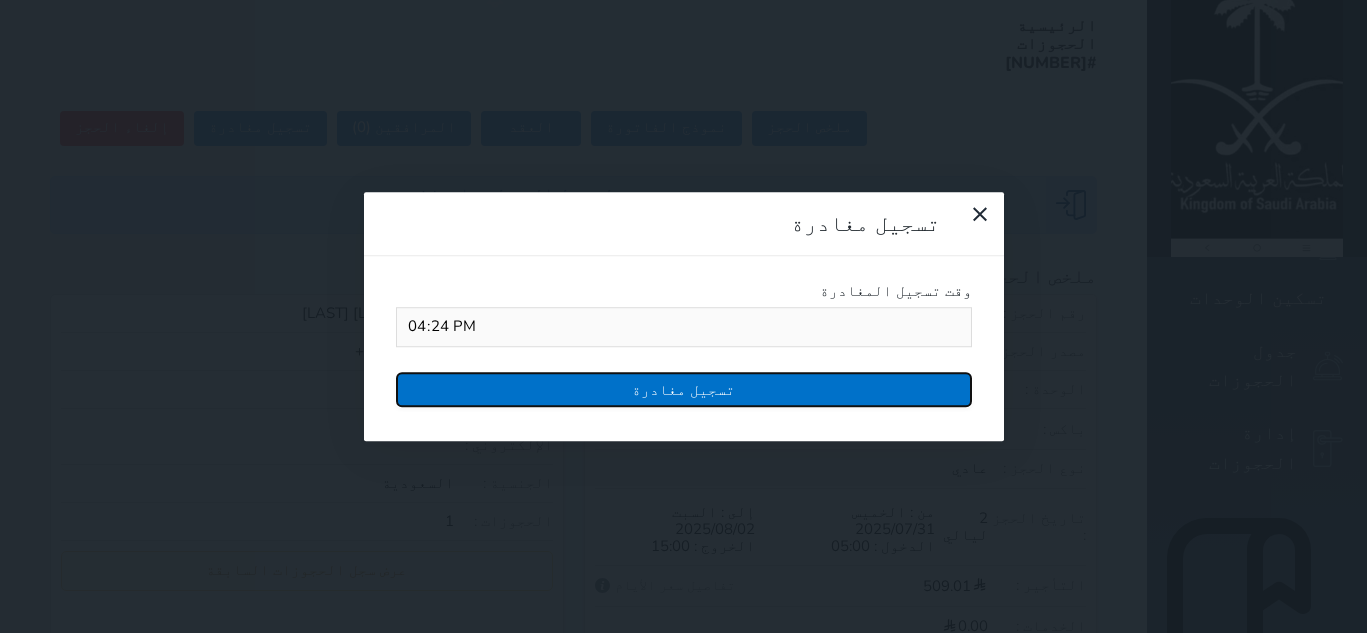 click on "تسجيل مغادرة" at bounding box center (684, 389) 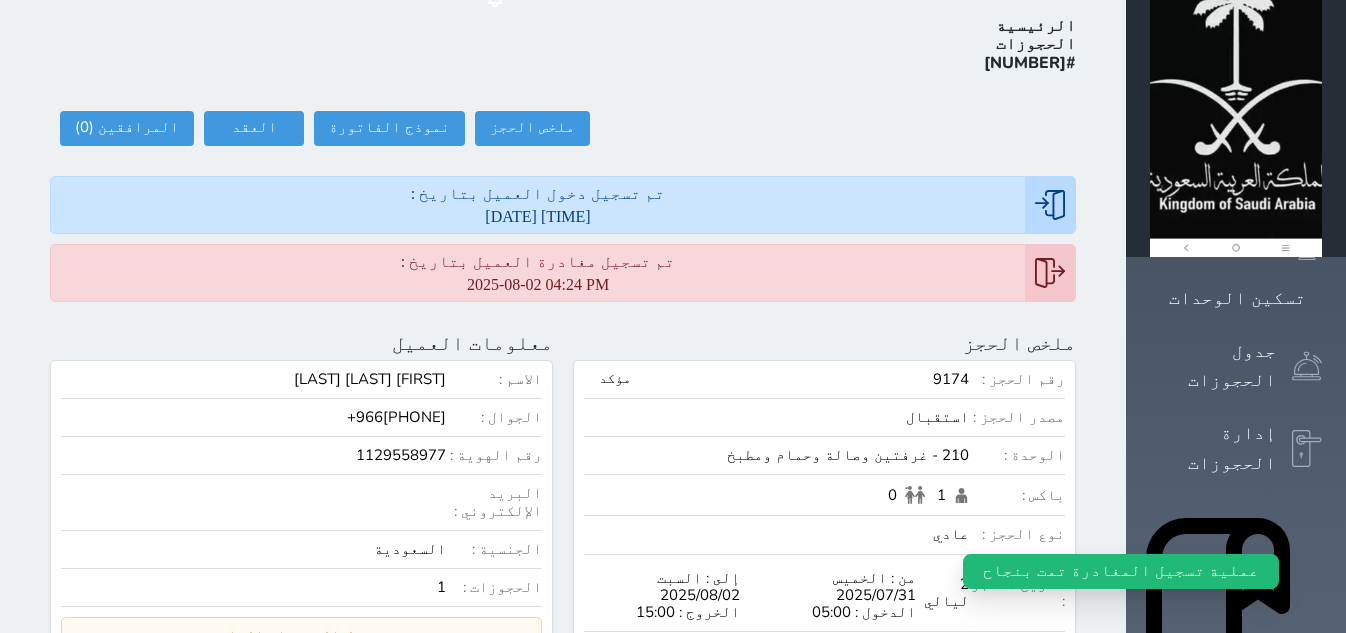 click on "الرئيسية   الحجوزات   #[NUMBER]         ملخص الحجز         ملخص الحجز #[NUMBER]                           نموذج الفاتورة           العقد         العقد #[NUMBER]                                   العقود الموقعه #[NUMBER]
العقود الموقعه (0)
#   تاريخ التوقيع   الاجرائات       المرافقين (0)         المرافقين                 البحث عن المرافقين :        الاسم       رقم الهوية       البريد الإلكتروني       الجوال           تغيير العميل              الاسم *     الجنس    اختر الجنس   ذكر انثى   تاريخ الميلاد         تاريخ الميلاد الهجرى         صلة القرابة
اختر صلة القرابة   ابن ابنه زوجة اخ اخت اب ام زوج أخرى   نوع العميل   اختر نوع   مواطن مواطن خليجي زائر" at bounding box center [563, 873] 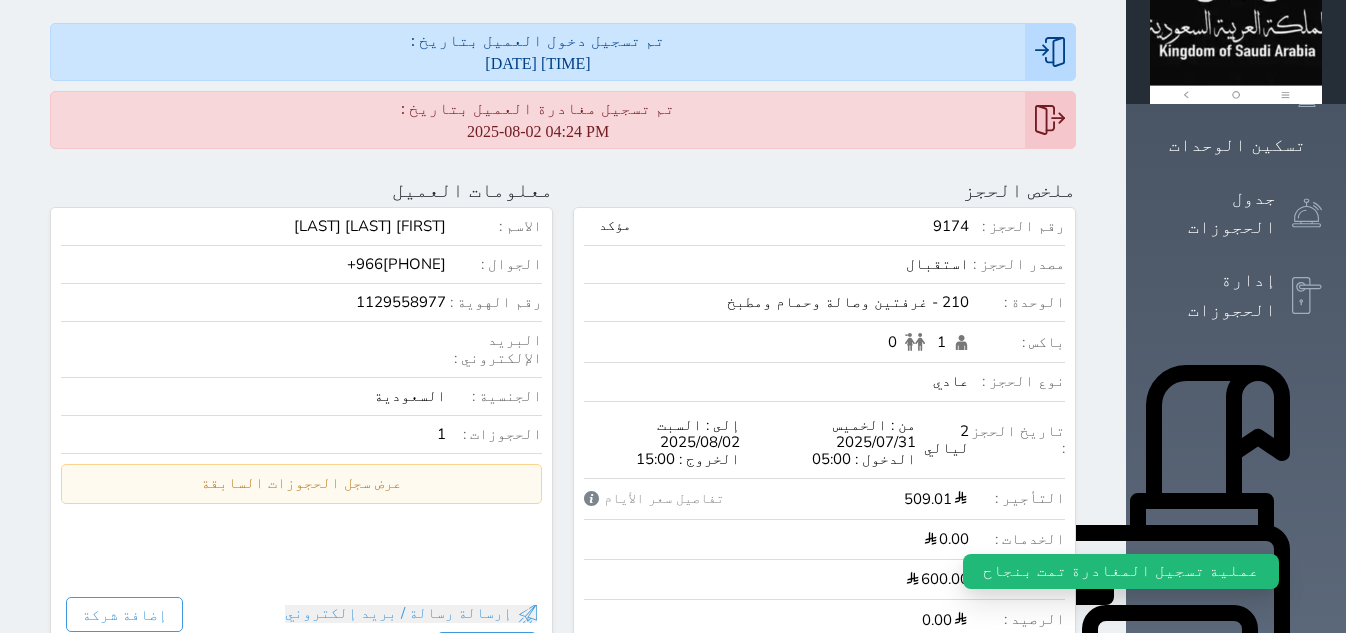 scroll, scrollTop: 0, scrollLeft: 0, axis: both 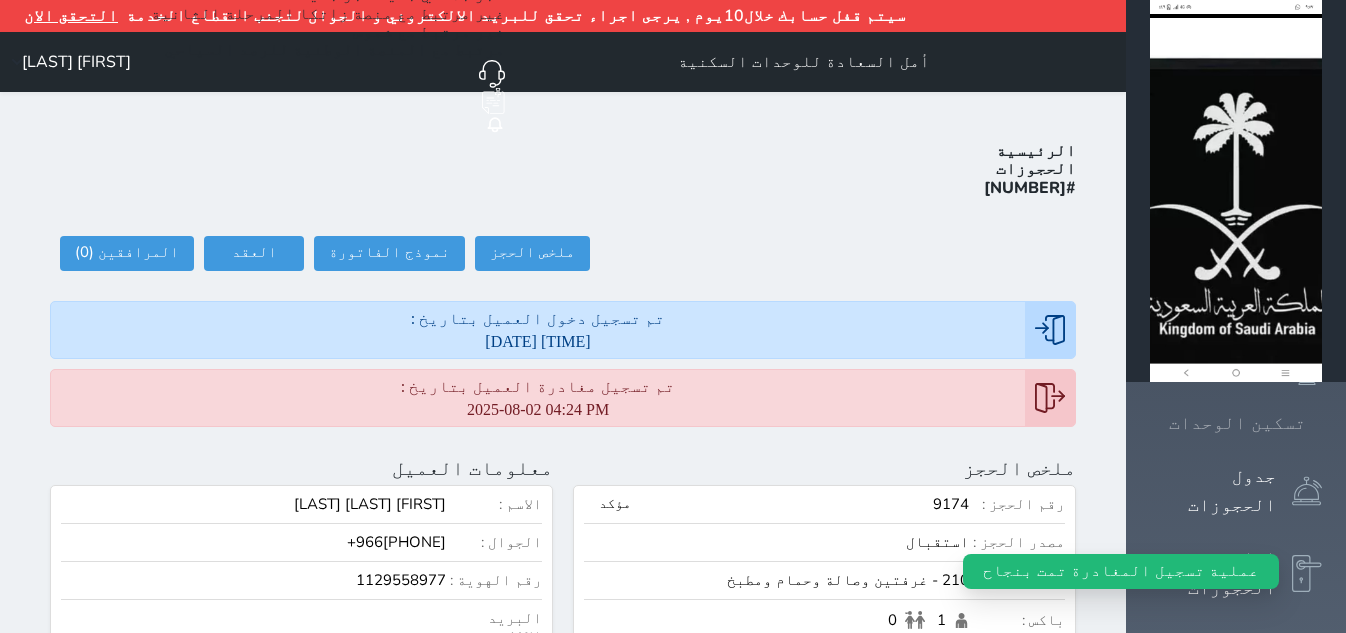 click on "تسكين الوحدات" at bounding box center (1236, 423) 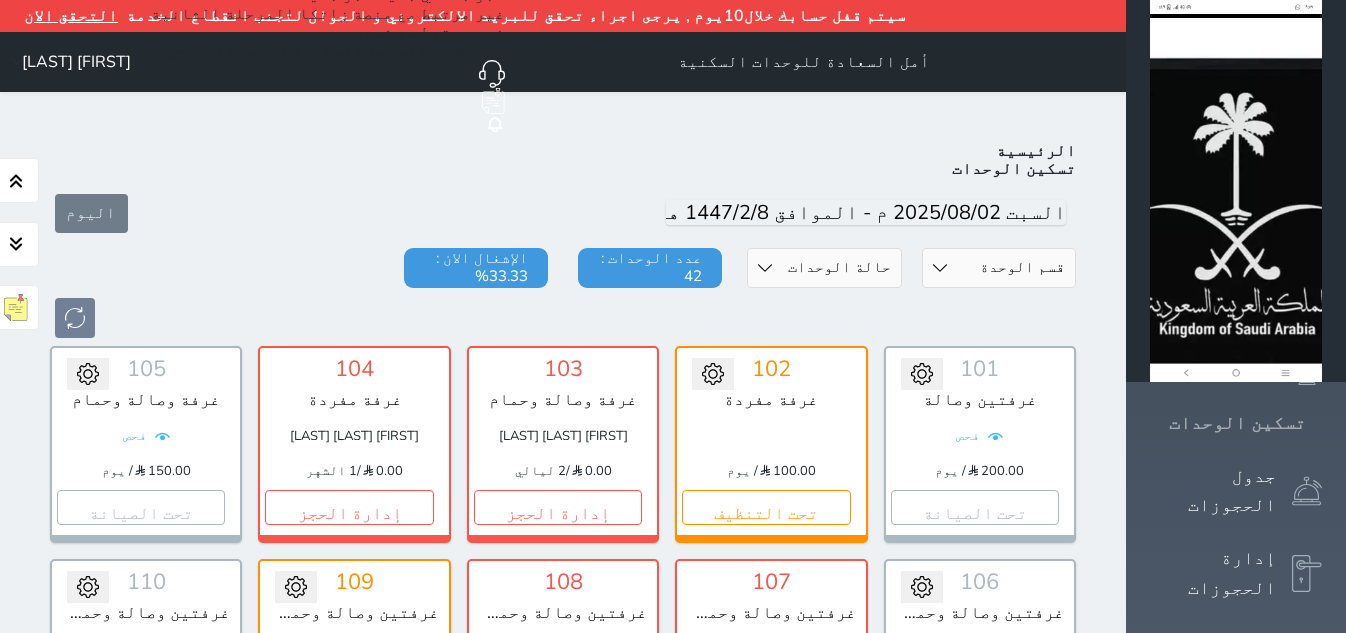 scroll, scrollTop: 110, scrollLeft: 0, axis: vertical 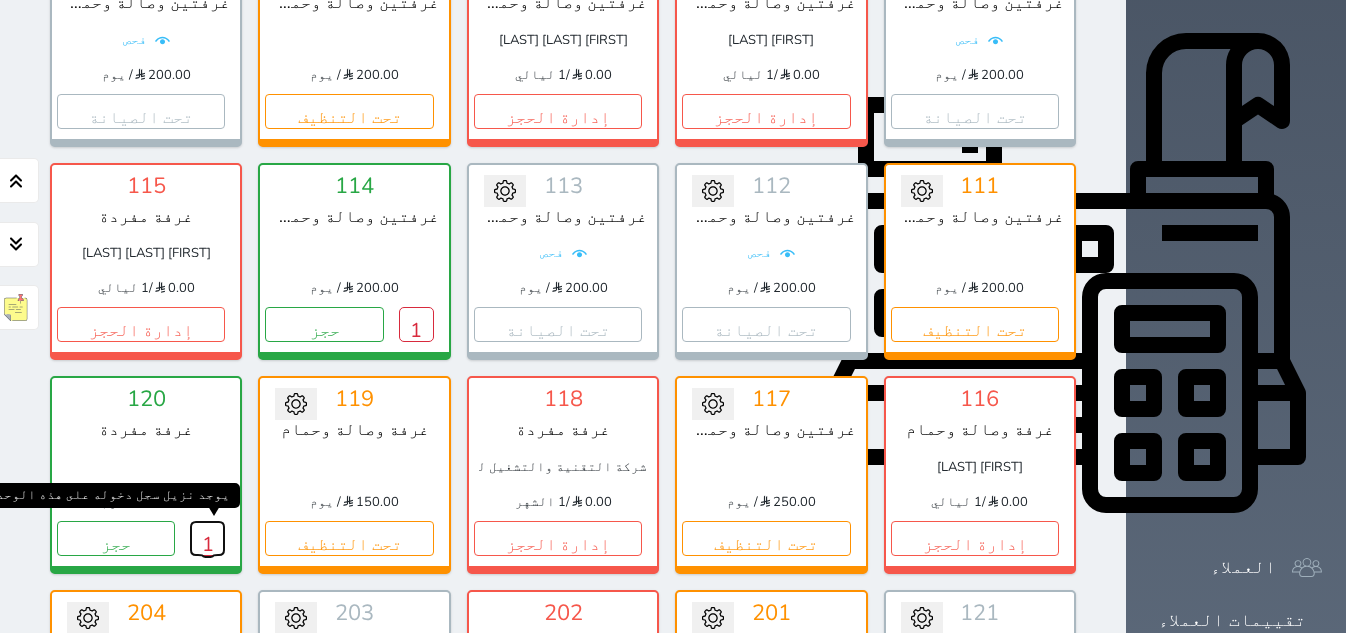 click on "1" at bounding box center [207, 538] 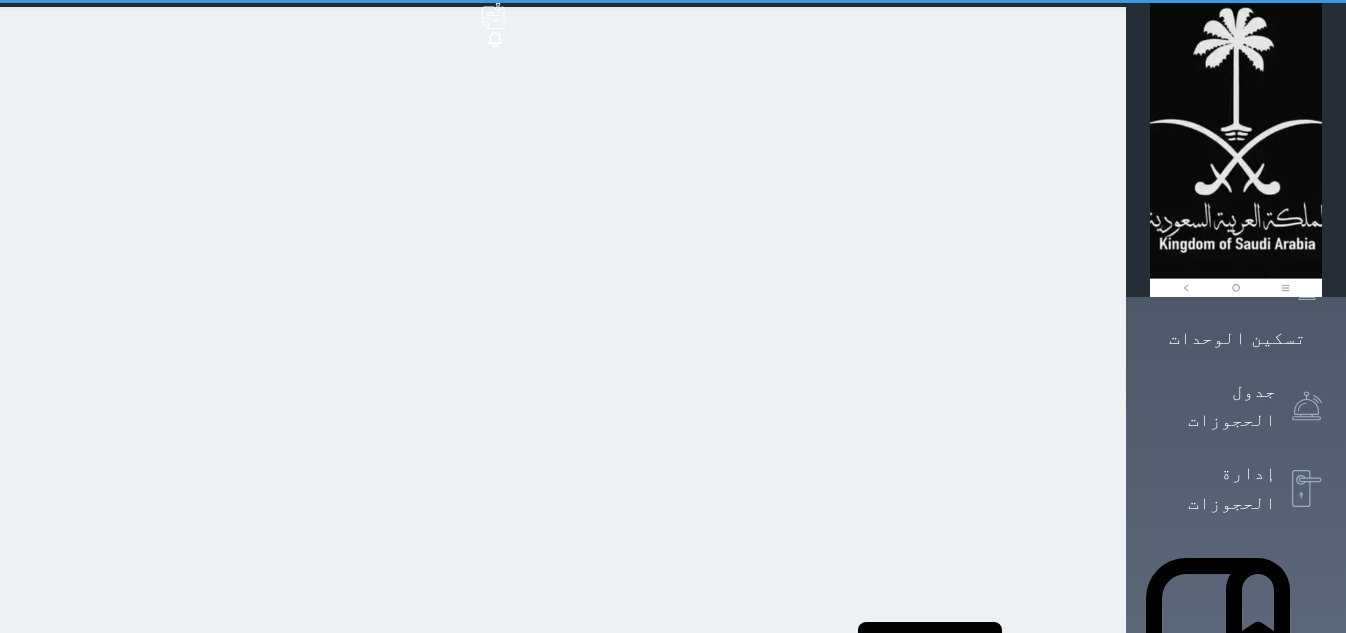 scroll, scrollTop: 0, scrollLeft: 0, axis: both 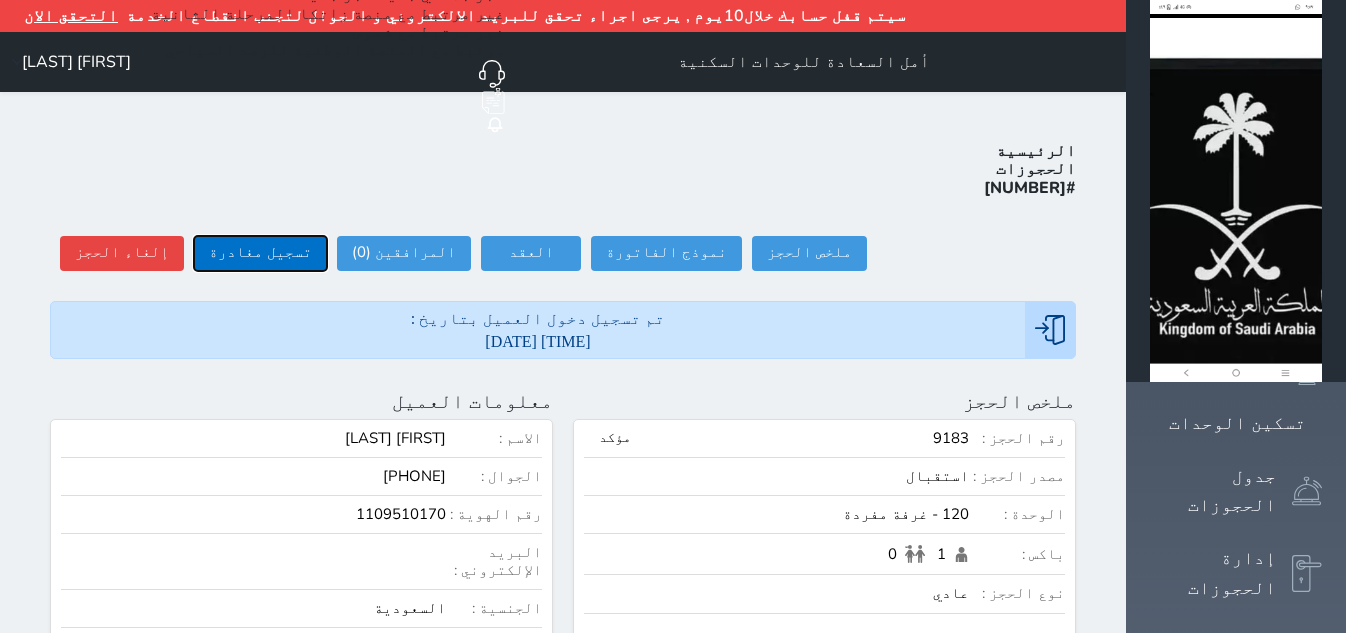 click on "تسجيل مغادرة" at bounding box center [260, 253] 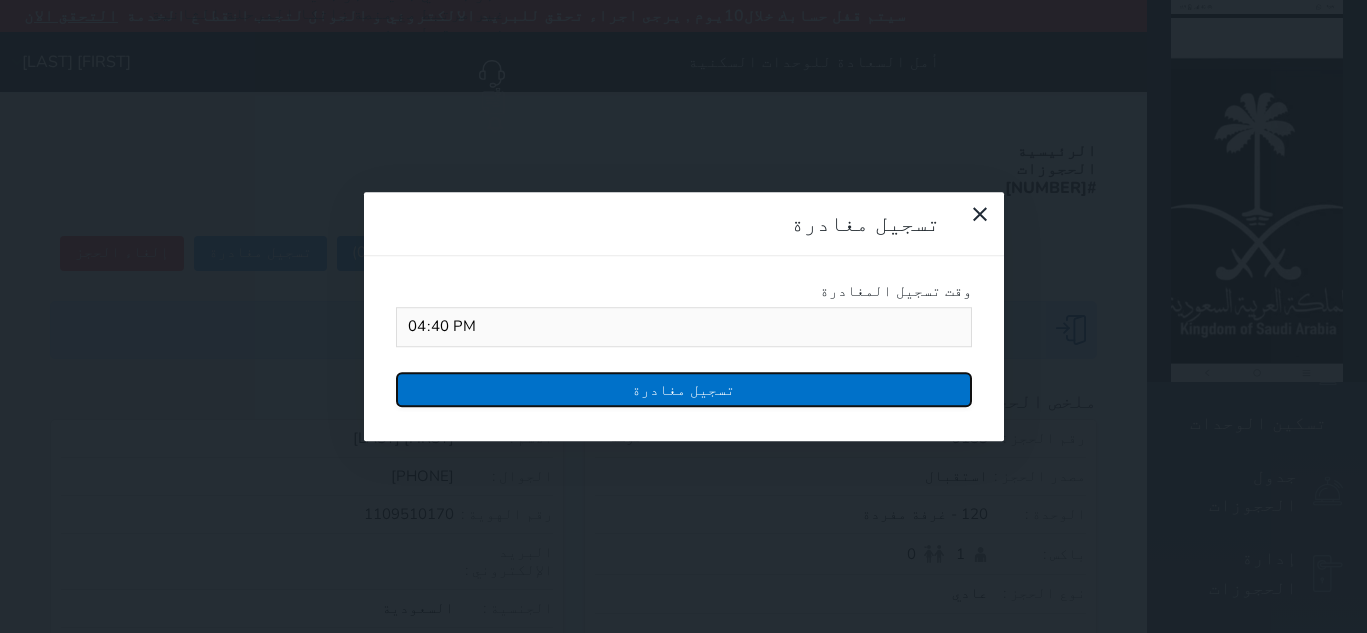 click on "تسجيل مغادرة" at bounding box center [684, 389] 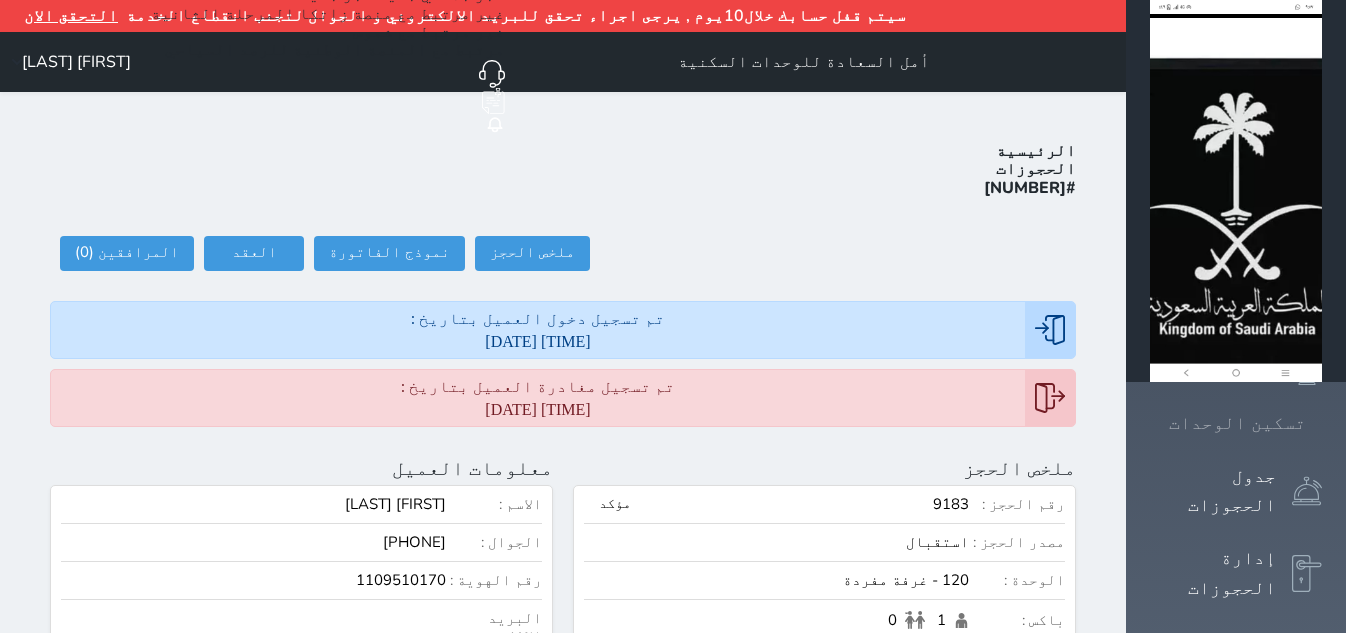 click 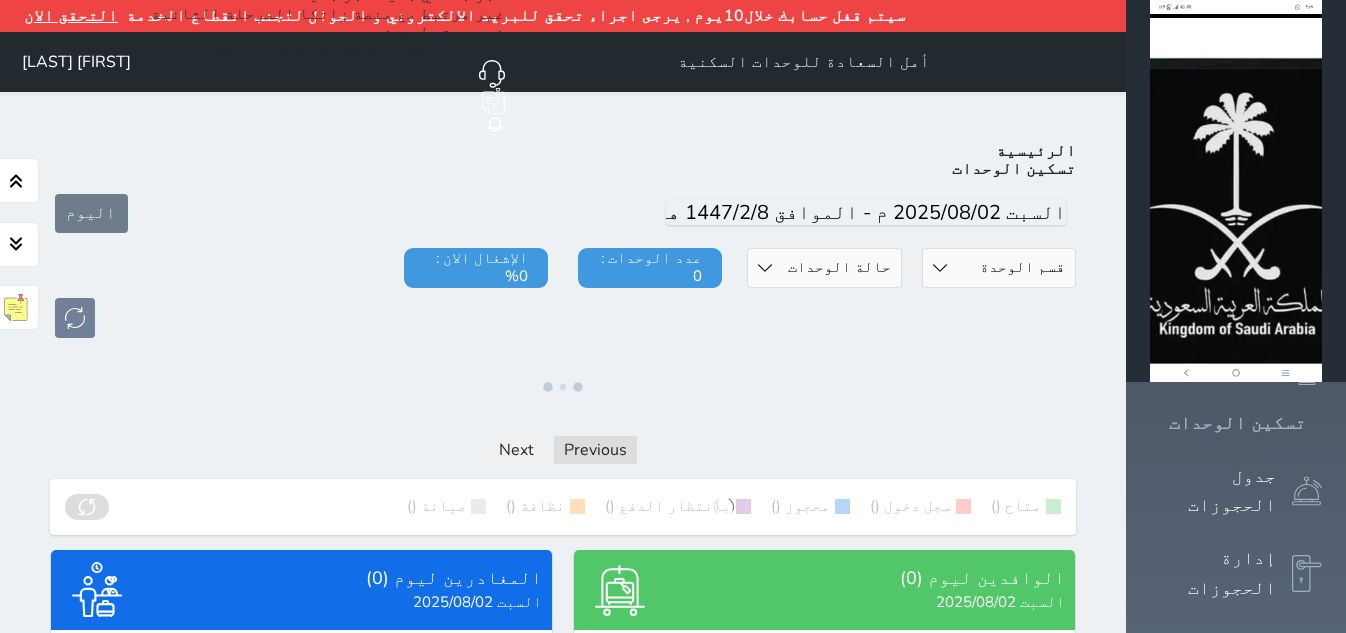 click on "تسكين الوحدات" at bounding box center (1237, 423) 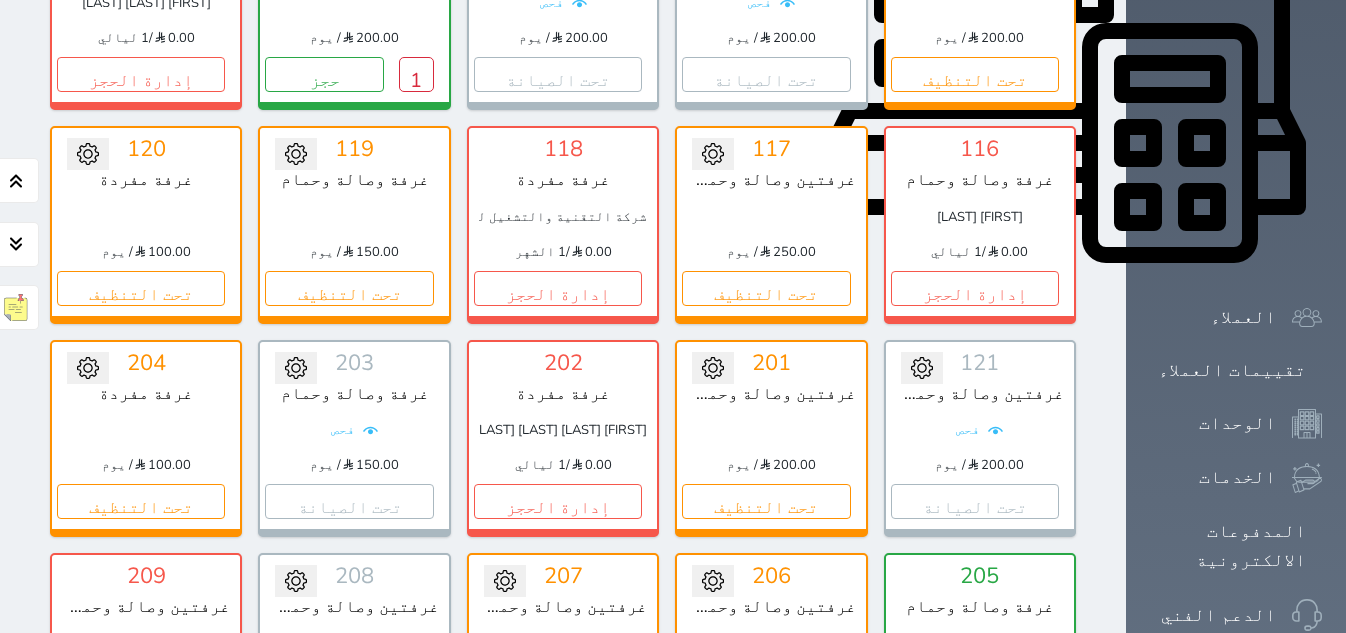 scroll, scrollTop: 985, scrollLeft: 0, axis: vertical 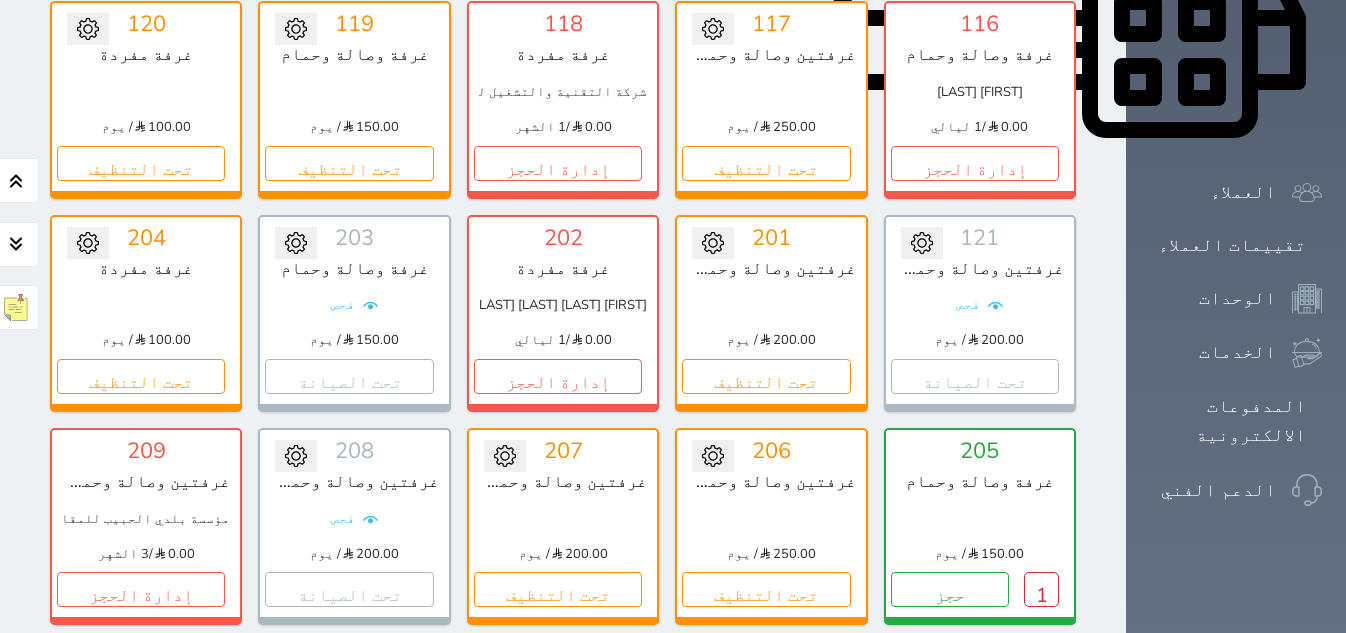 click on "تحويل لمتاح
212   غرفتين وصالة وحمام ومطبخ         فحص
200.00
/ يوم            تحت الصيانة           تغيير الحالة الى صيانة                   التاريخ المتوقع للانتهاء       حفظ" at bounding box center (563, 739) 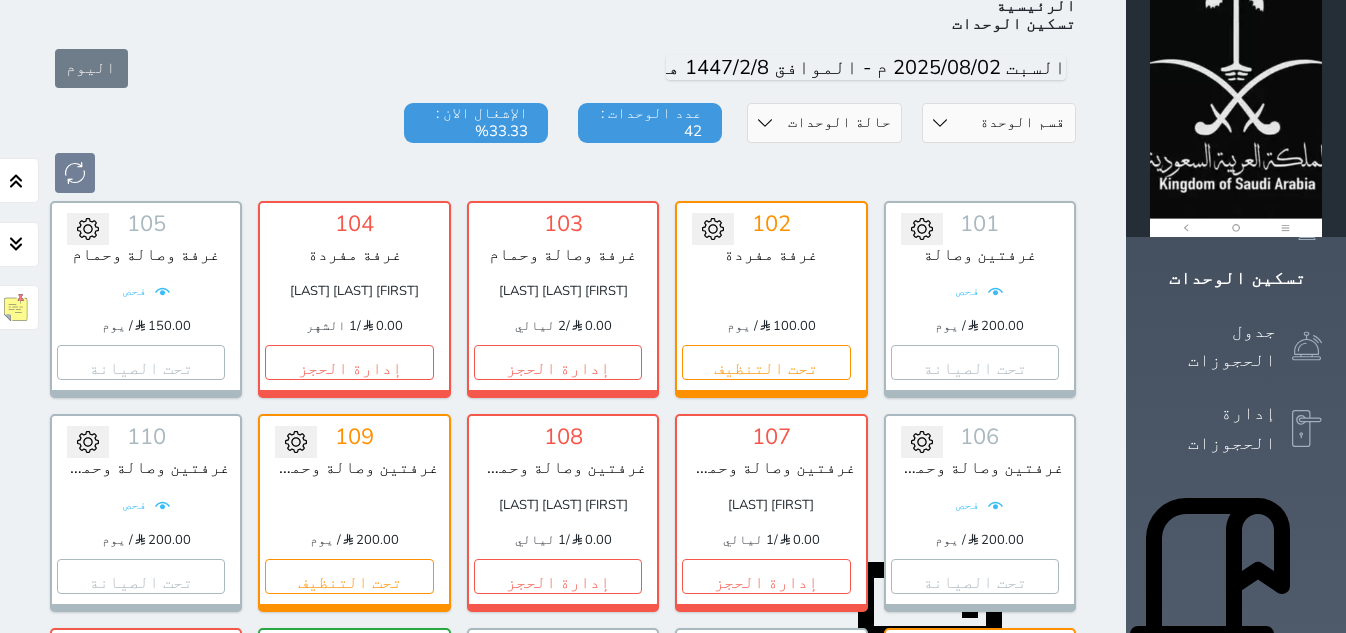 scroll, scrollTop: 125, scrollLeft: 0, axis: vertical 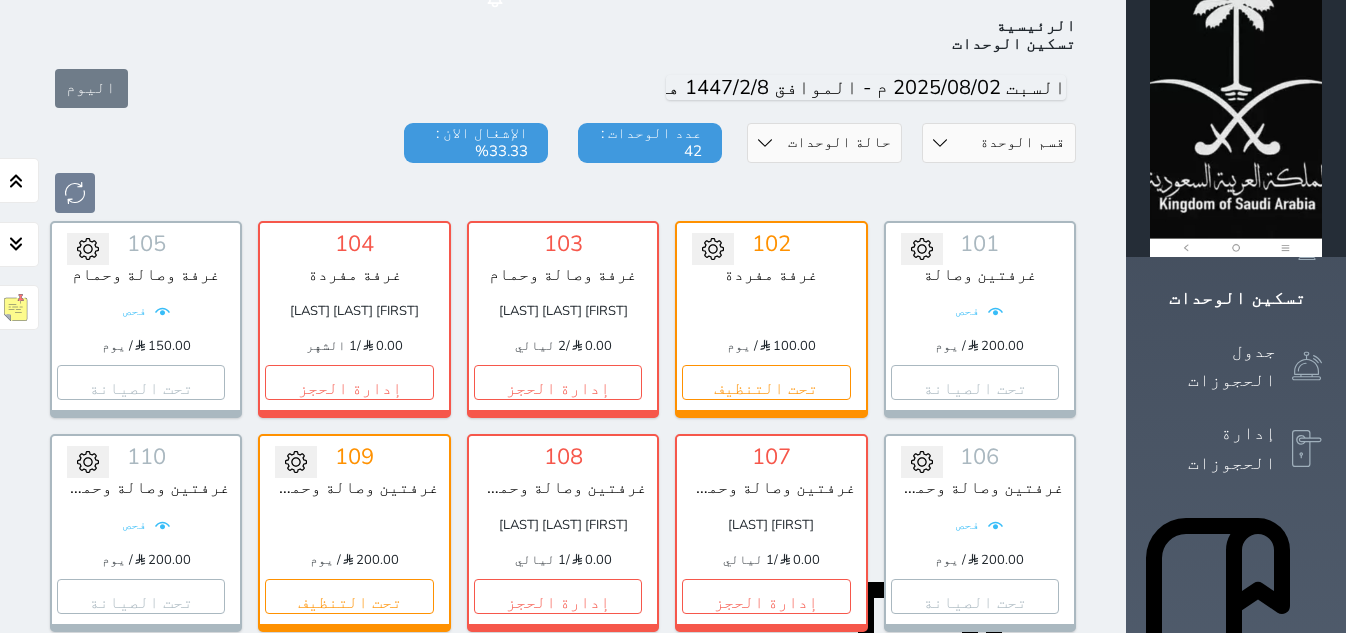 click on "103   غرفة وصالة وحمام
[FIRST] [LAST] [LAST]
0.00
/   2 ليالي           إدارة الحجز               تغيير الحالة الى صيانة                   التاريخ المتوقع للانتهاء       حفظ" at bounding box center [563, 319] 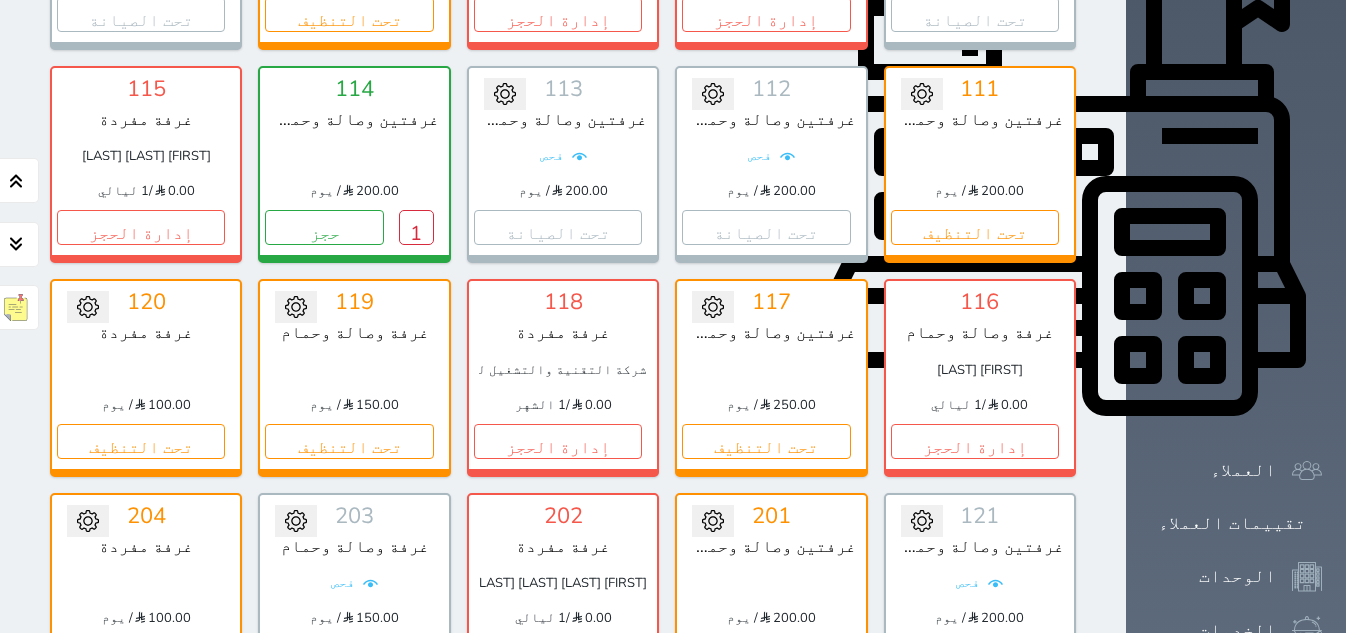 scroll, scrollTop: 875, scrollLeft: 0, axis: vertical 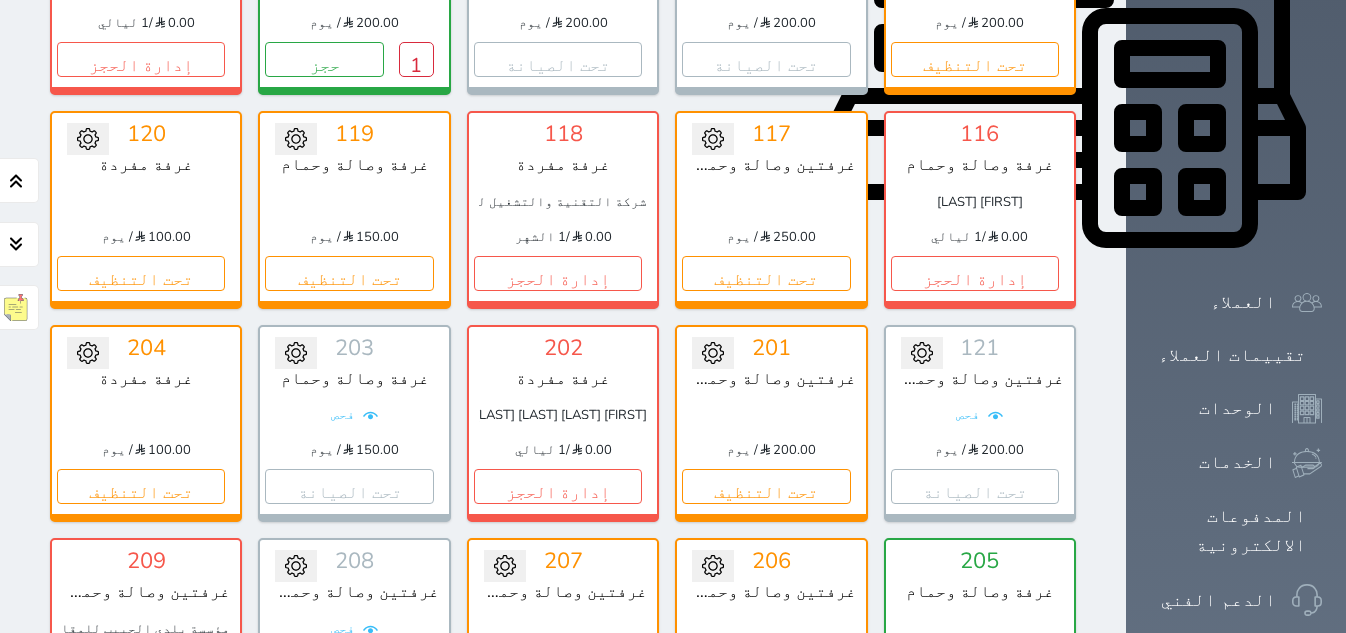 drag, startPoint x: 908, startPoint y: 437, endPoint x: 940, endPoint y: 426, distance: 33.83785 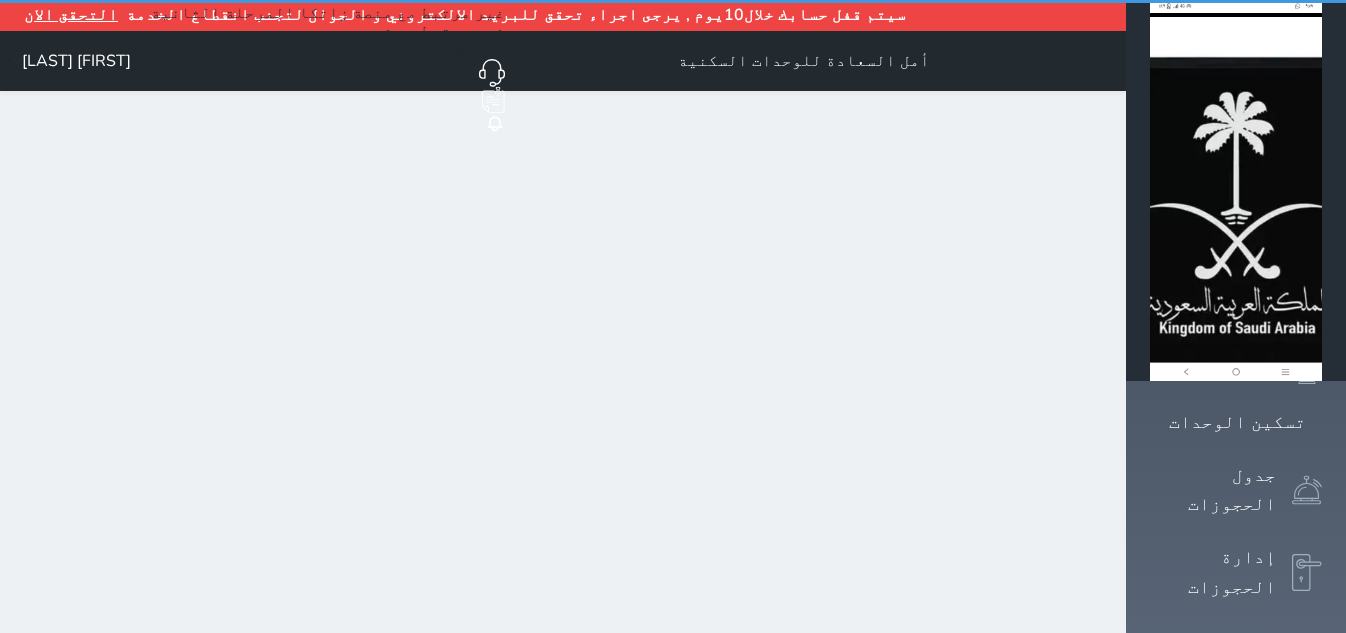 scroll, scrollTop: 0, scrollLeft: 0, axis: both 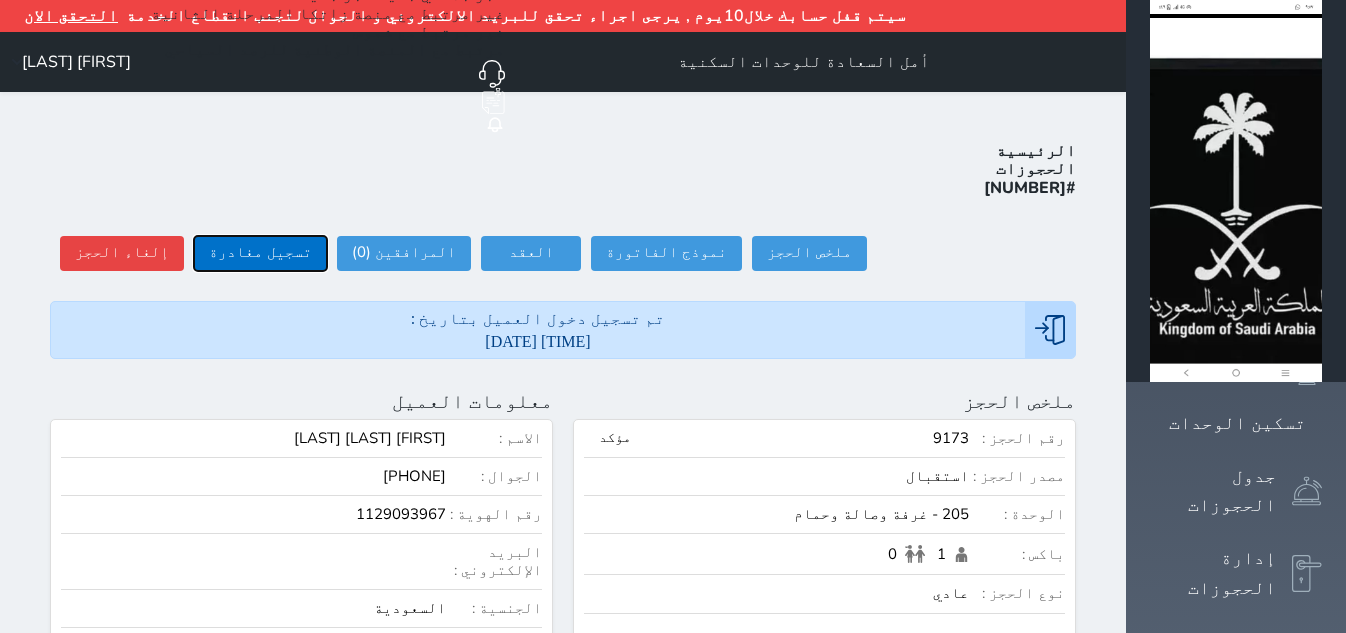 click on "تسجيل مغادرة" at bounding box center [260, 253] 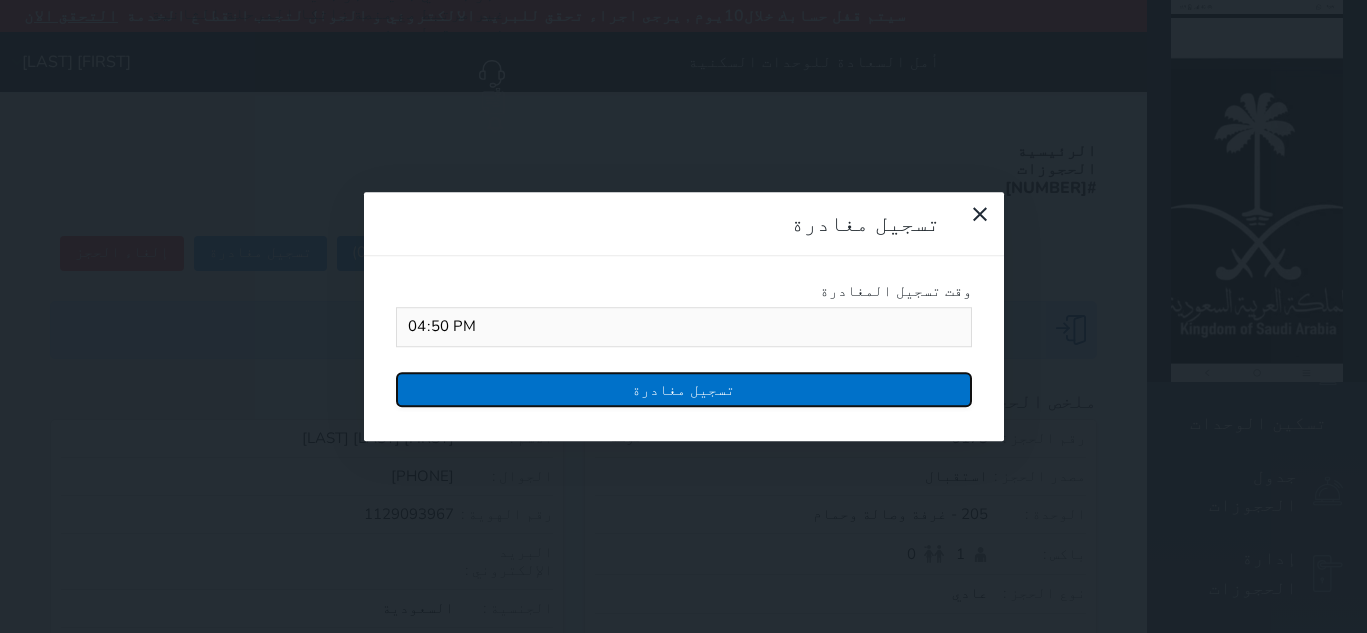 click on "تسجيل مغادرة" at bounding box center [684, 389] 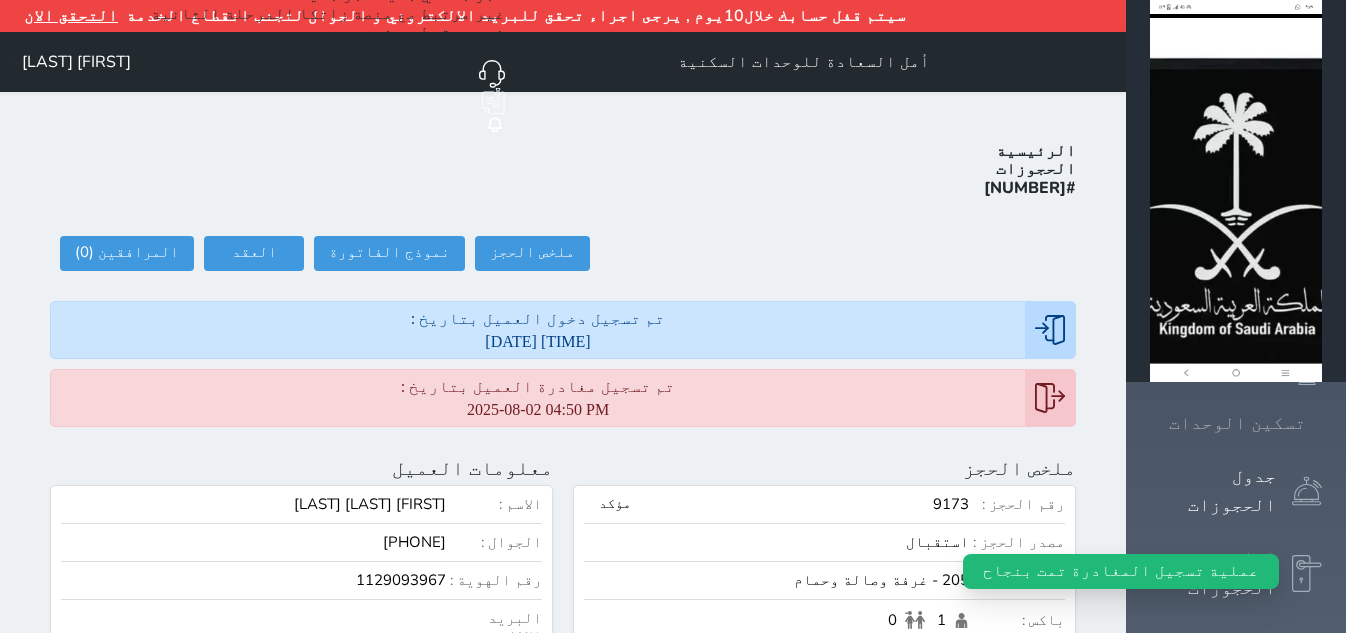 click 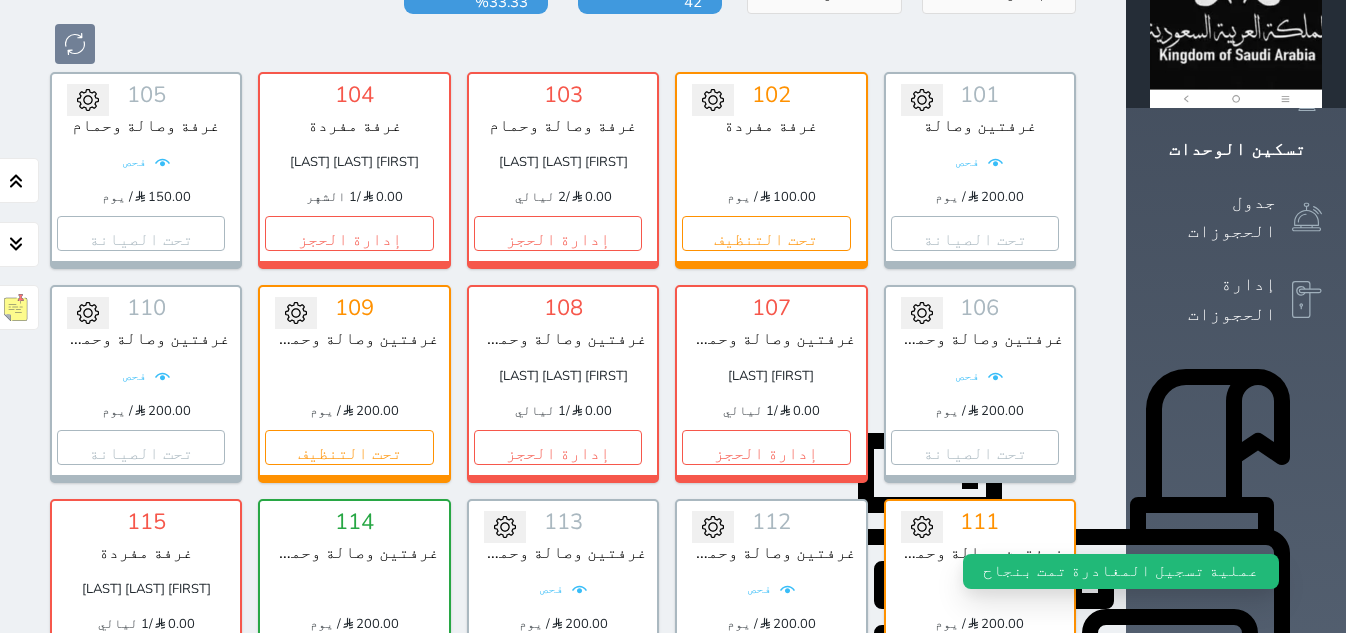 scroll, scrollTop: 485, scrollLeft: 0, axis: vertical 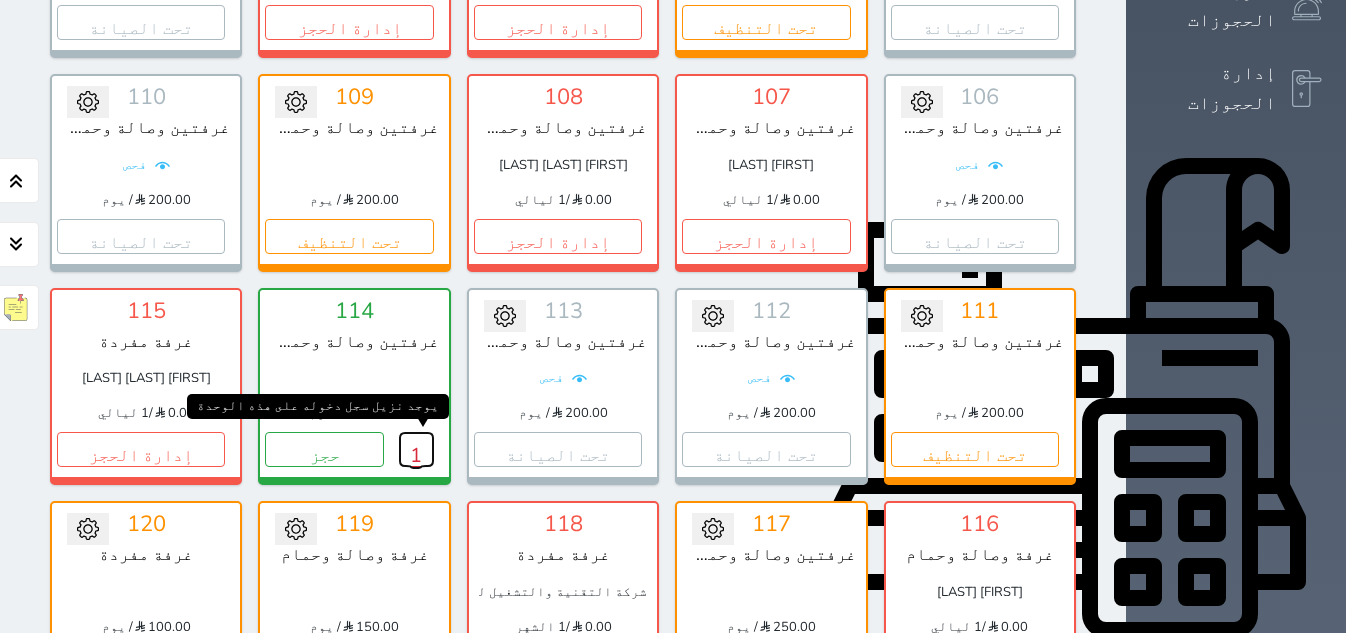 click on "1" at bounding box center [416, 449] 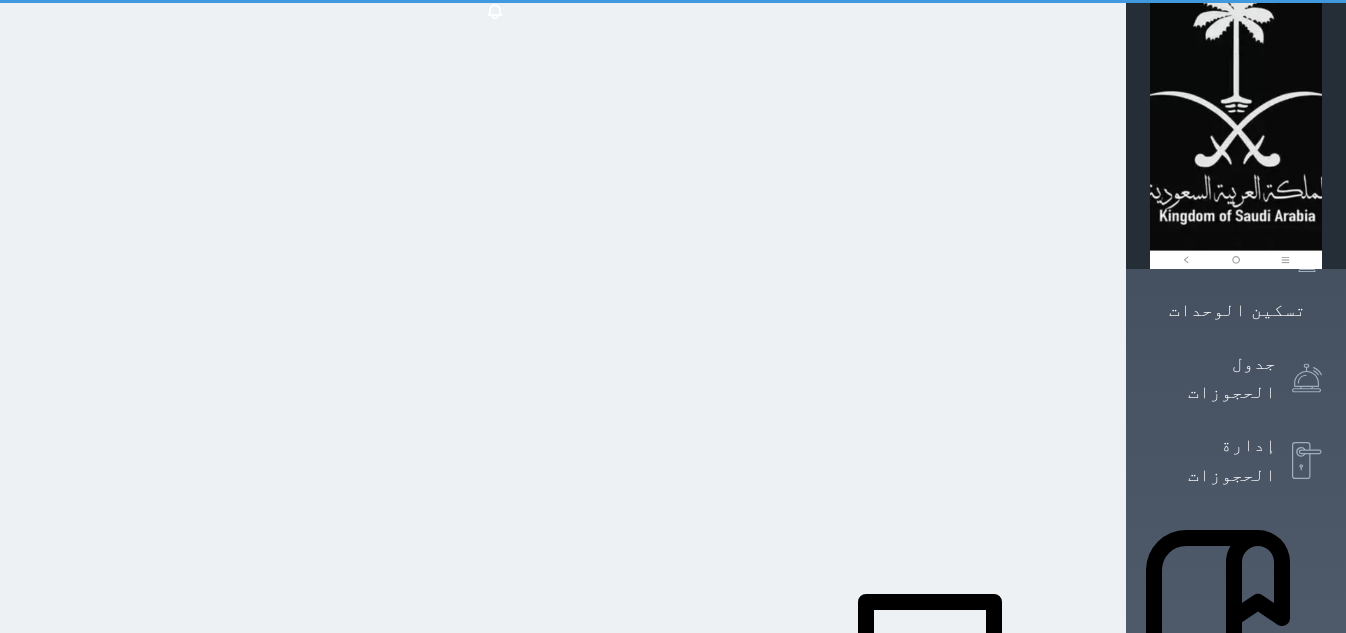 scroll, scrollTop: 0, scrollLeft: 0, axis: both 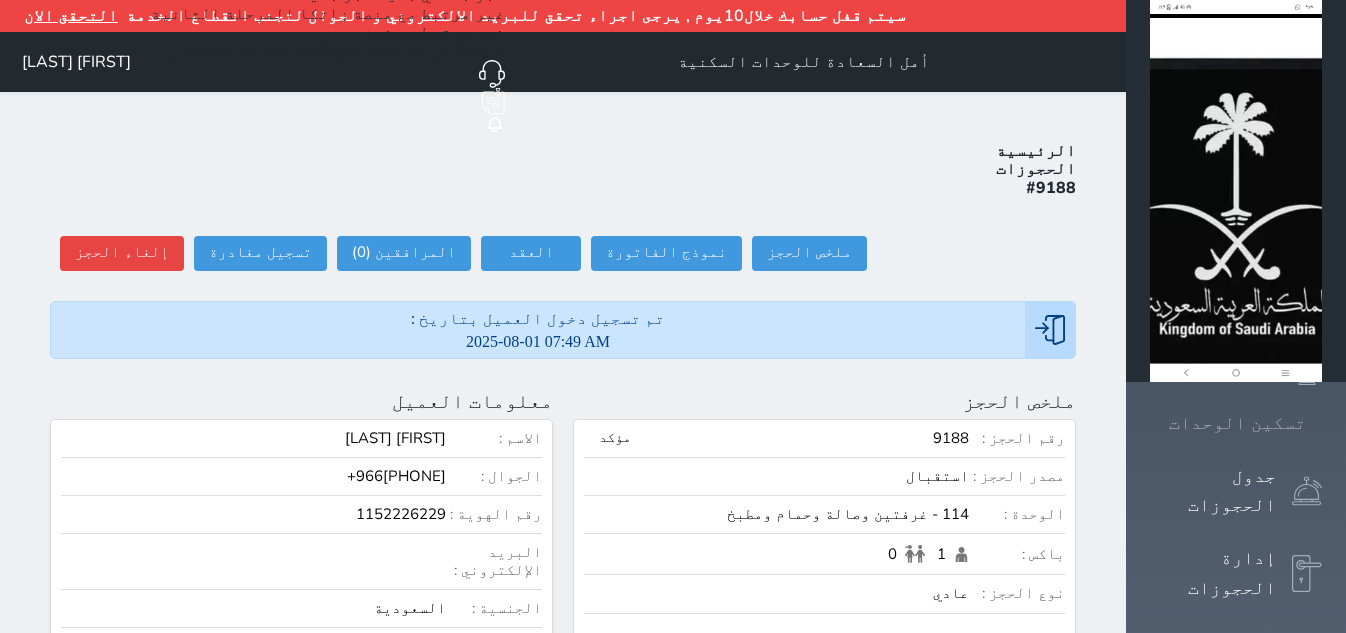 click on "تسكين الوحدات" at bounding box center (1236, 423) 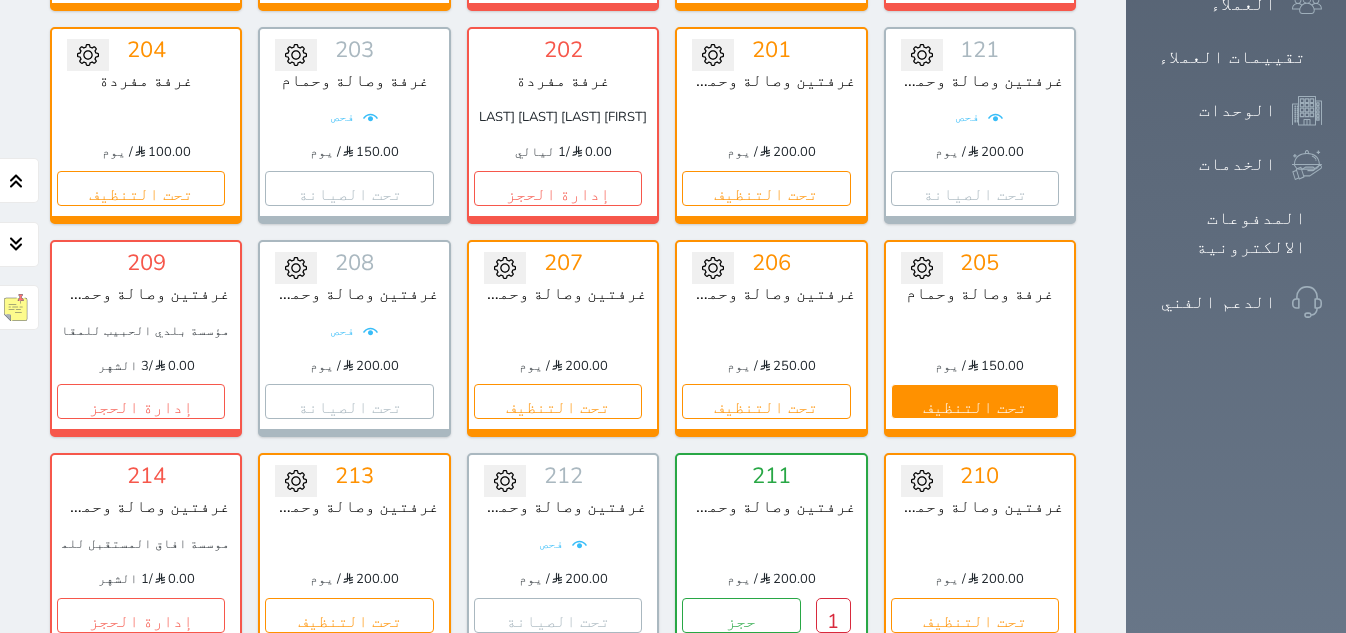 scroll, scrollTop: 1235, scrollLeft: 0, axis: vertical 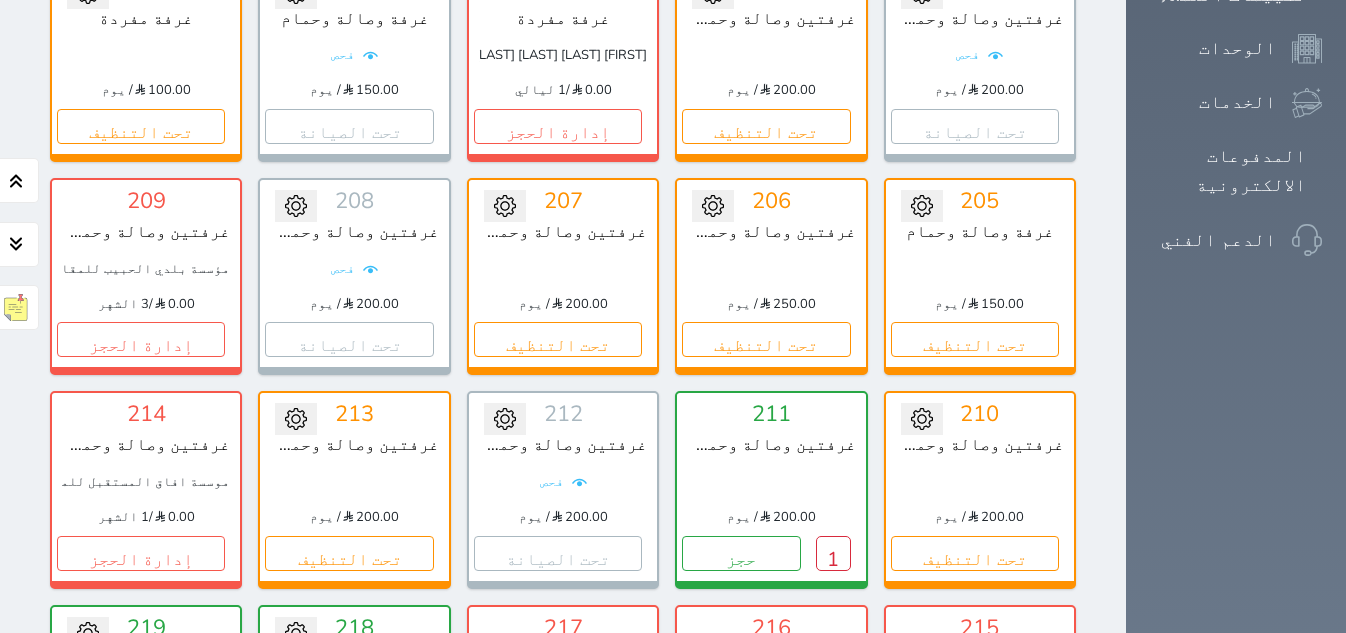 click on "1" at bounding box center (1041, 980) 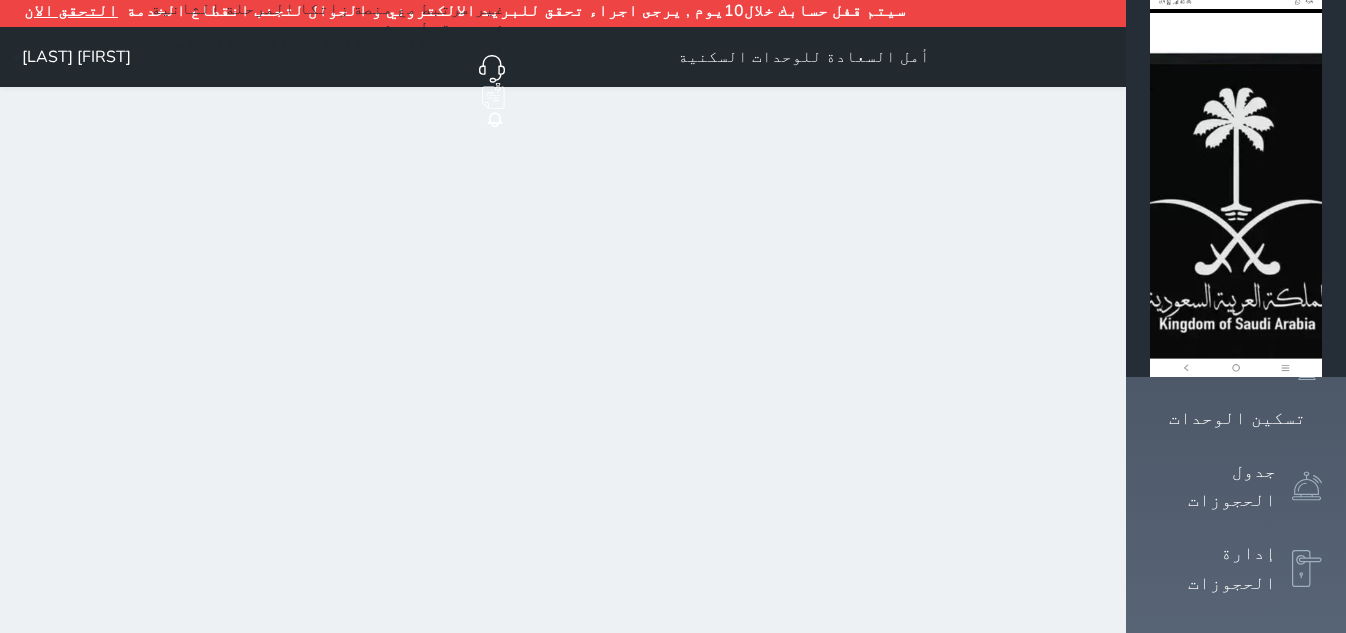 scroll, scrollTop: 0, scrollLeft: 0, axis: both 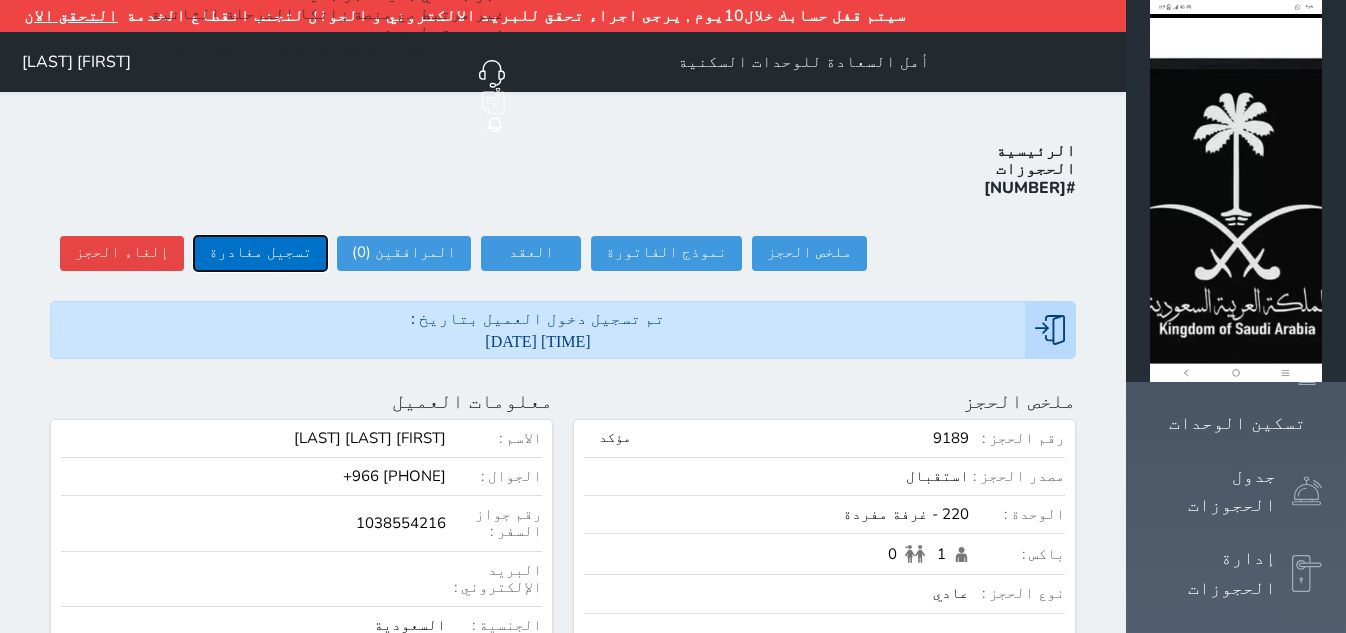 click on "تسجيل مغادرة" at bounding box center [260, 253] 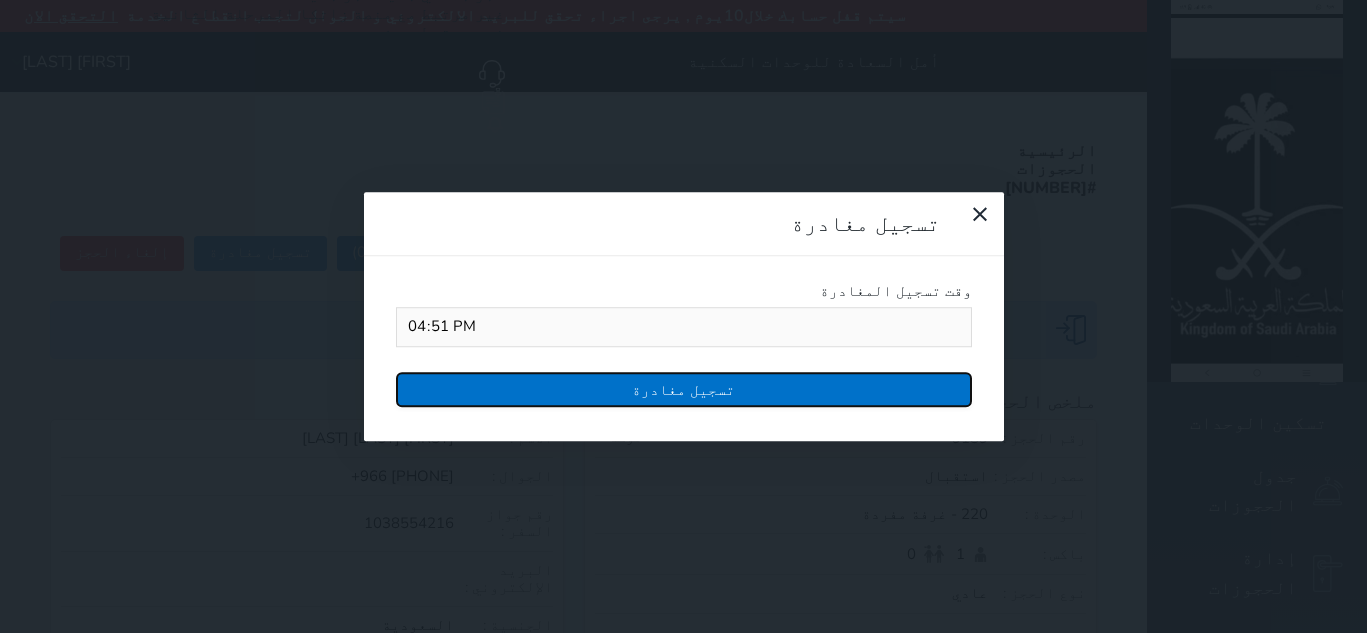click on "تسجيل مغادرة" at bounding box center [684, 389] 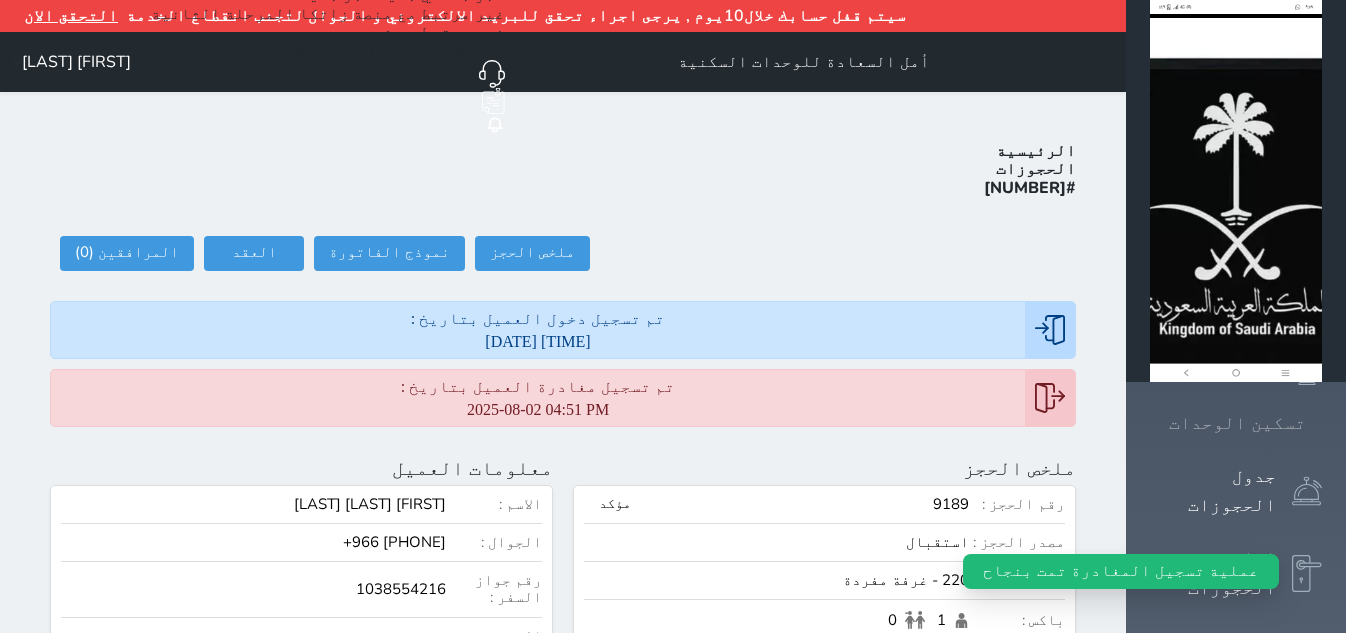click on "تسكين الوحدات" at bounding box center [1237, 423] 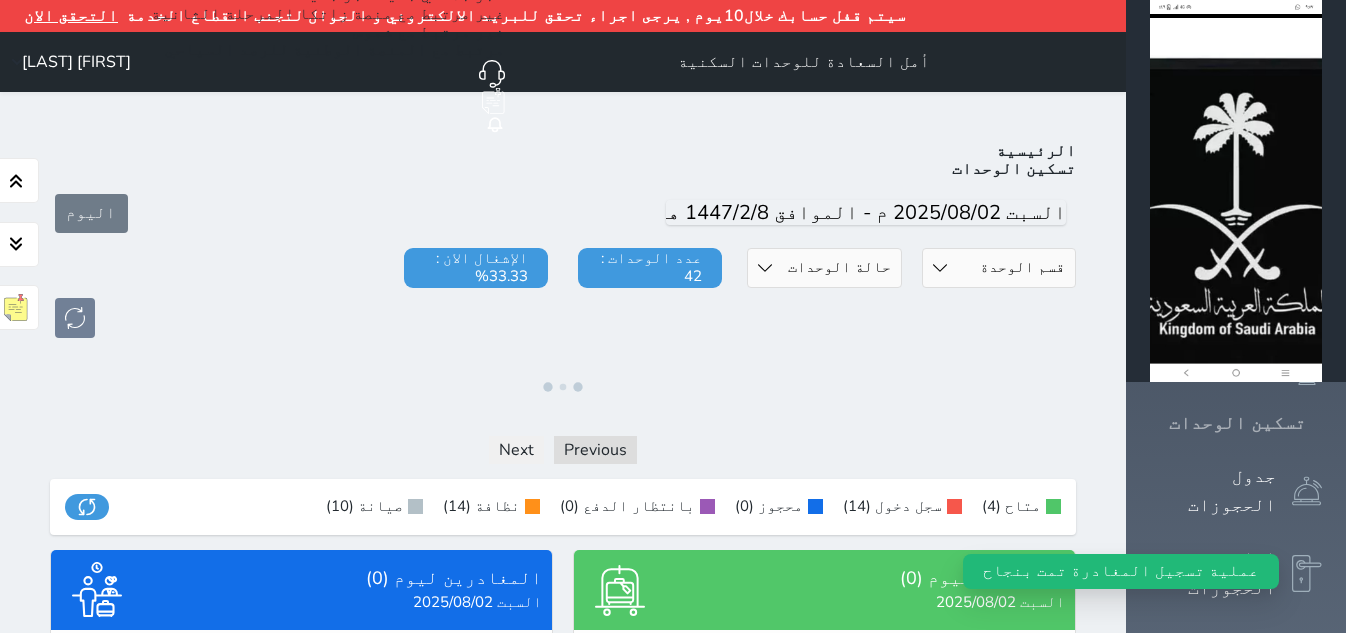 click 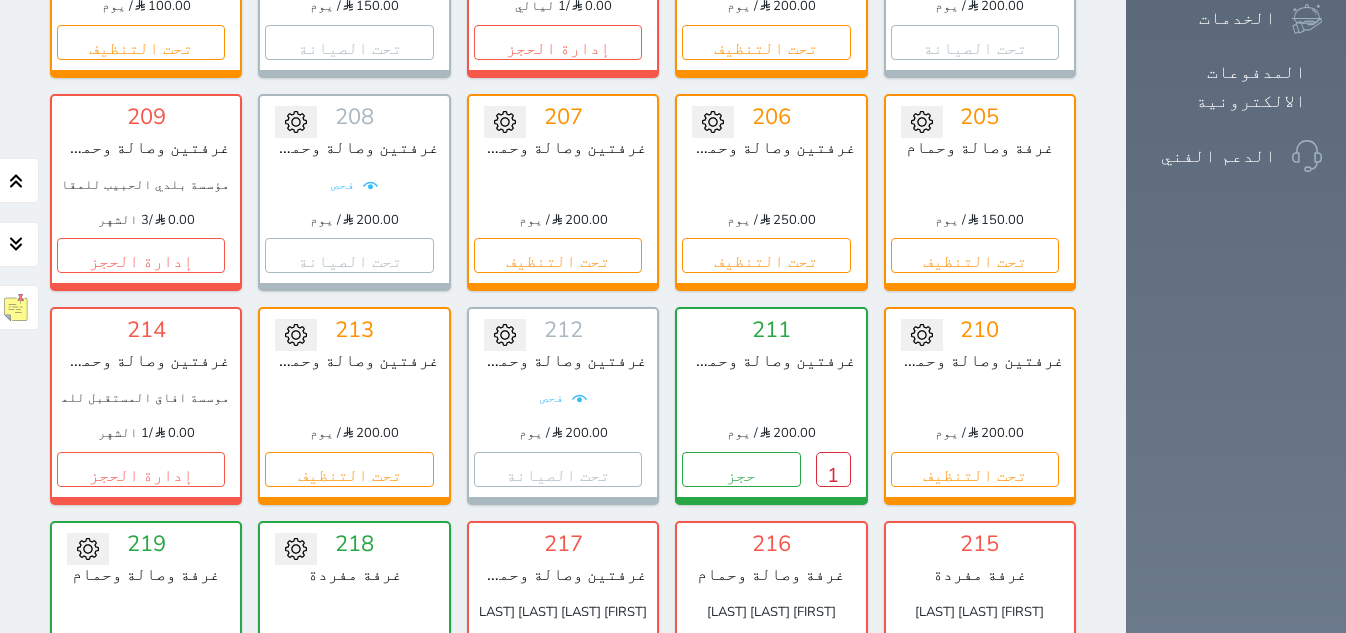 scroll, scrollTop: 1360, scrollLeft: 0, axis: vertical 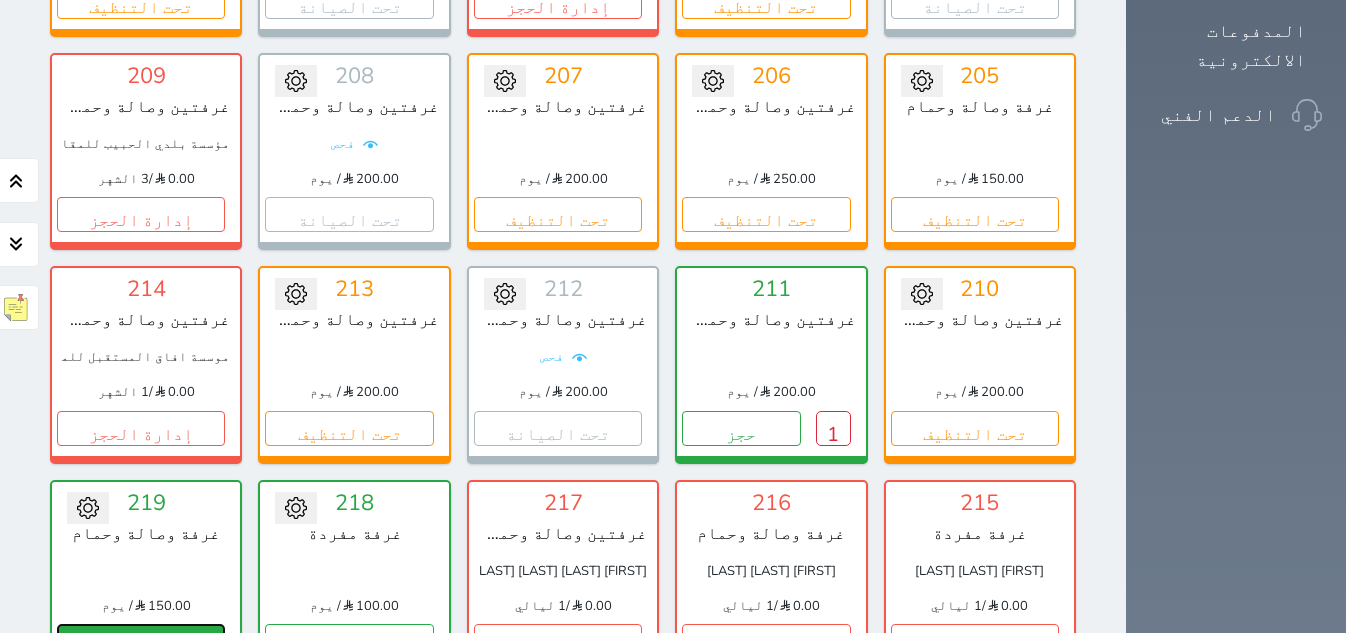 click on "حجز" at bounding box center (141, 641) 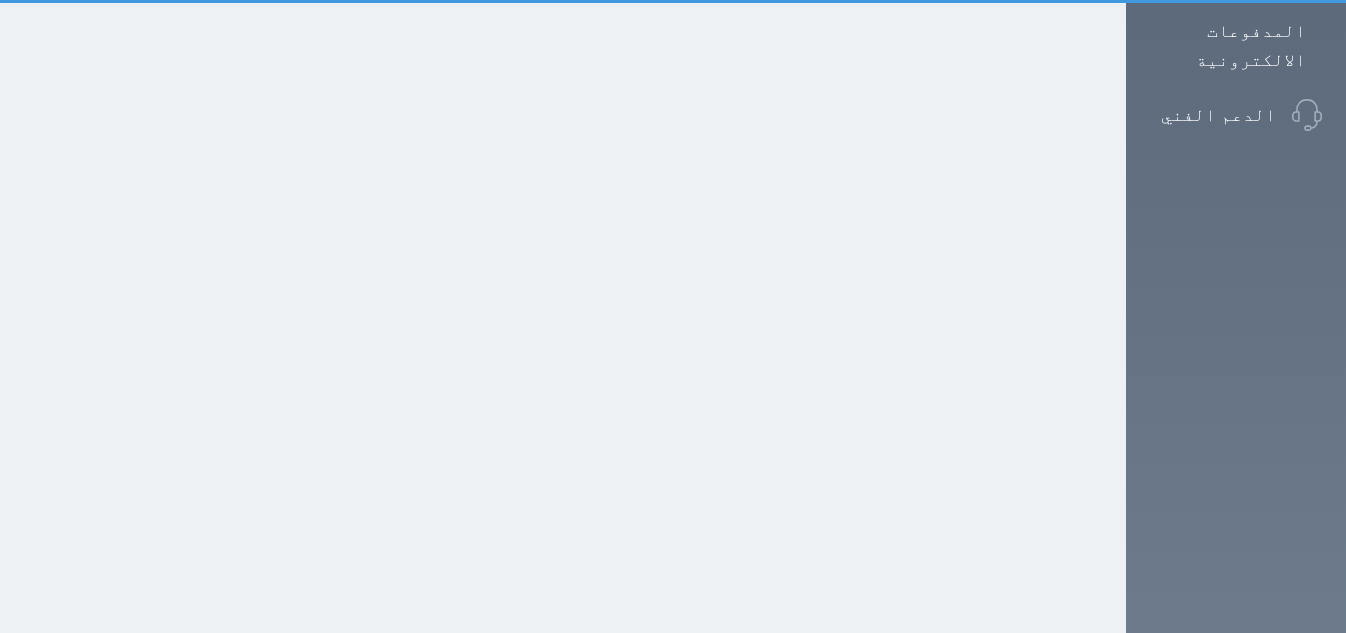 scroll, scrollTop: 15, scrollLeft: 0, axis: vertical 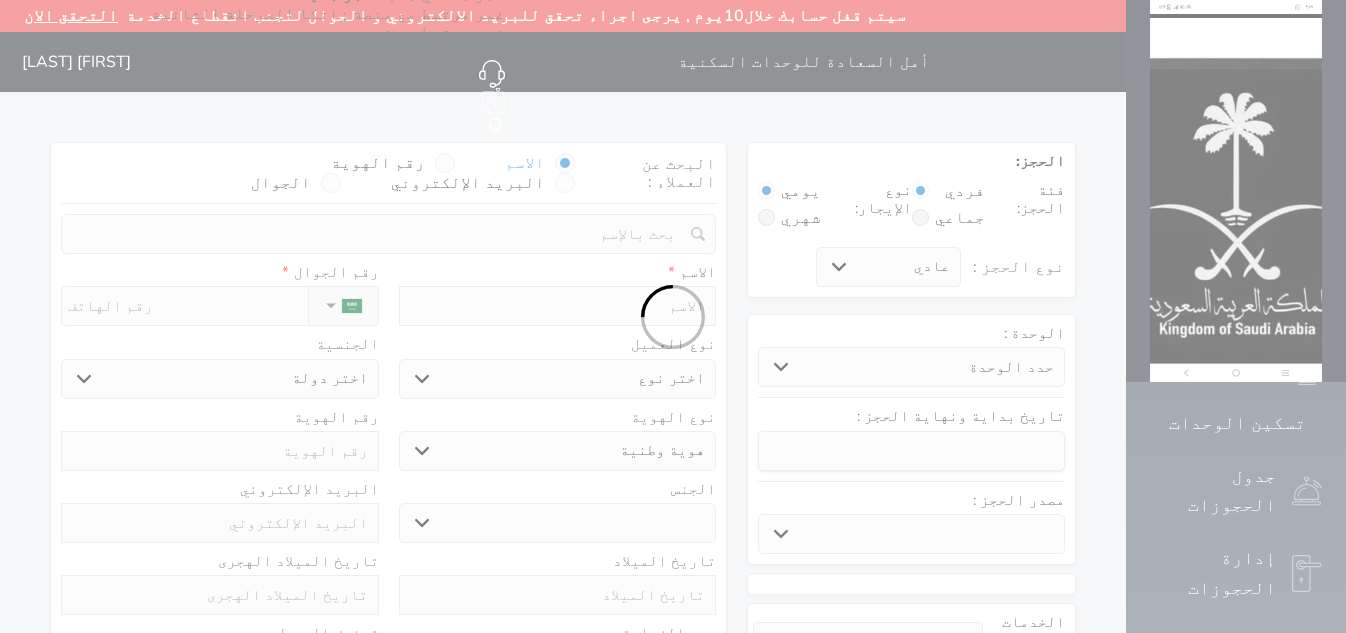 select 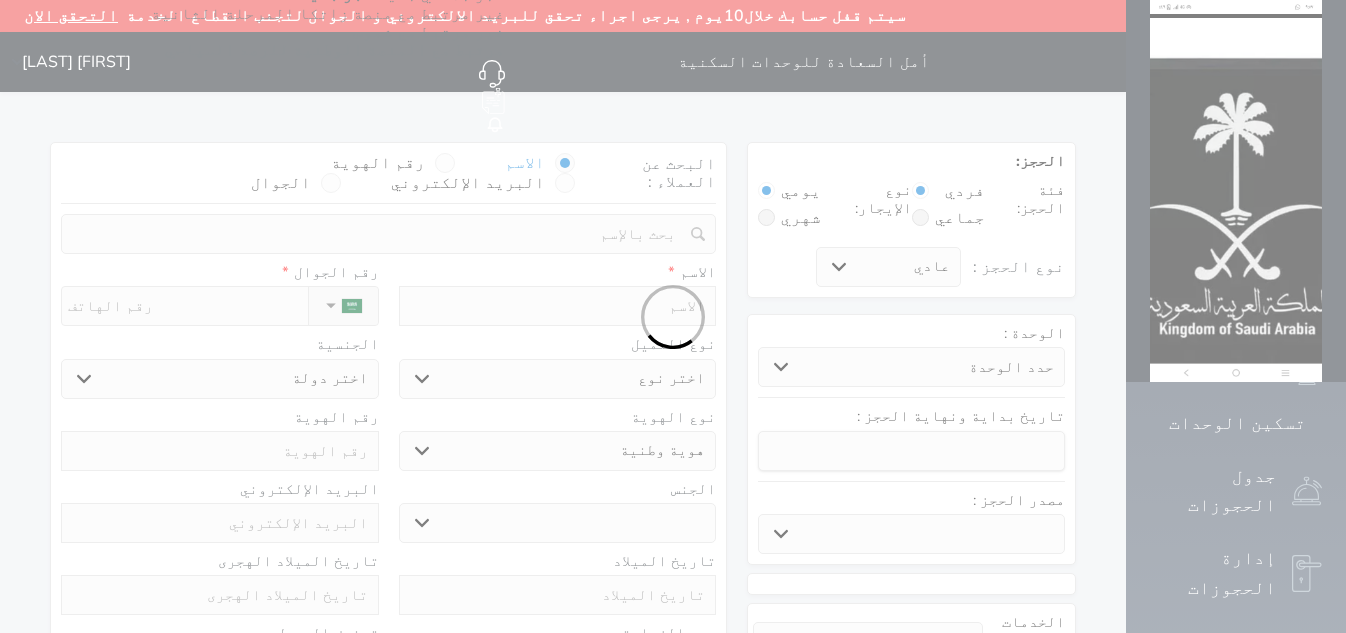 select on "10436" 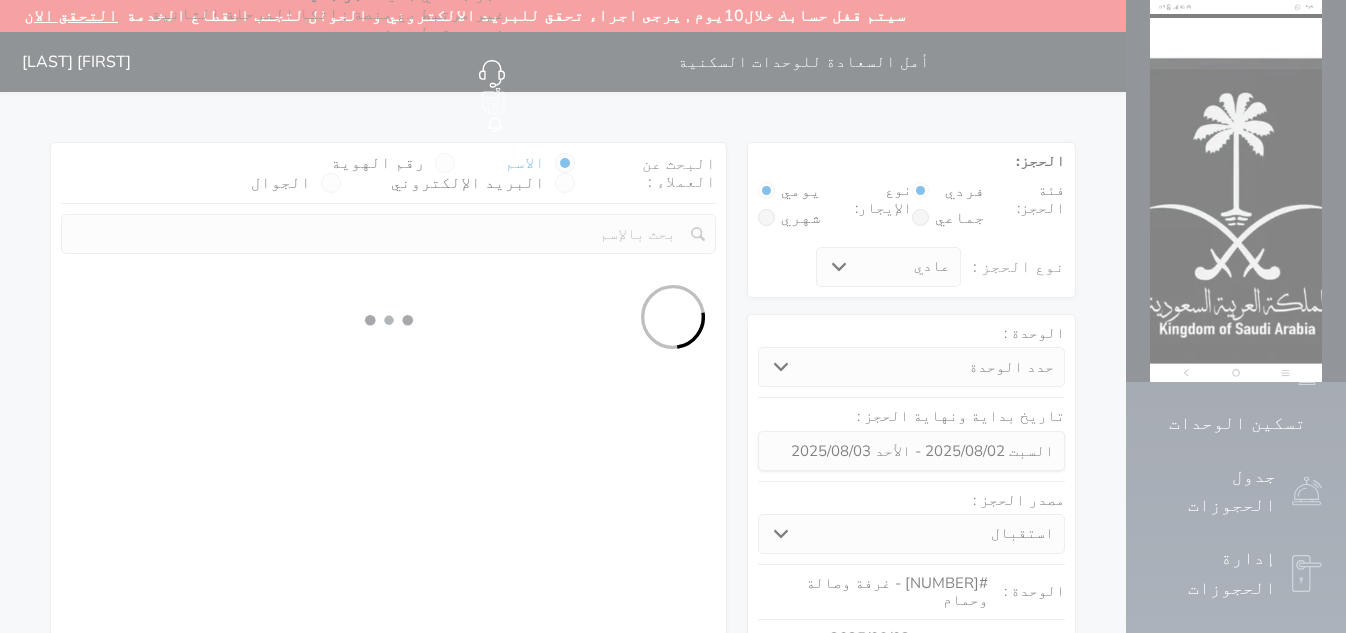 select 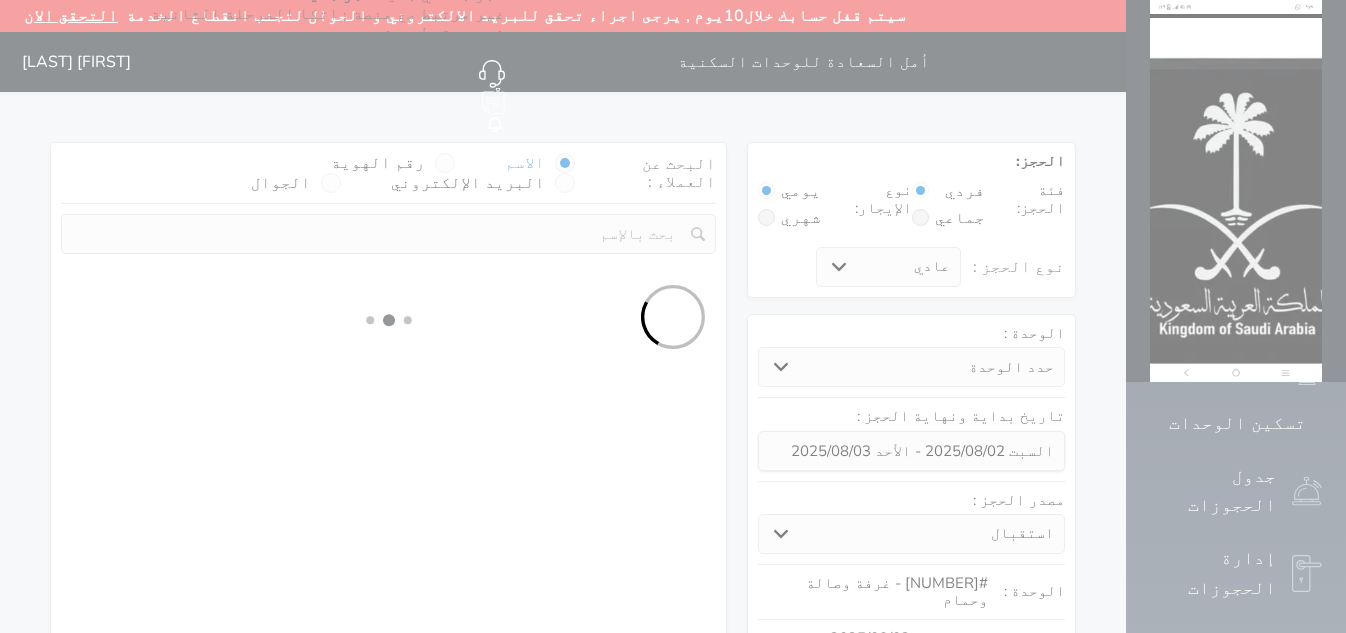 select on "1" 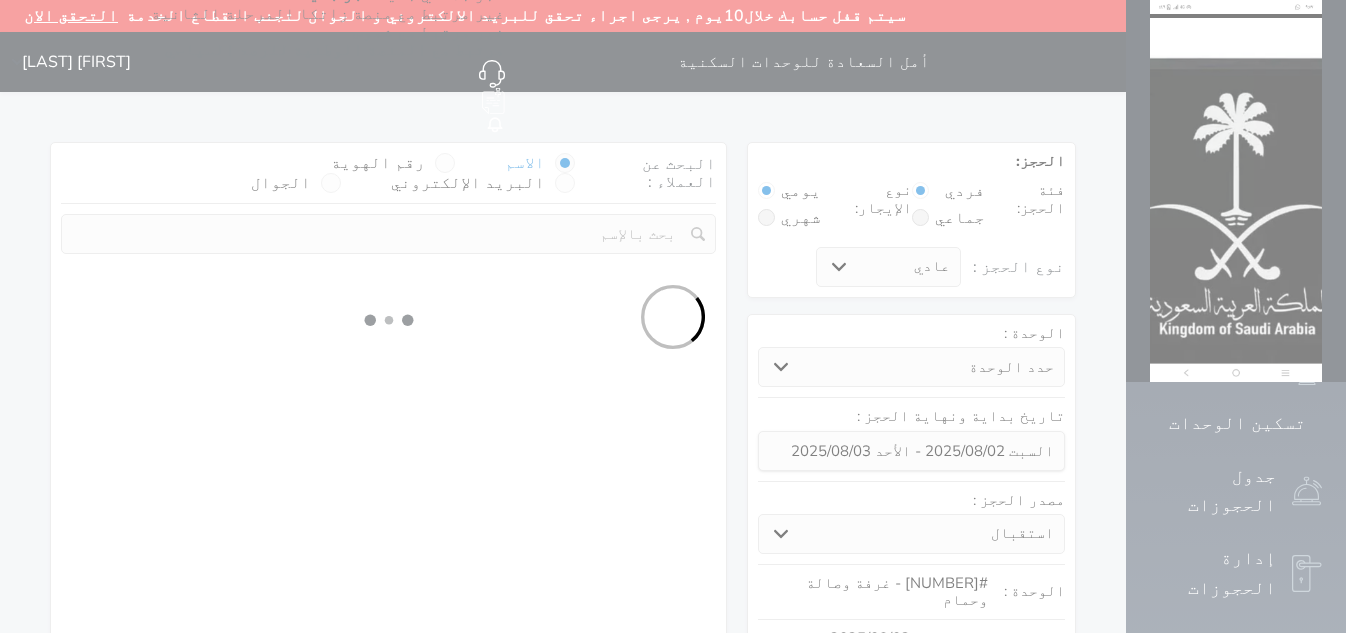 select on "113" 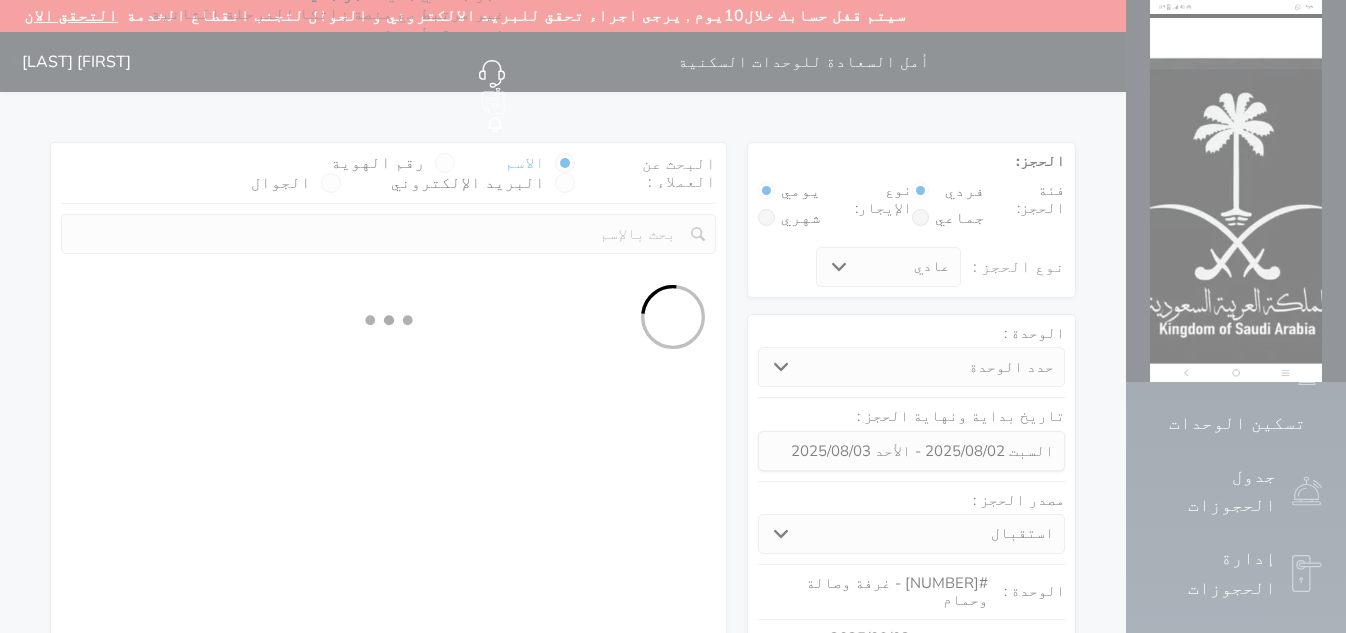 select on "1" 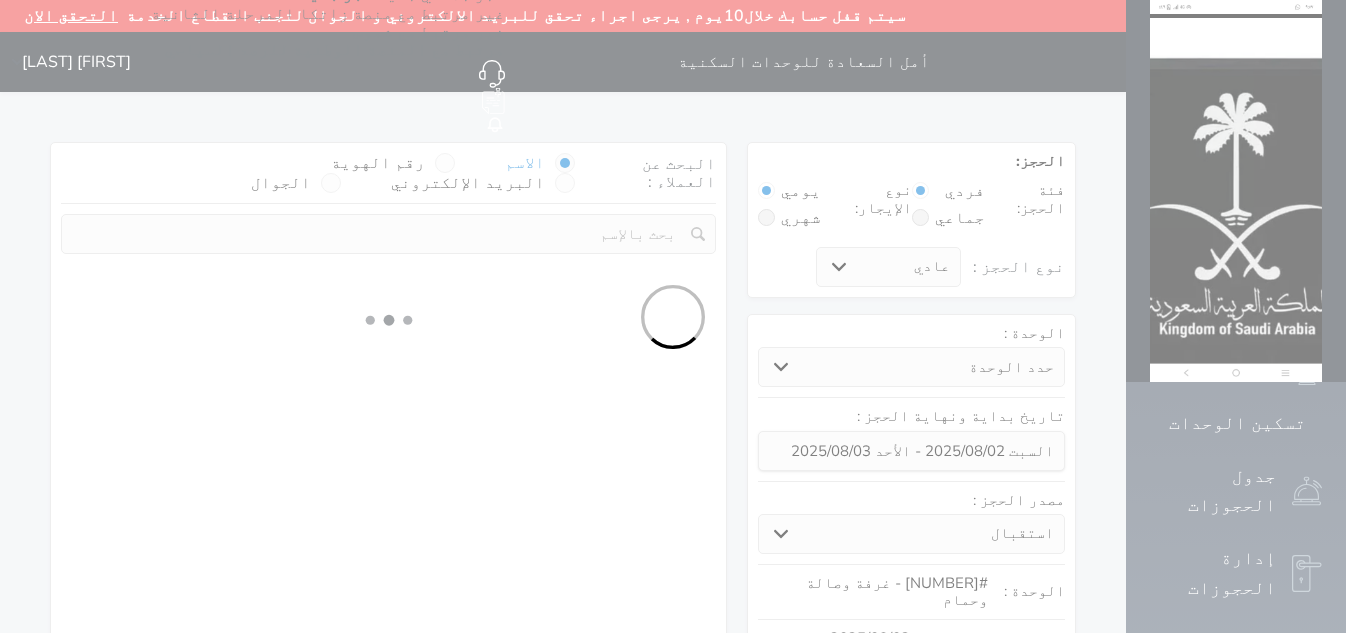 select 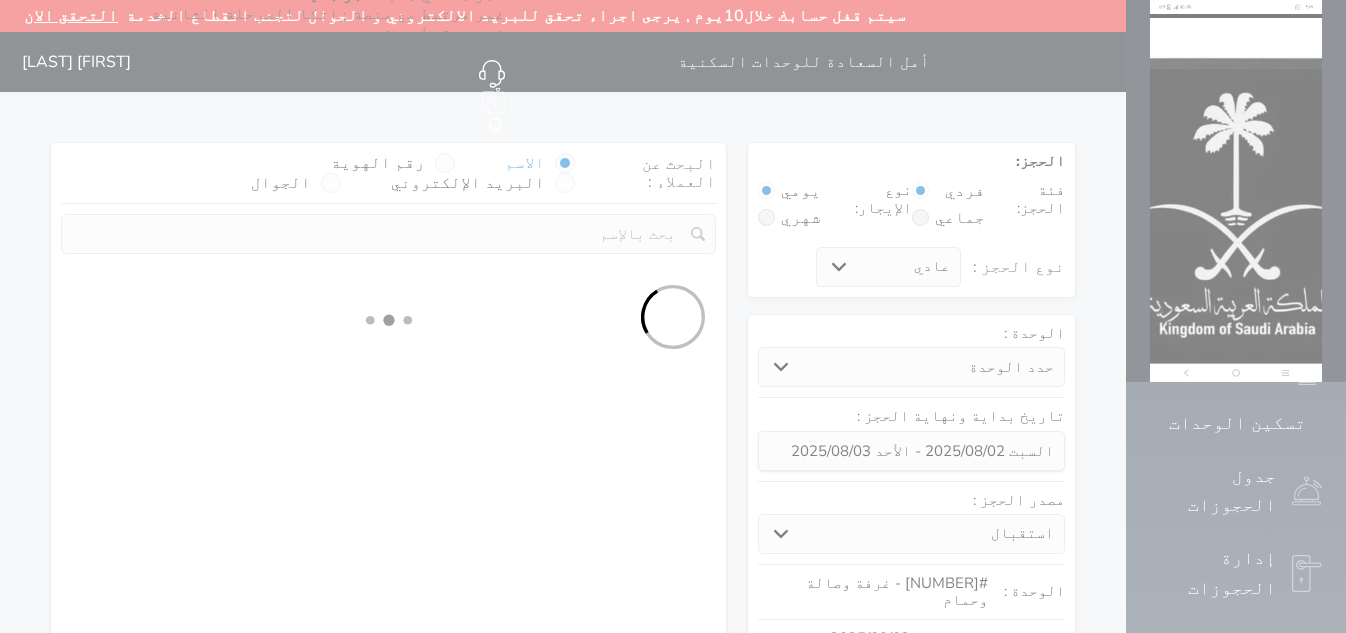 select on "7" 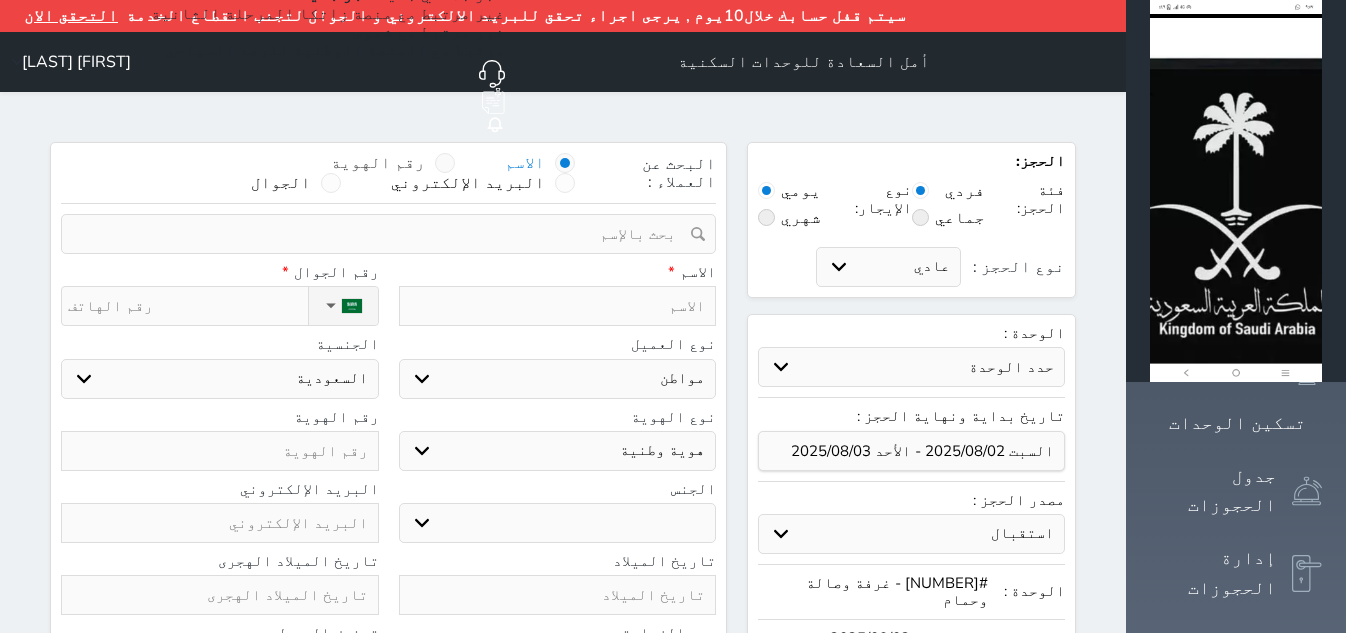 click at bounding box center [445, 163] 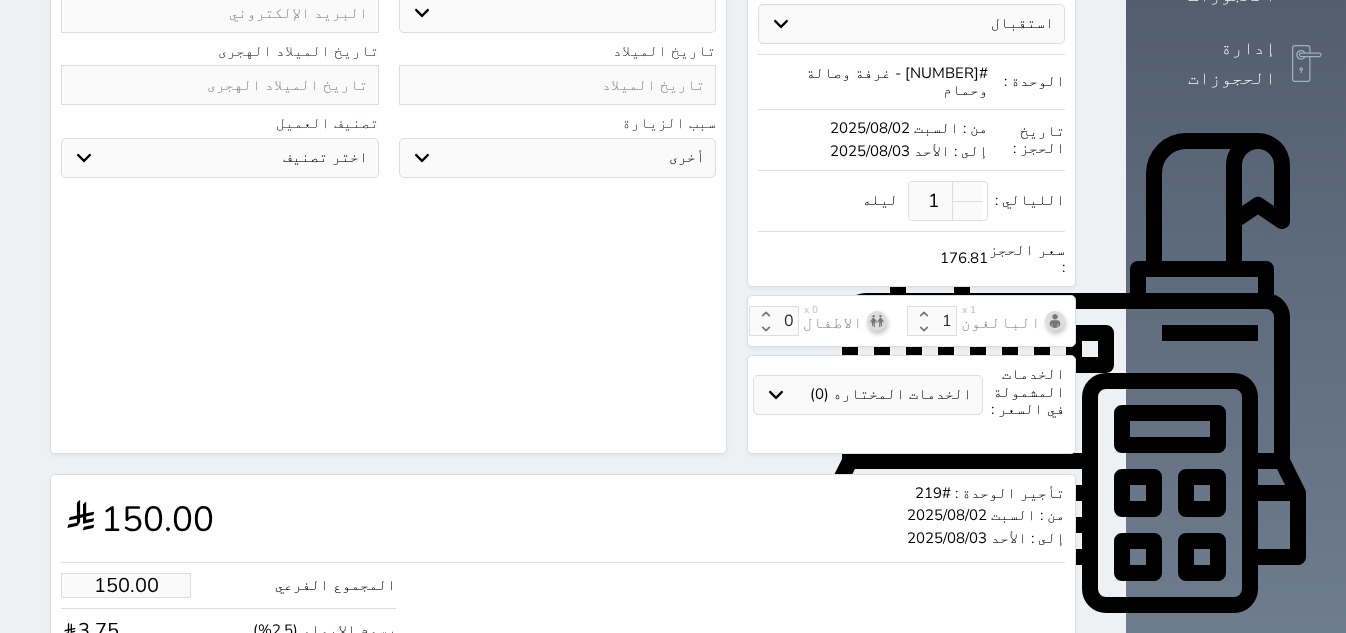 scroll, scrollTop: 376, scrollLeft: 0, axis: vertical 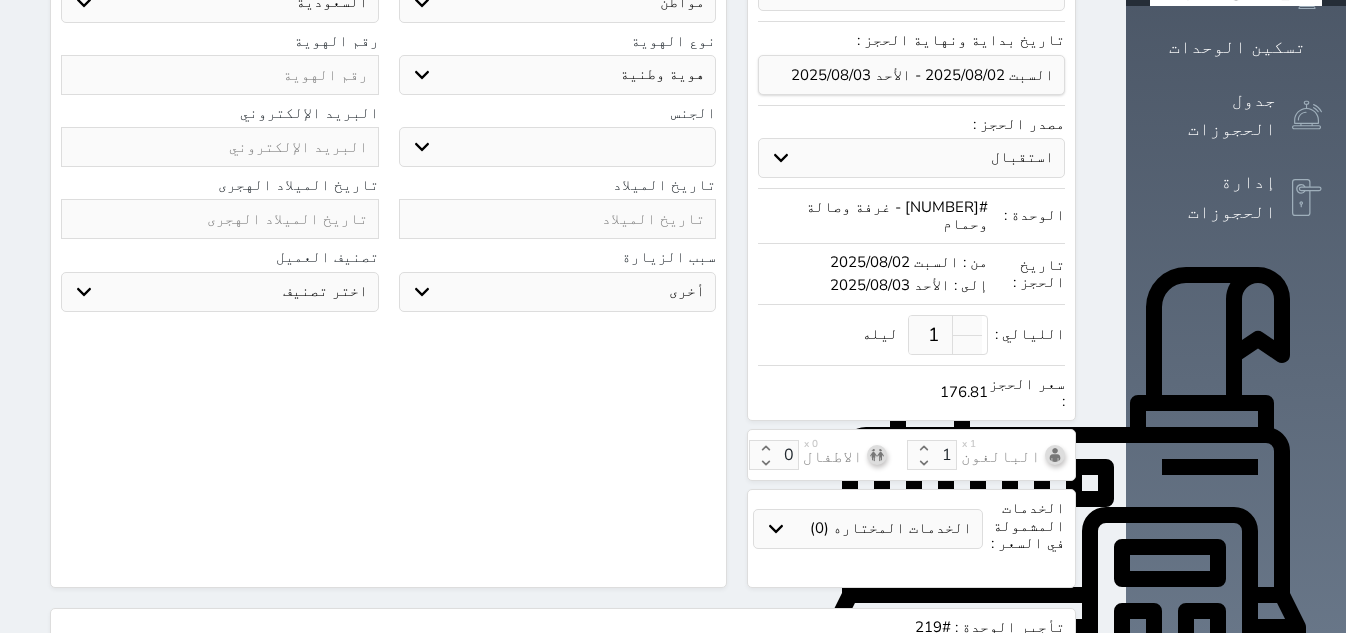 select 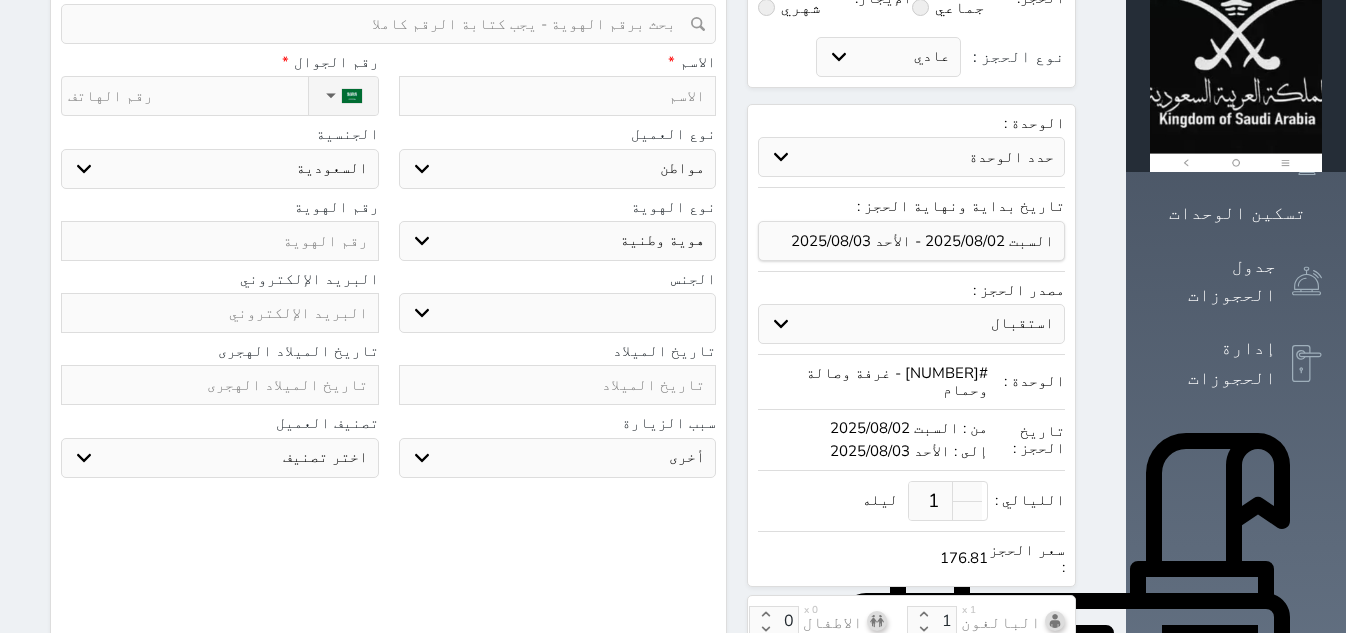 scroll, scrollTop: 250, scrollLeft: 0, axis: vertical 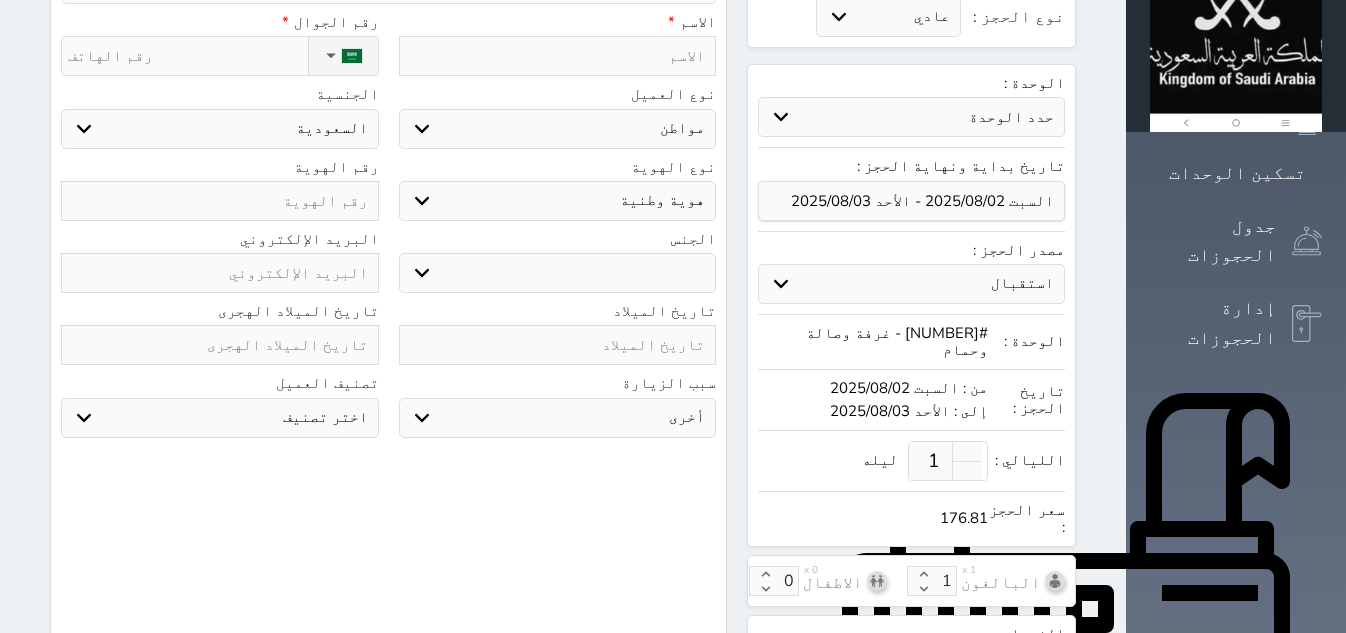 click on "176.81" at bounding box center [964, 518] 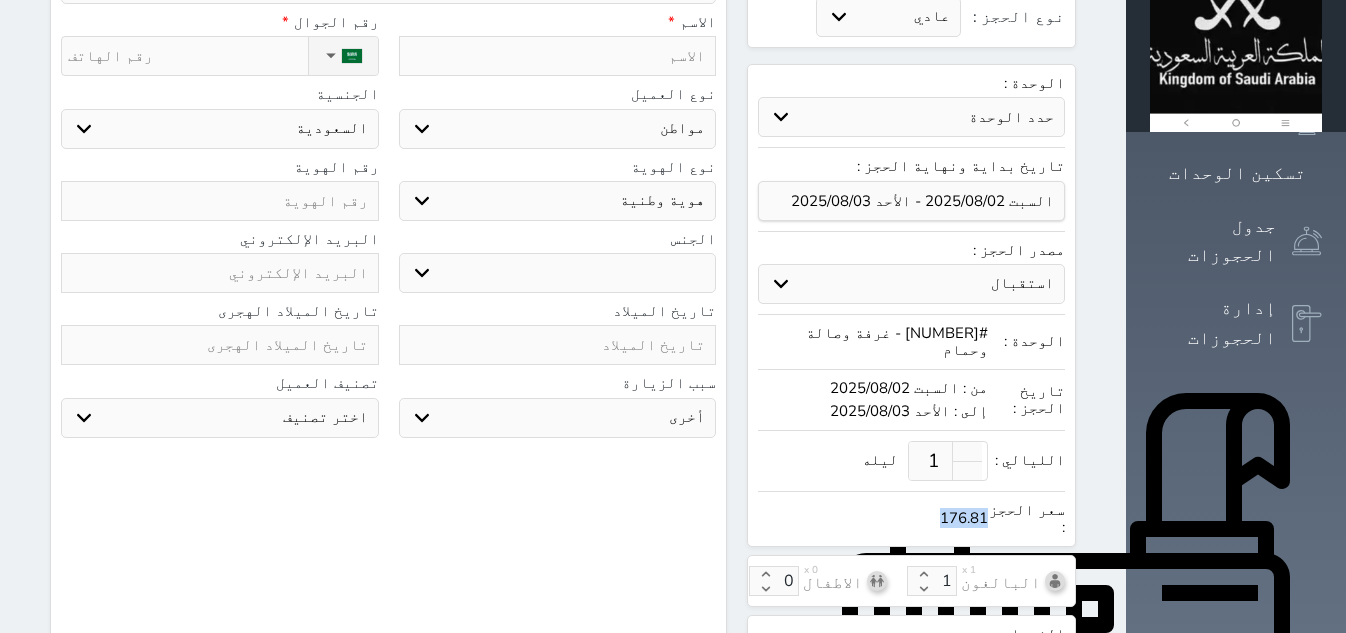 drag, startPoint x: 1051, startPoint y: 458, endPoint x: 1083, endPoint y: 458, distance: 32 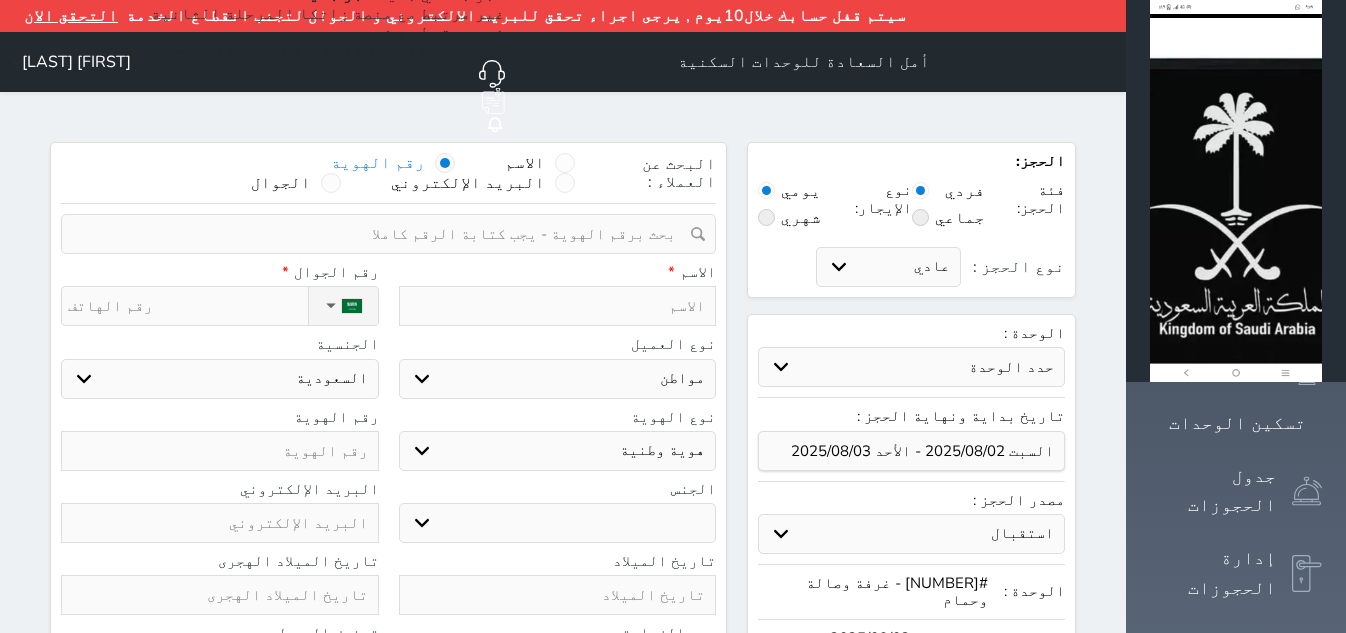 click at bounding box center [381, 234] 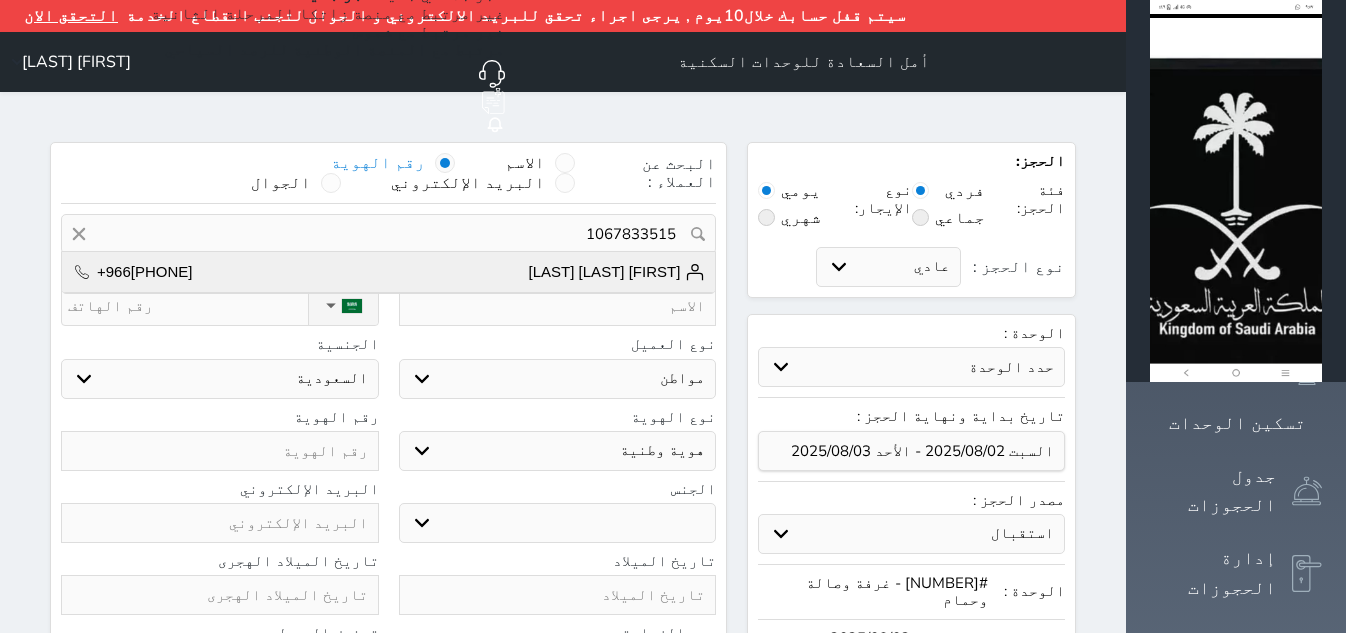 click on "[FIRST] [LAST] [LAST]" at bounding box center [617, 272] 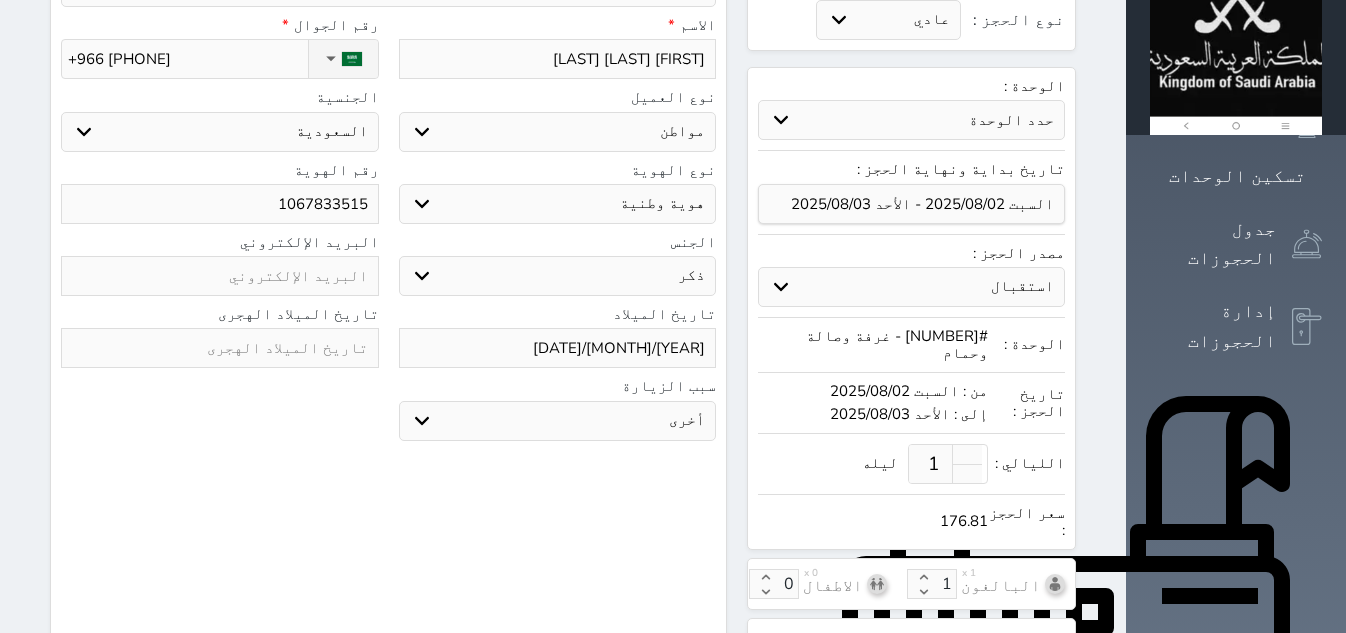 scroll, scrollTop: 250, scrollLeft: 0, axis: vertical 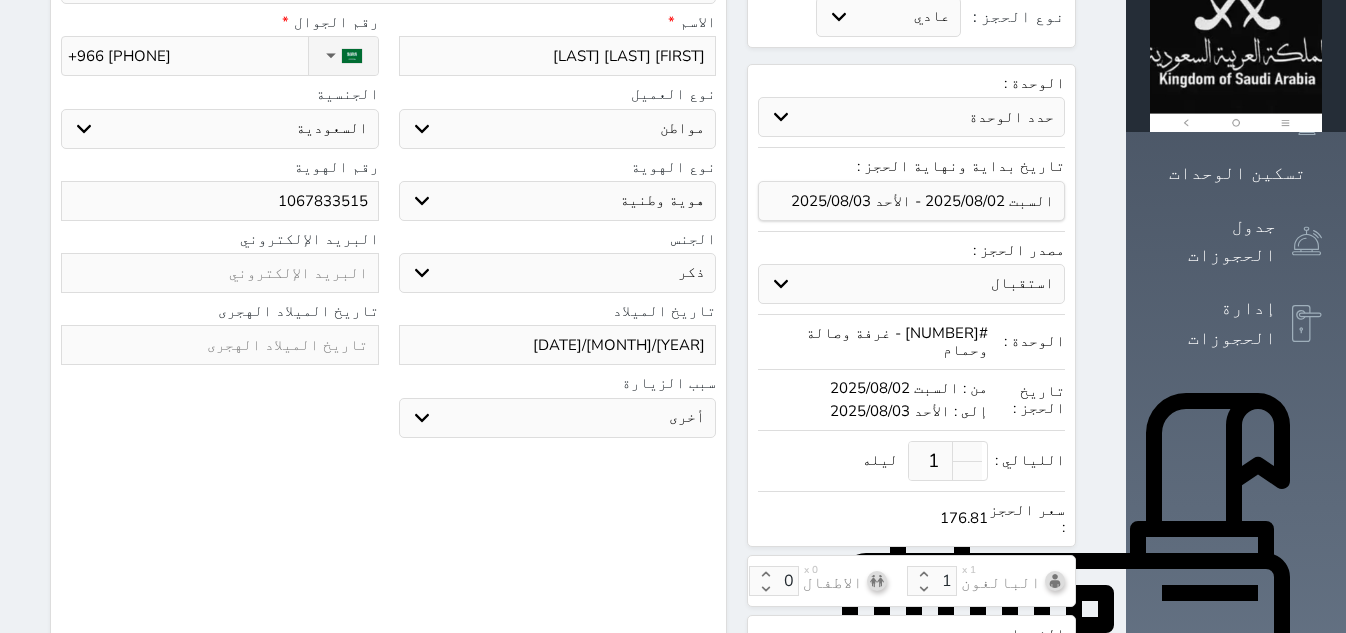 click on "سعر الحجز :   176.81" at bounding box center [911, 514] 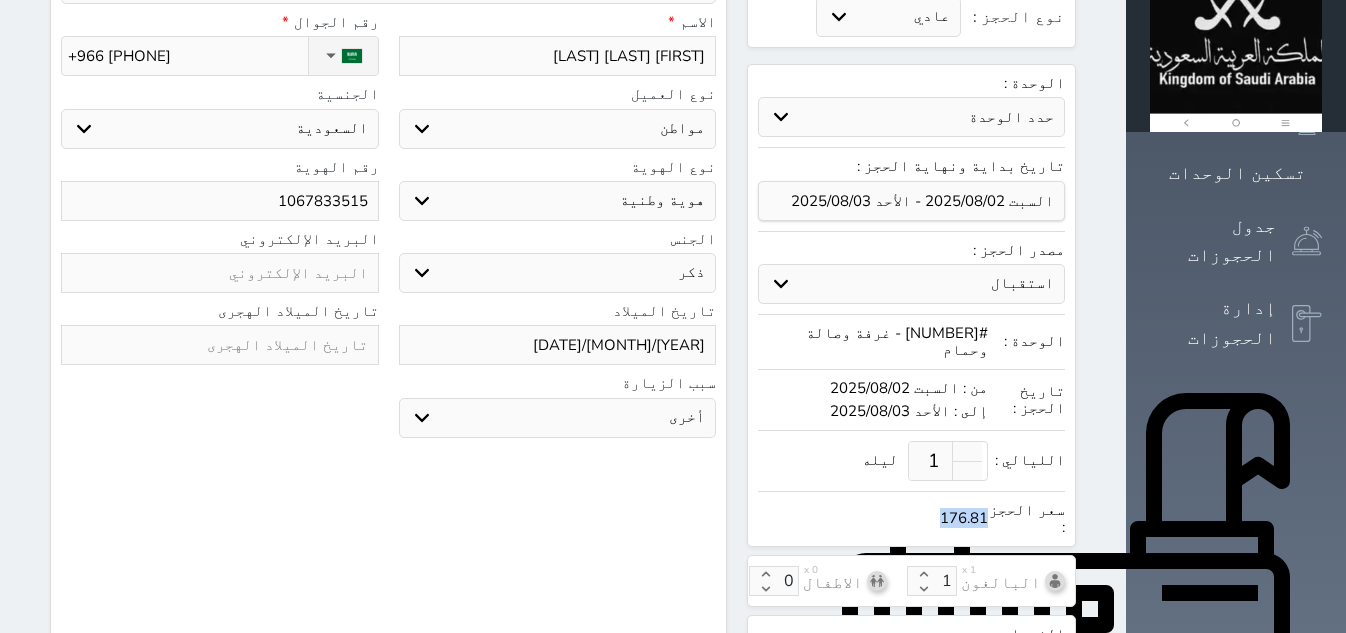 click on "176.81" at bounding box center [964, 518] 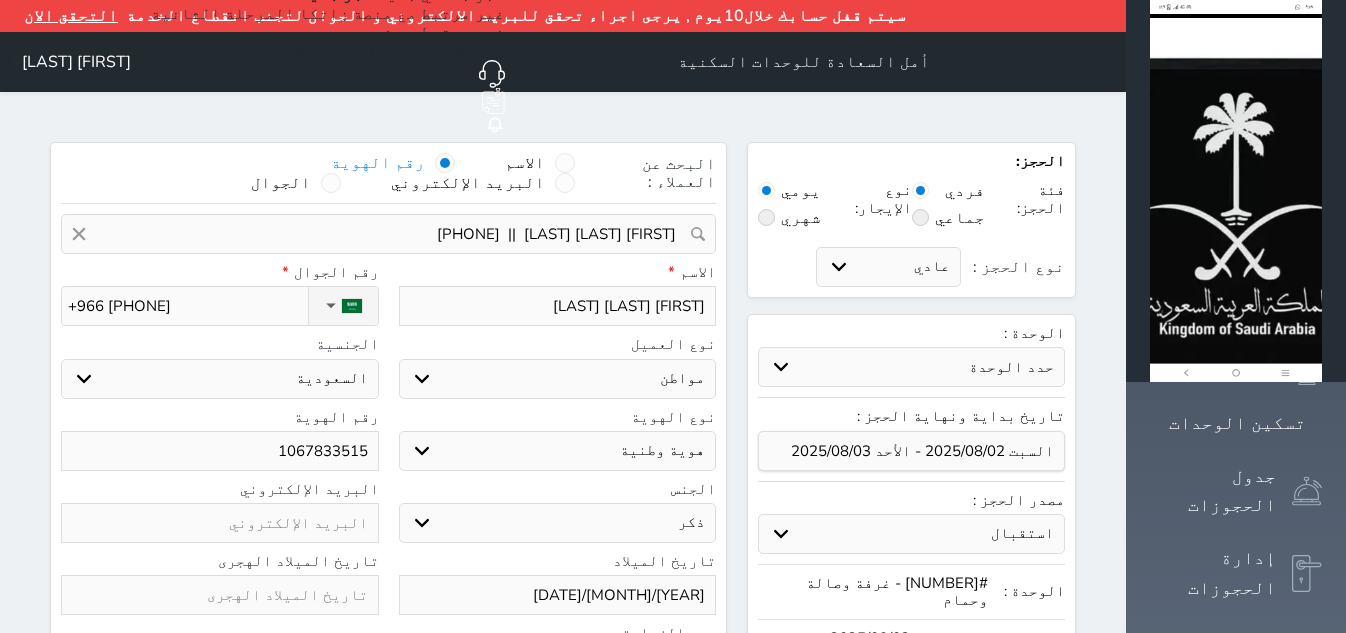 scroll, scrollTop: 500, scrollLeft: 0, axis: vertical 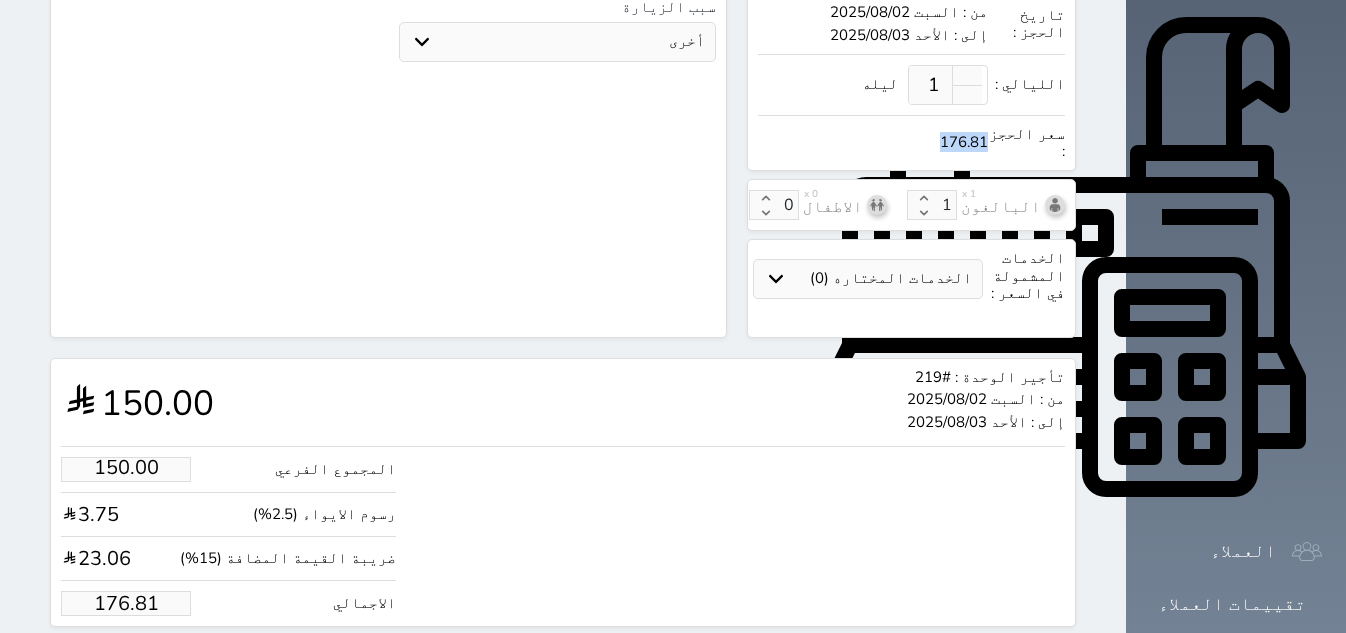 click on "حجز" at bounding box center [149, 664] 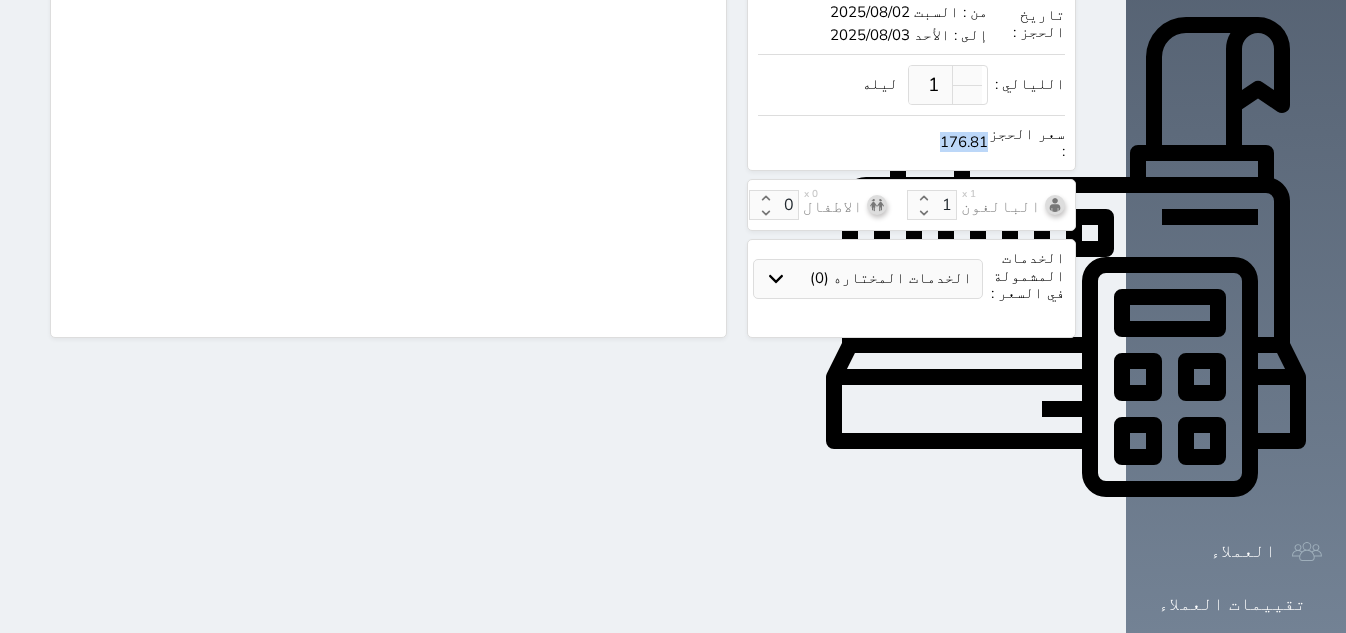 scroll, scrollTop: 432, scrollLeft: 0, axis: vertical 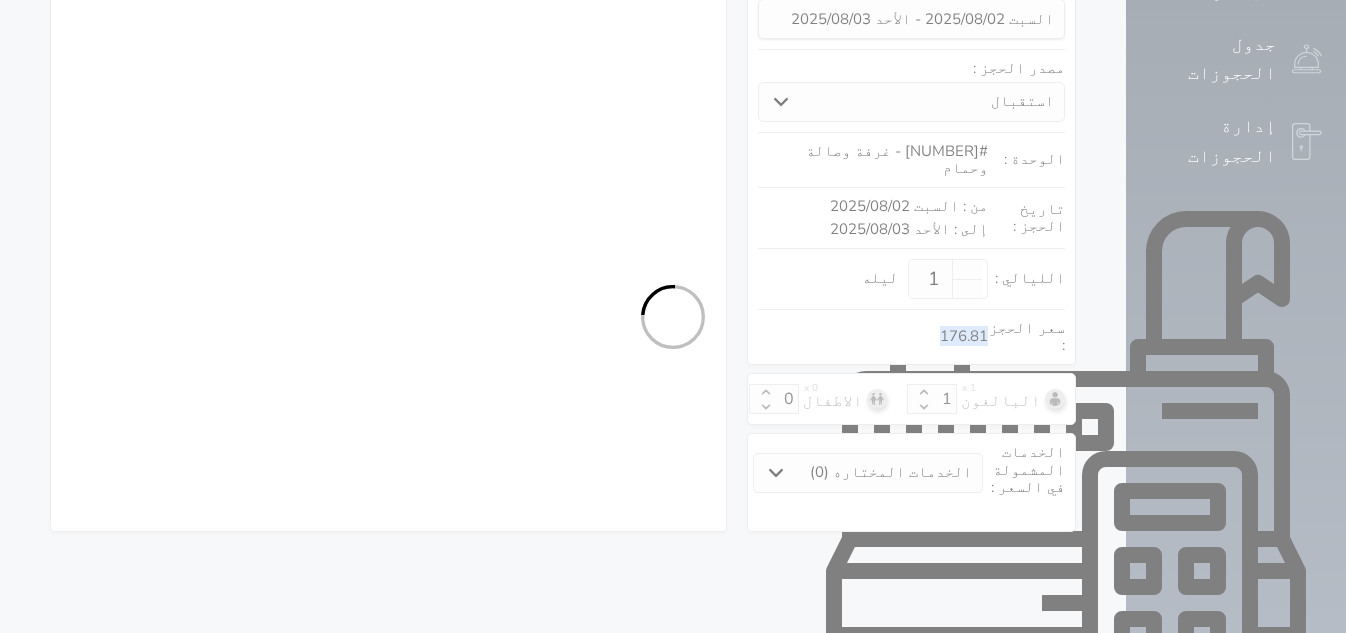 select on "1" 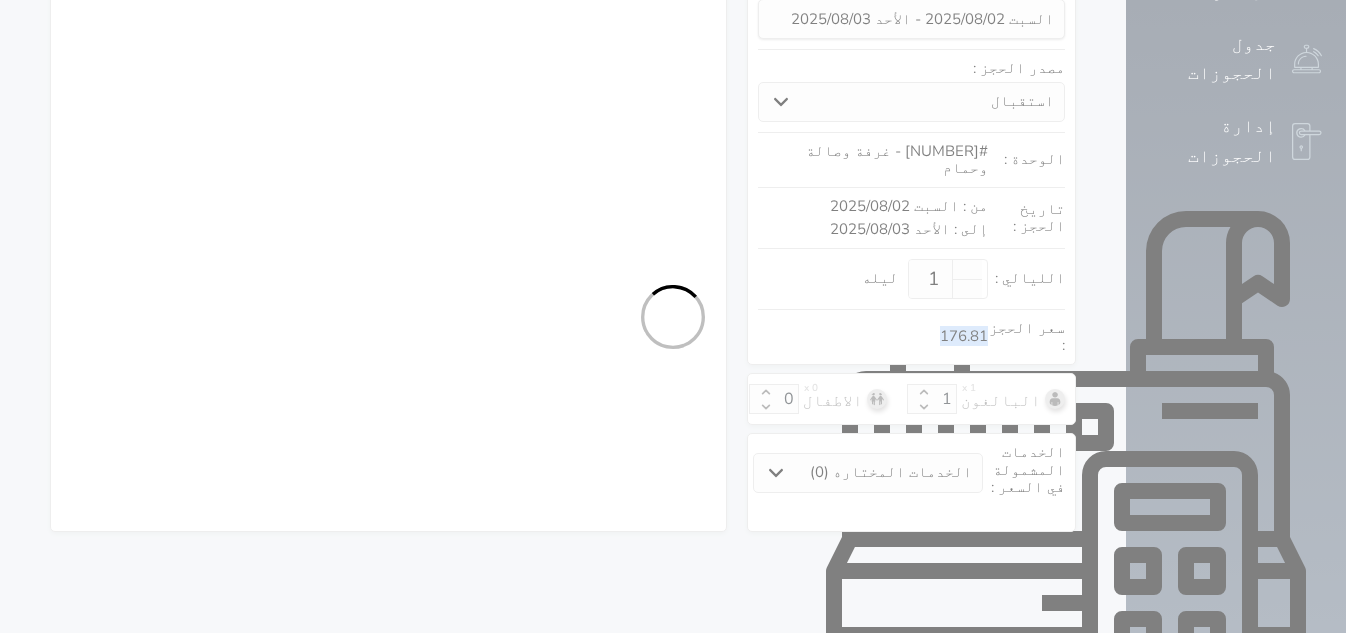 select on "113" 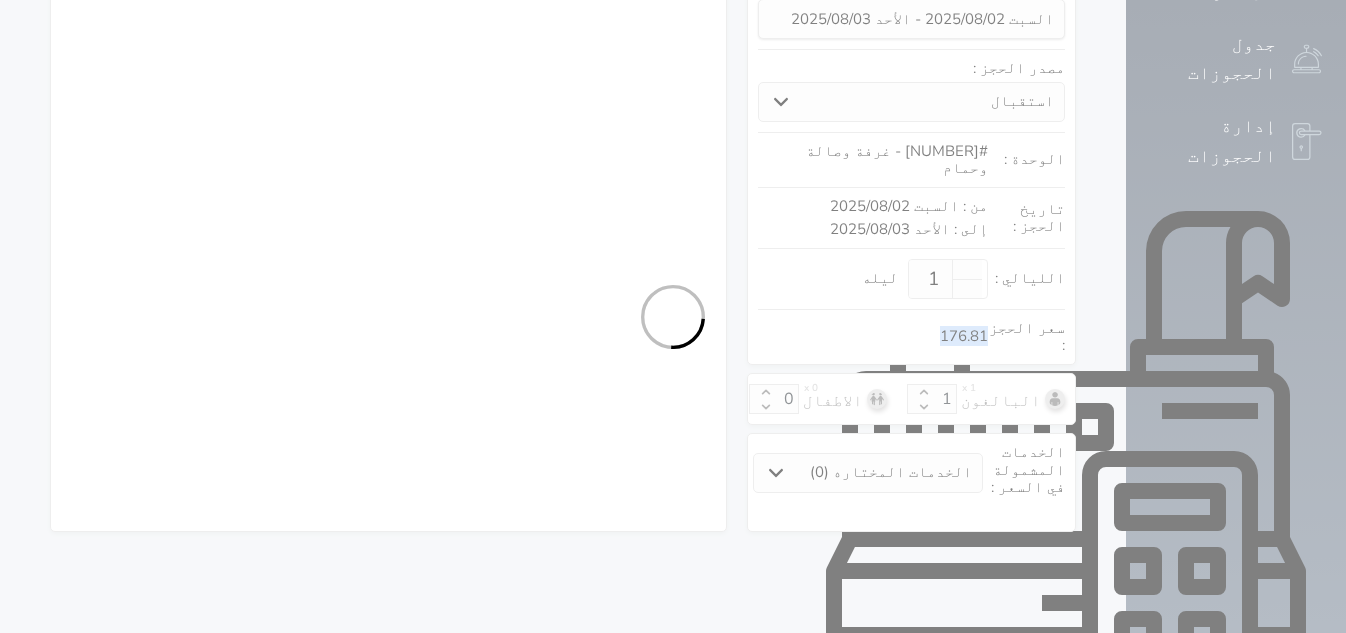 select on "1" 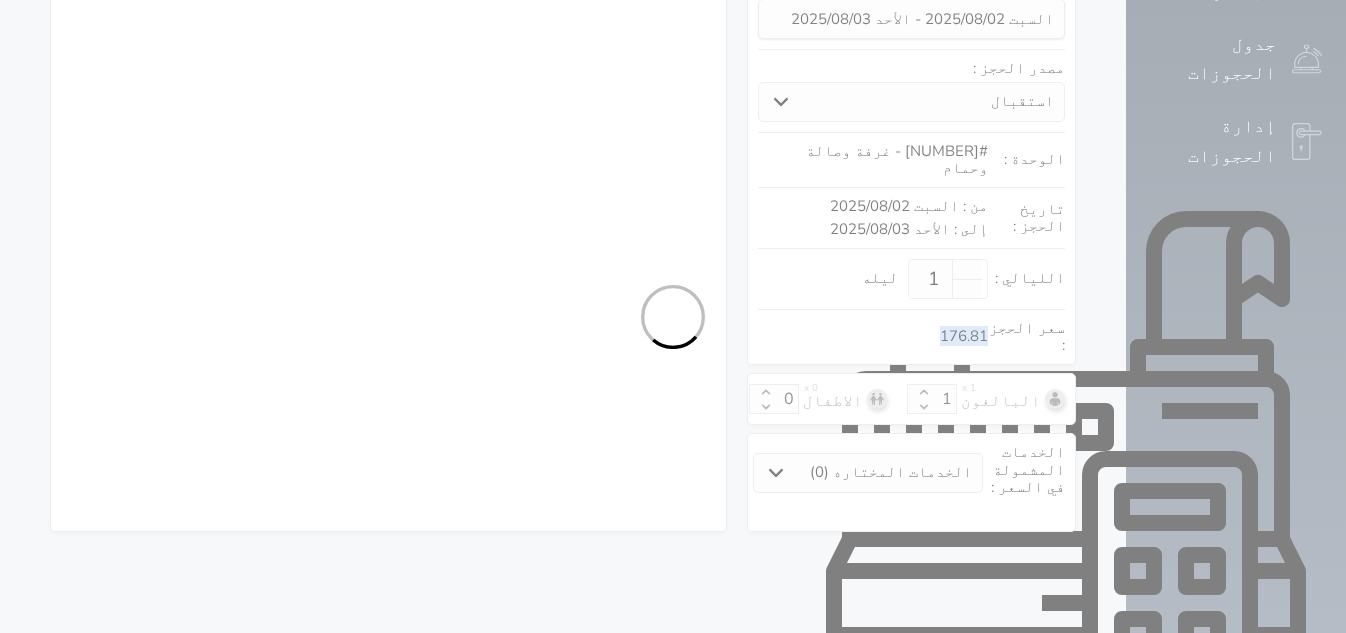 select on "7" 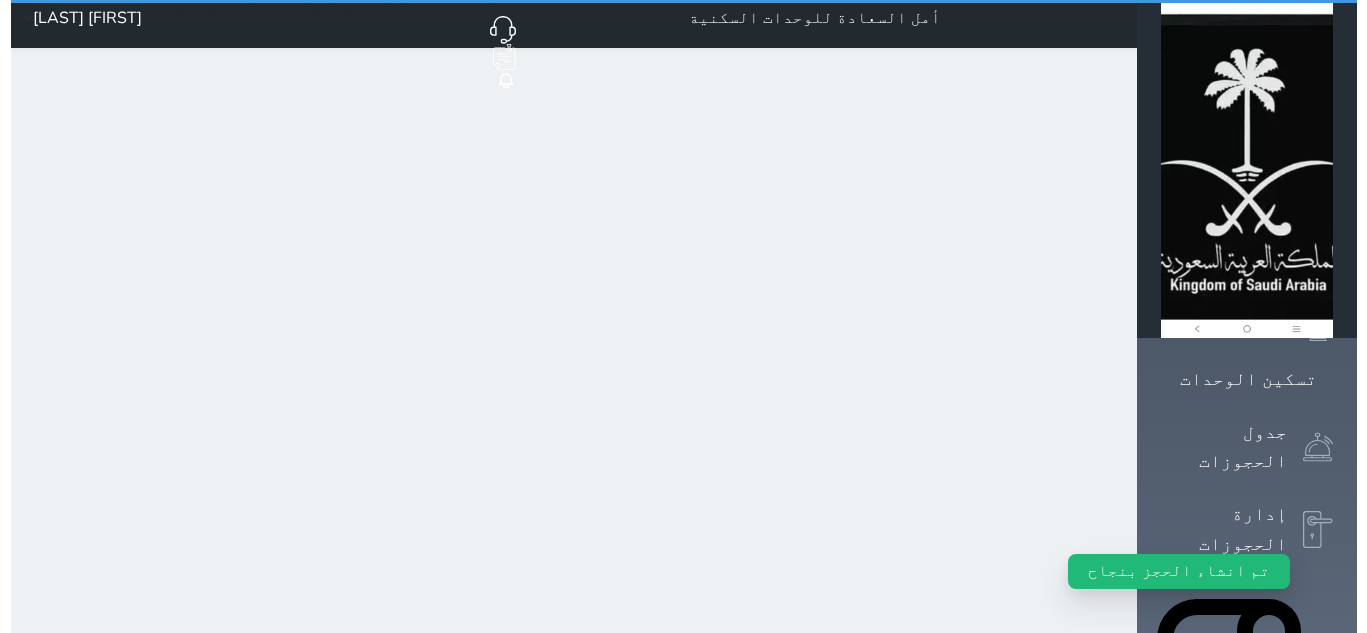 scroll, scrollTop: 0, scrollLeft: 0, axis: both 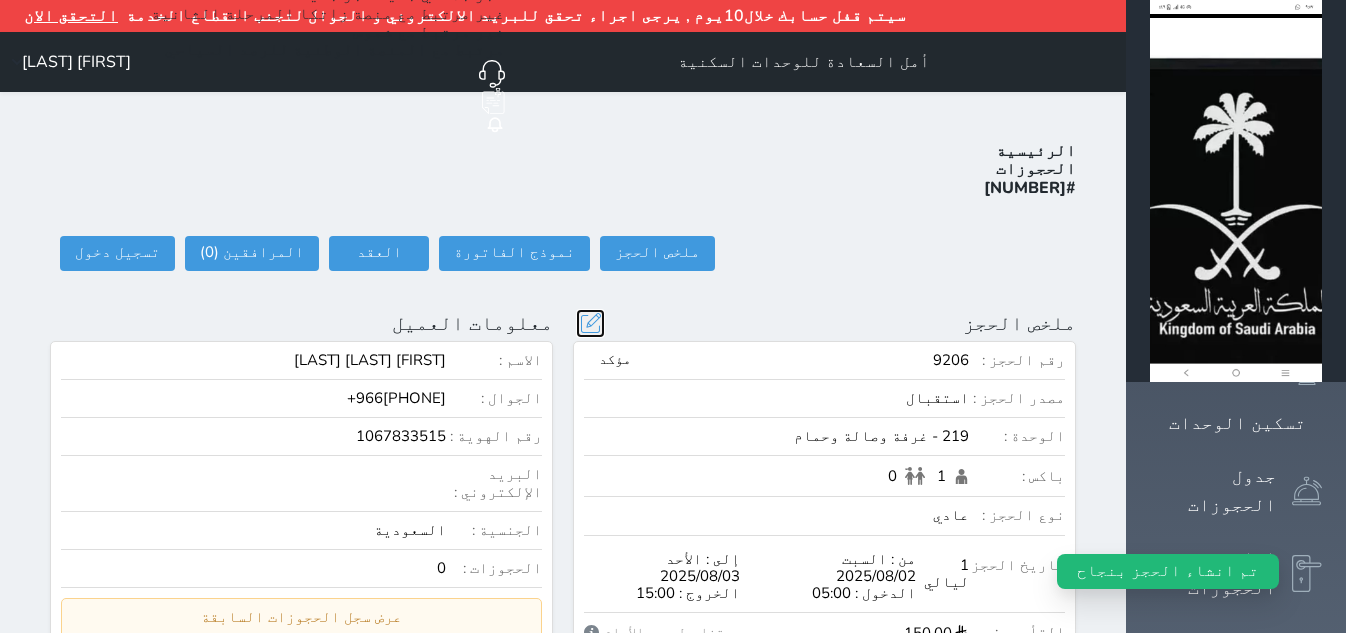 click at bounding box center (590, 323) 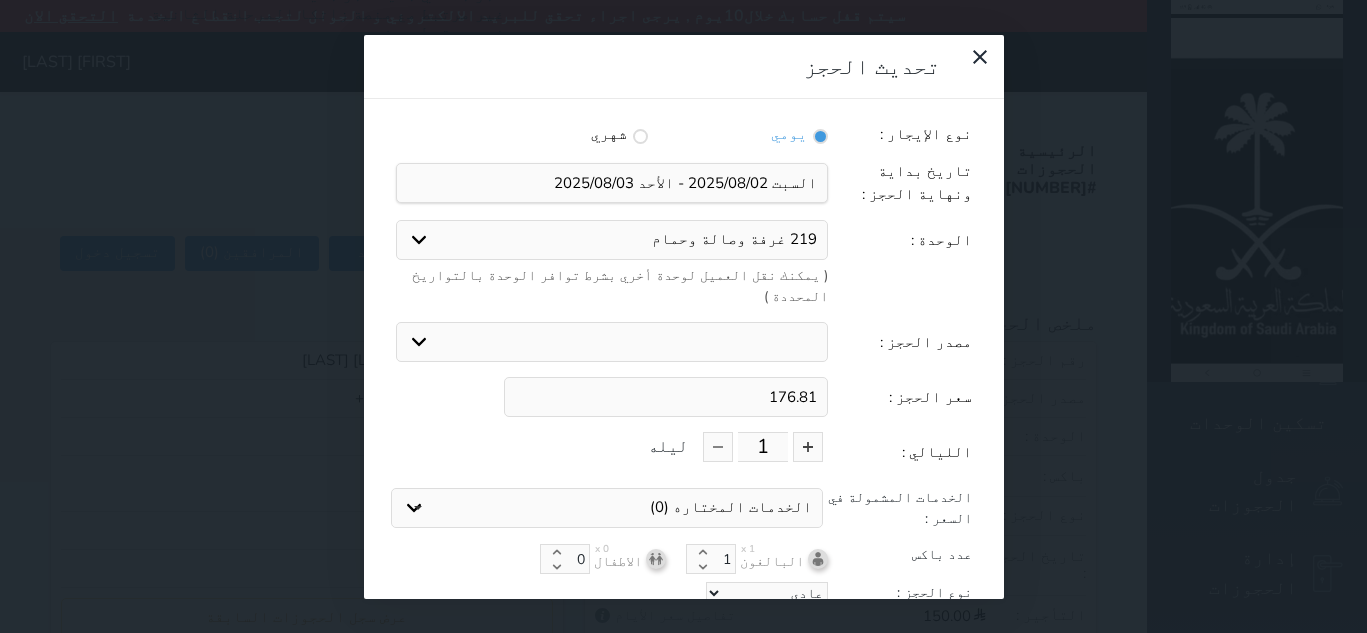 drag, startPoint x: 770, startPoint y: 340, endPoint x: 842, endPoint y: 340, distance: 72 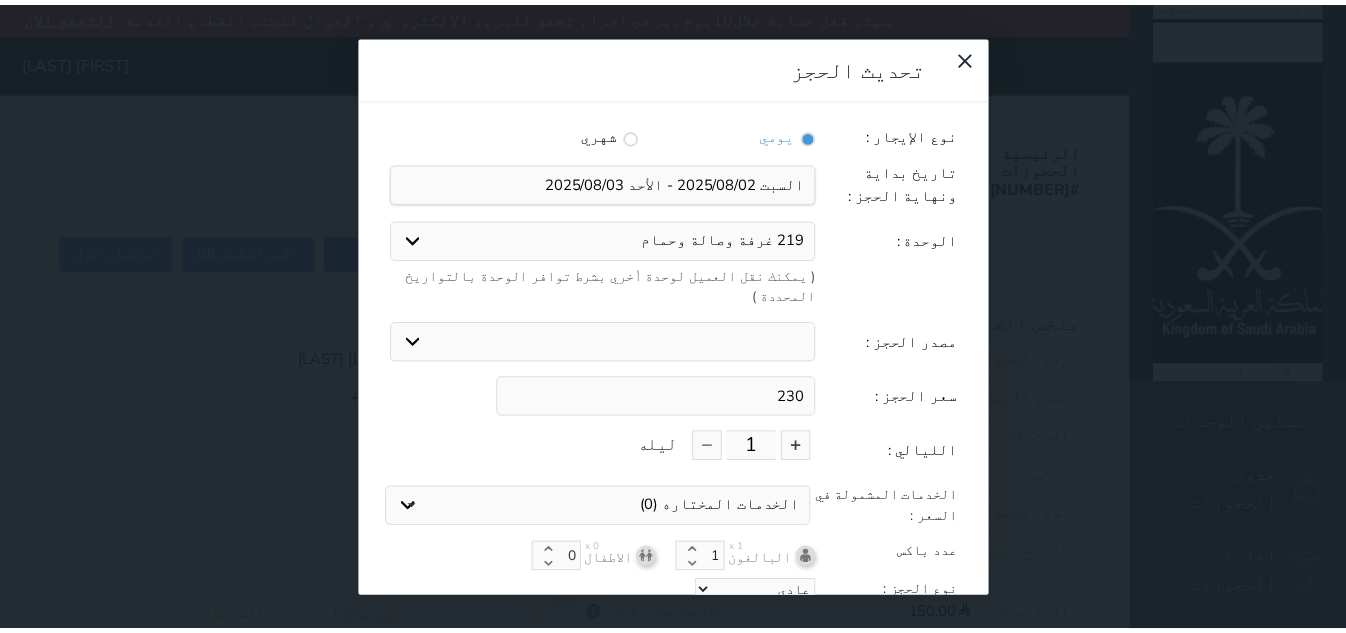 scroll, scrollTop: 45, scrollLeft: 0, axis: vertical 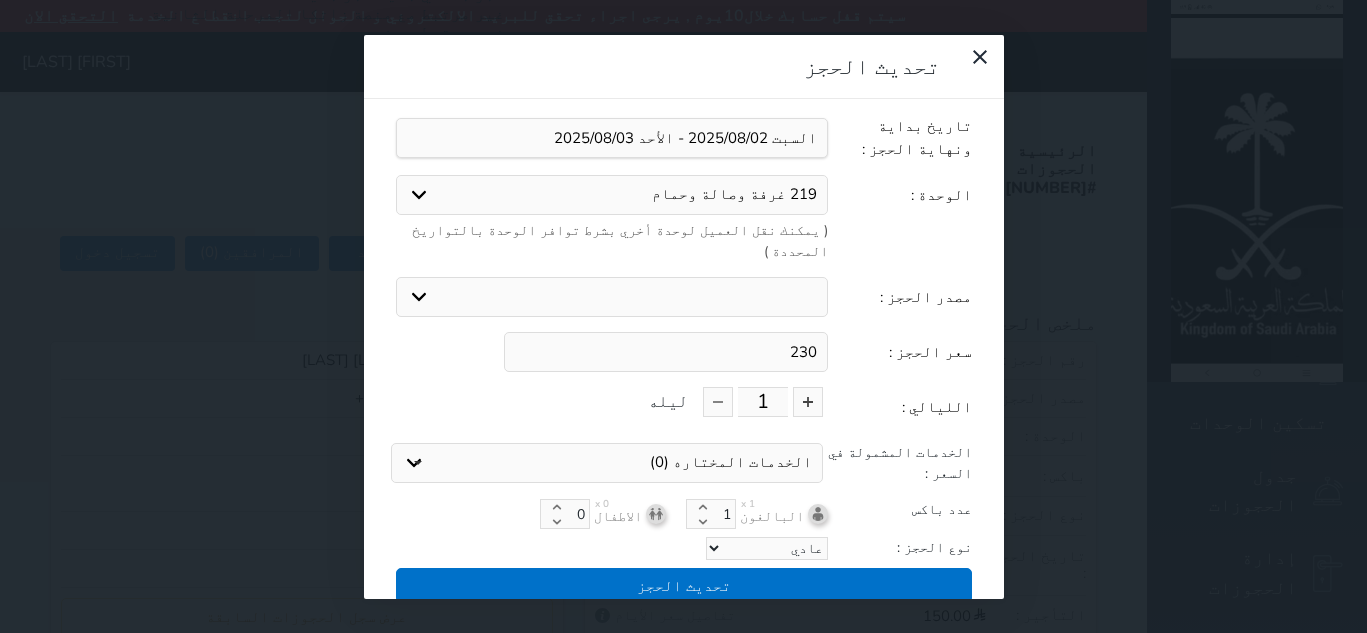 type on "230" 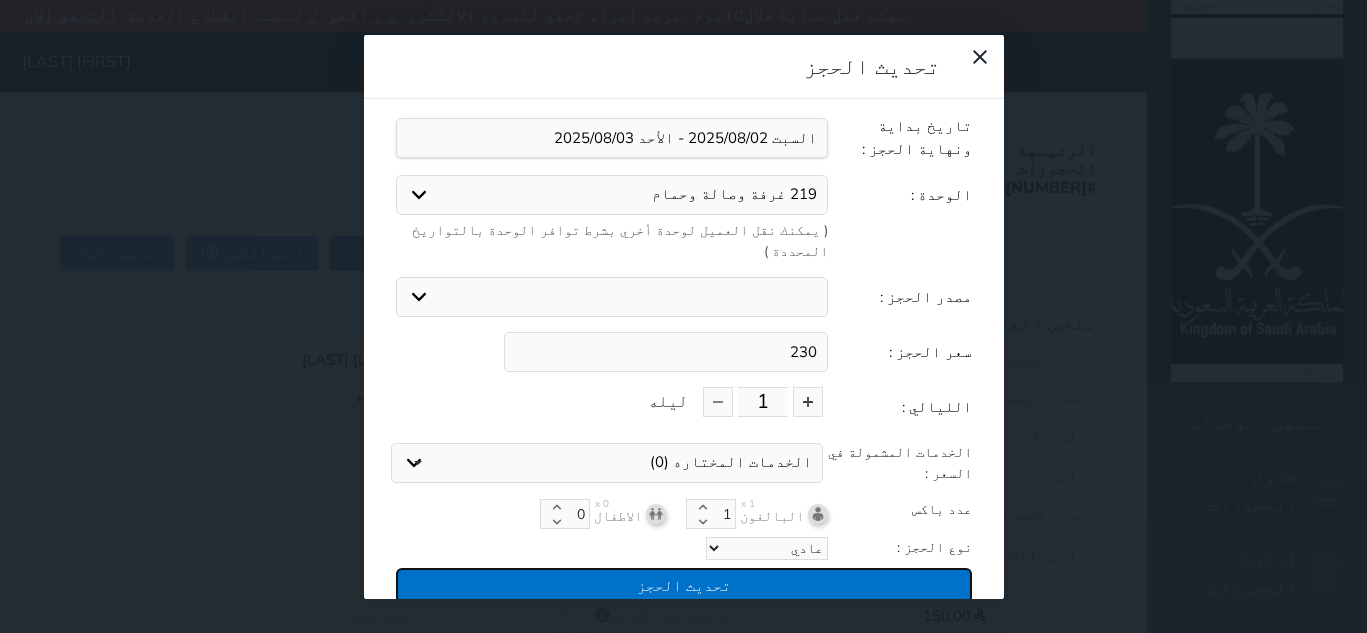 click on "تحديث الحجز" at bounding box center [684, 585] 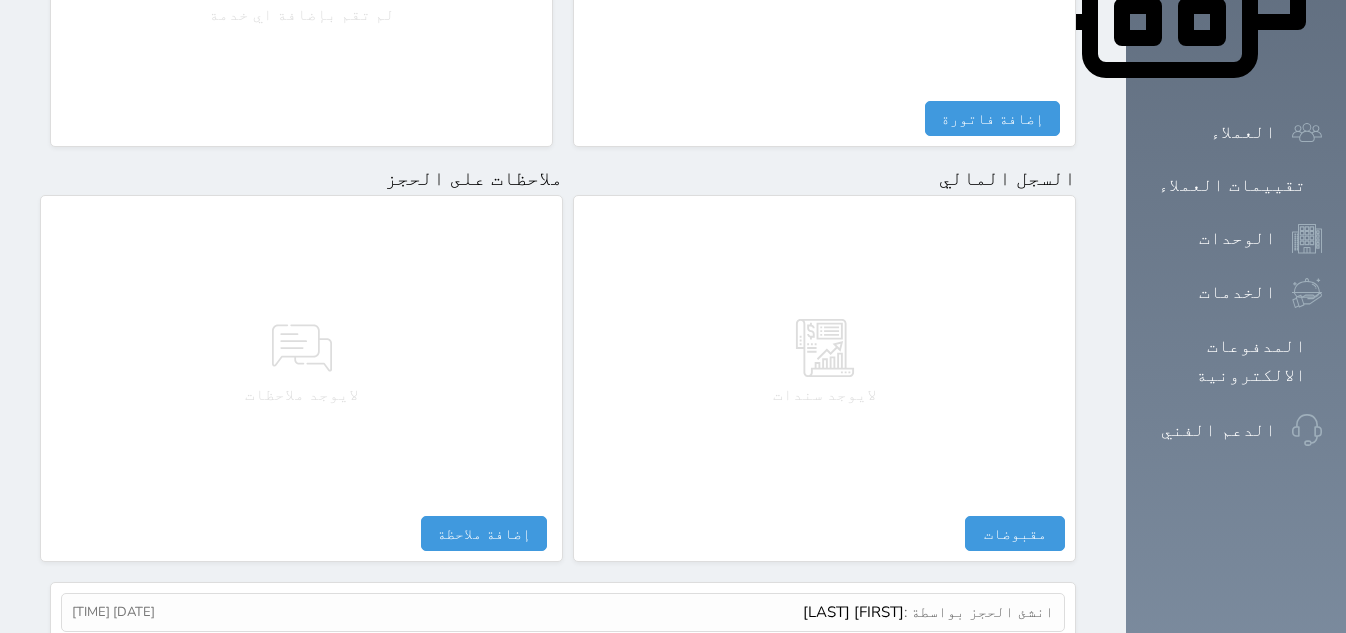 scroll, scrollTop: 1046, scrollLeft: 0, axis: vertical 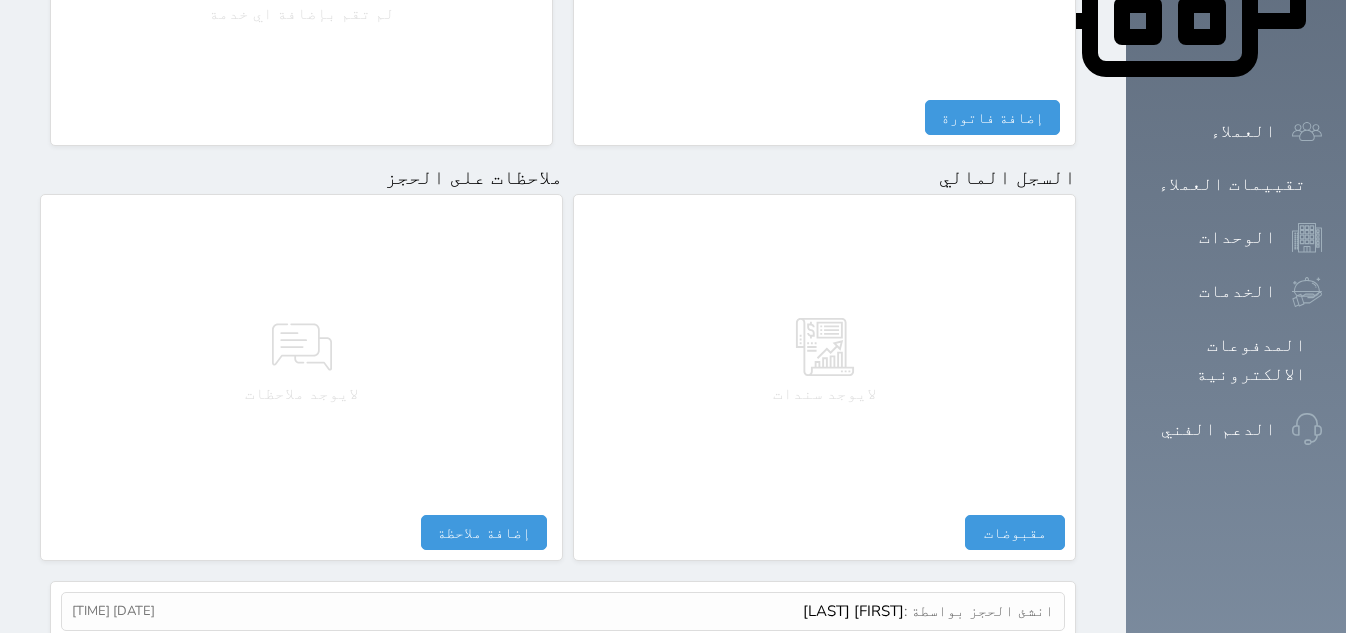 click on "لايوجد سندات" at bounding box center (824, 360) 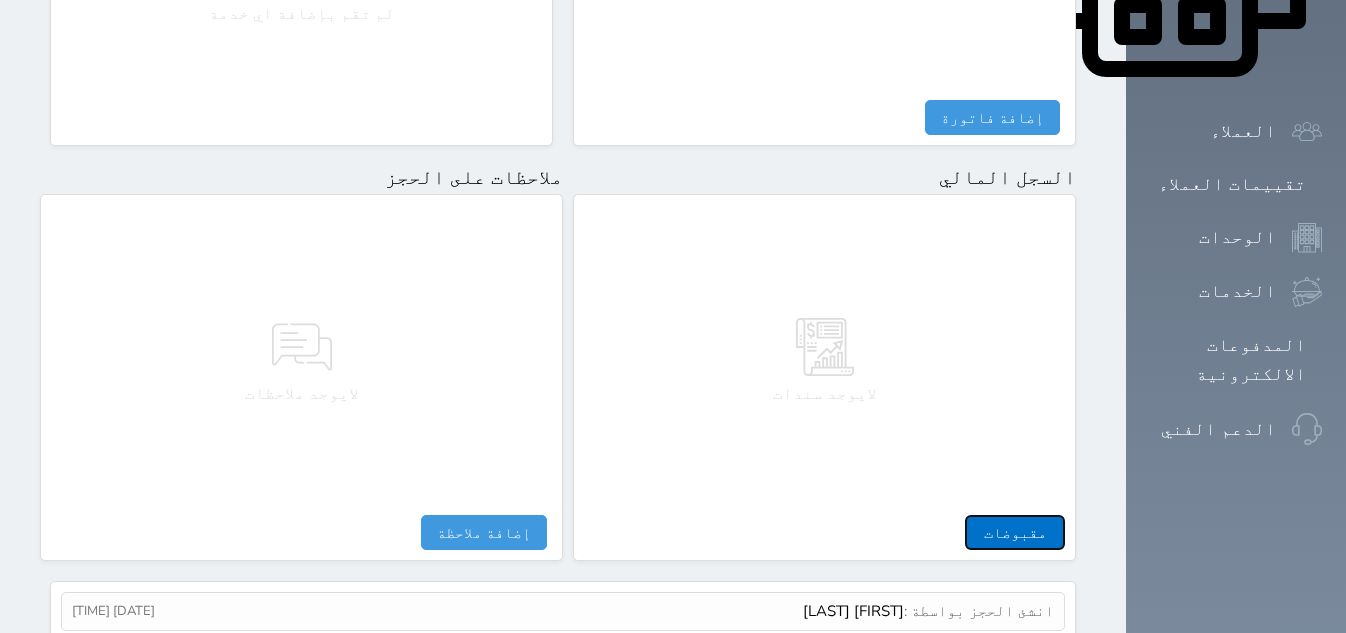 click on "مقبوضات" at bounding box center (1015, 532) 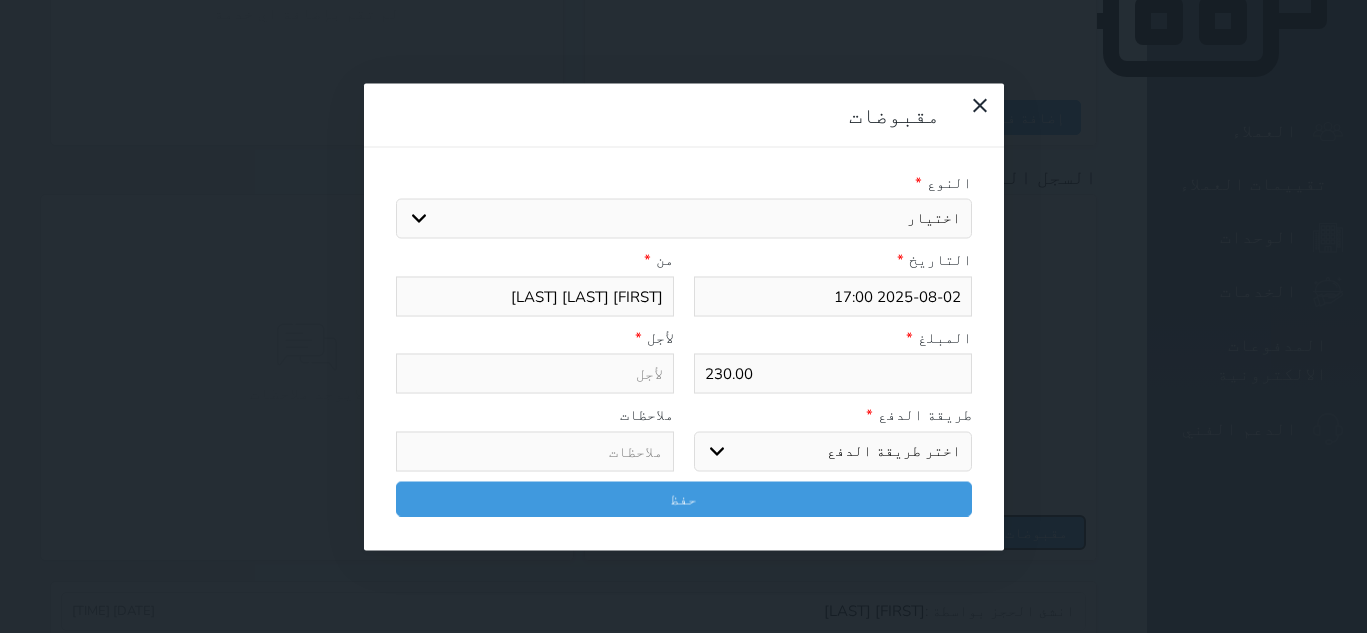 select 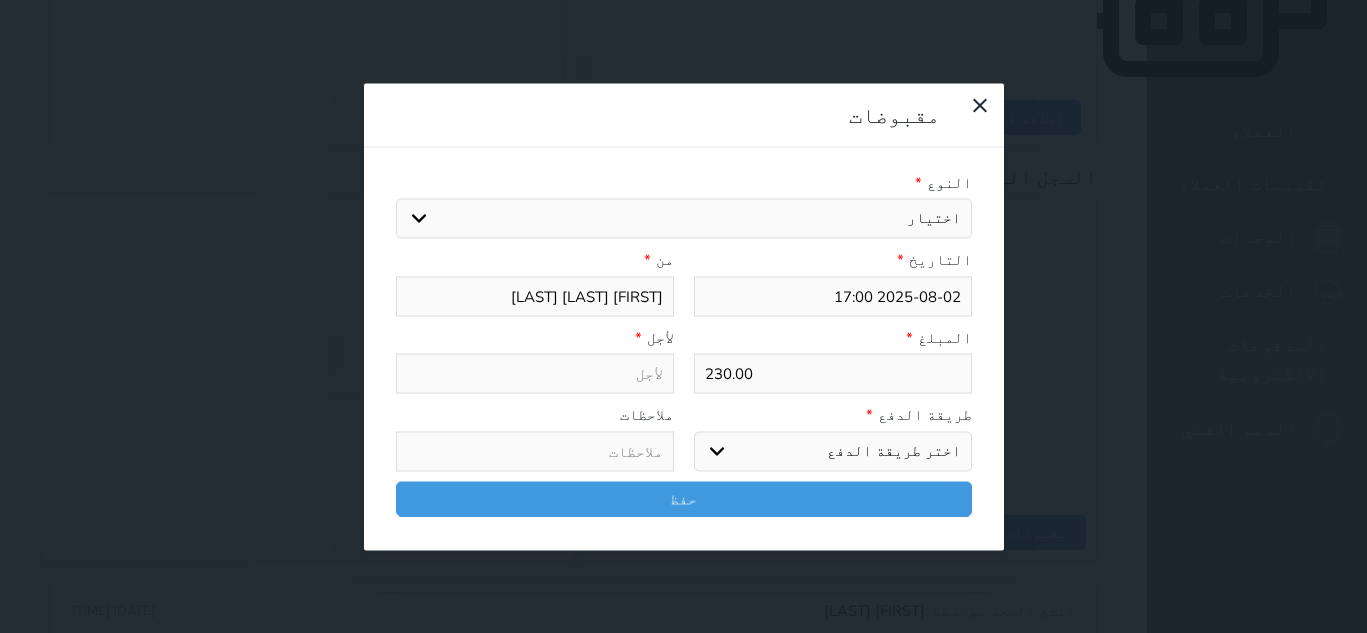 click on "230.00" at bounding box center [833, 374] 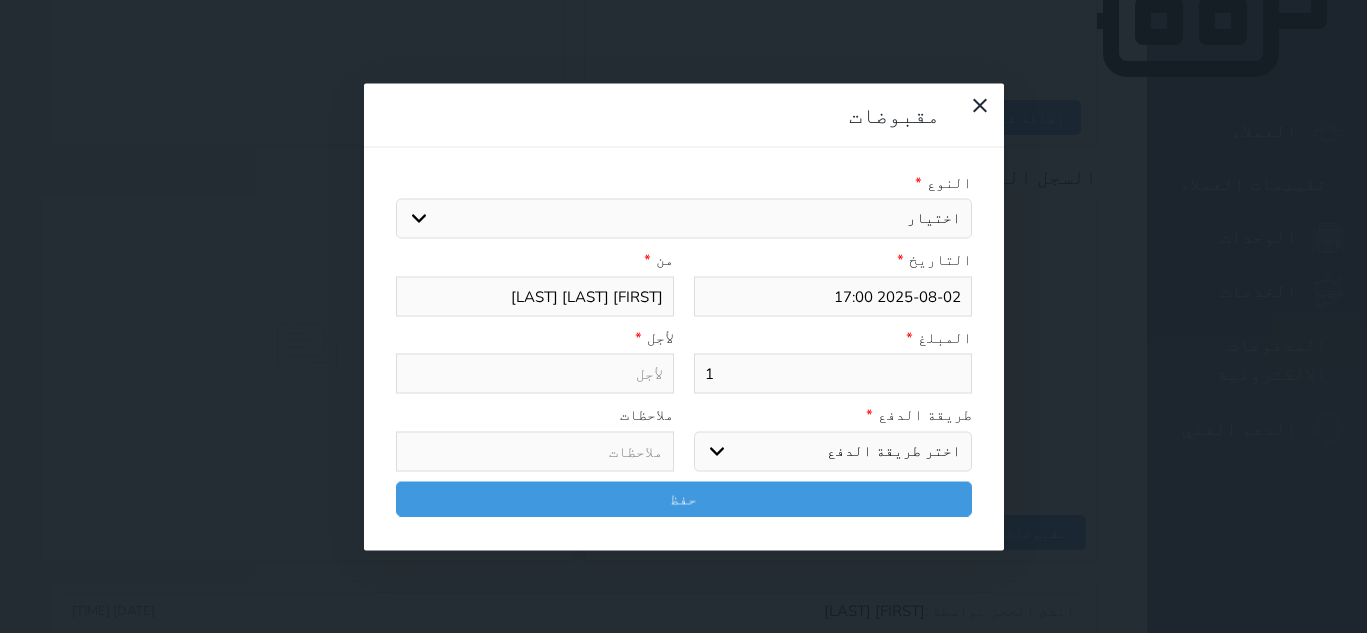 select 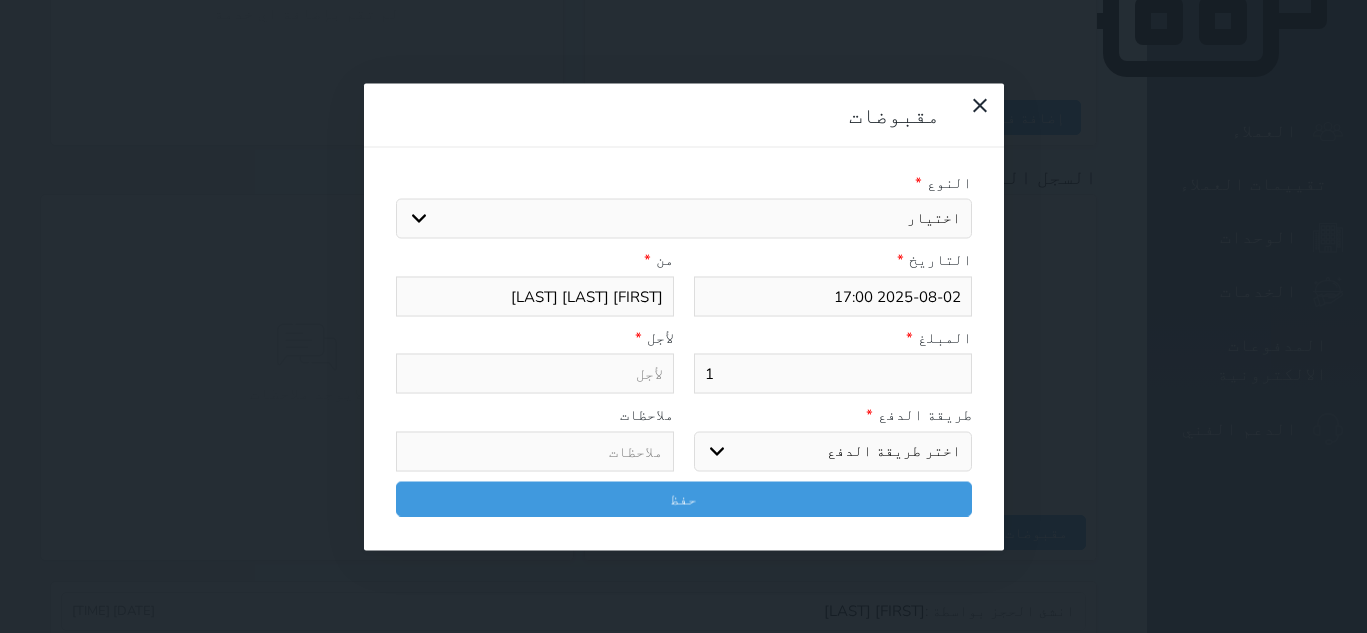type on "13" 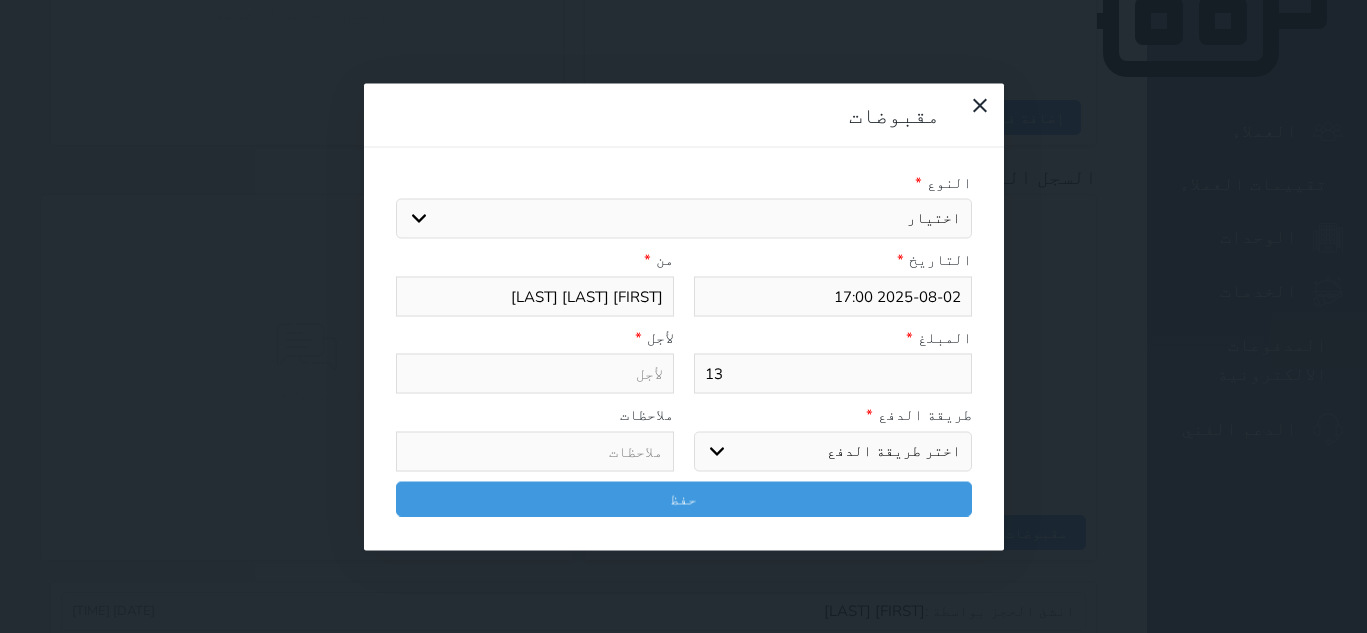 select 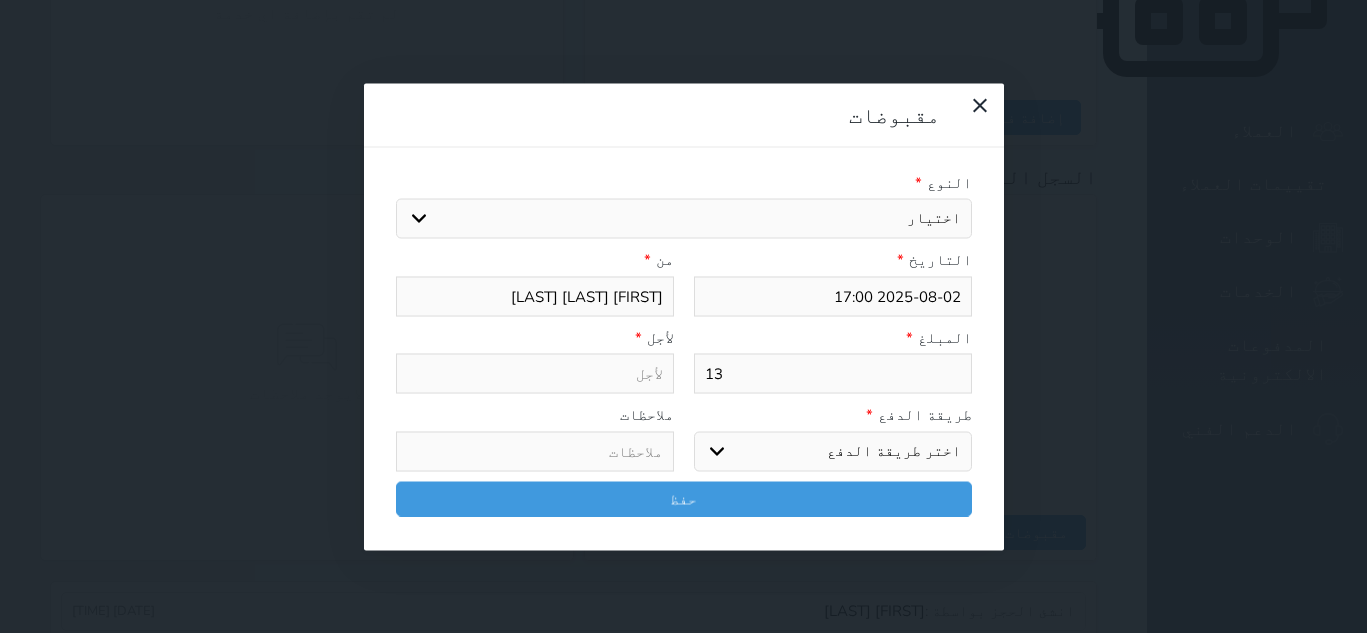 type on "130" 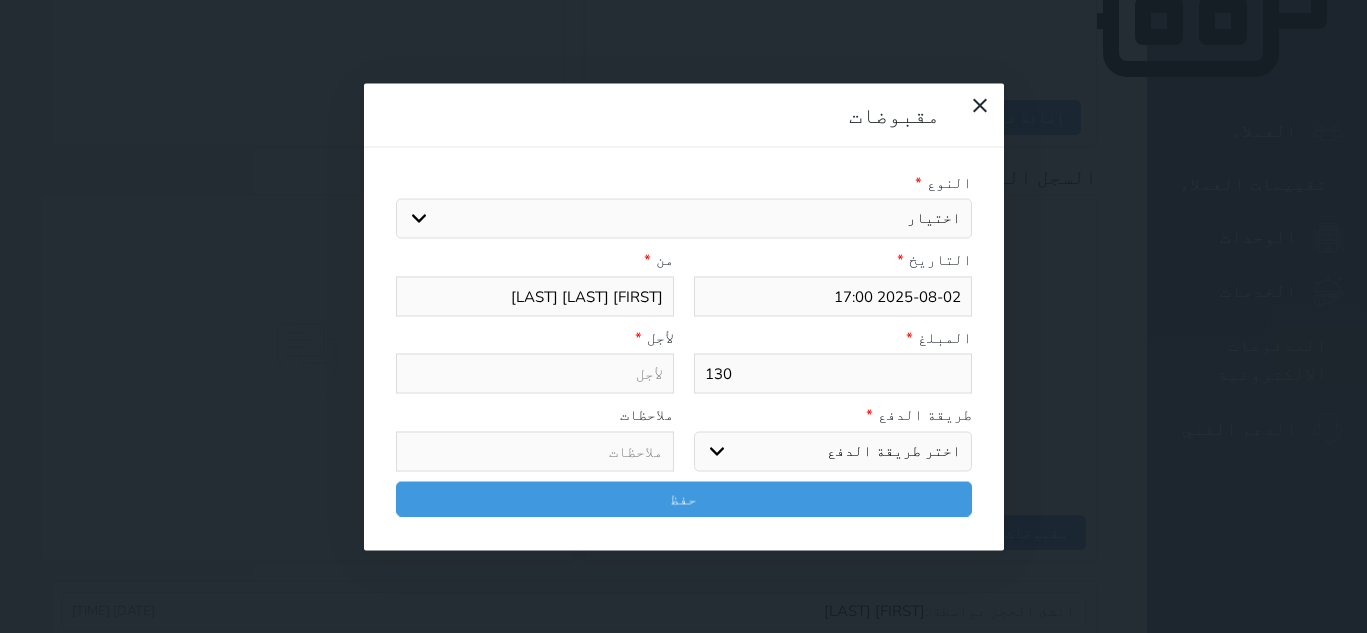 type on "130" 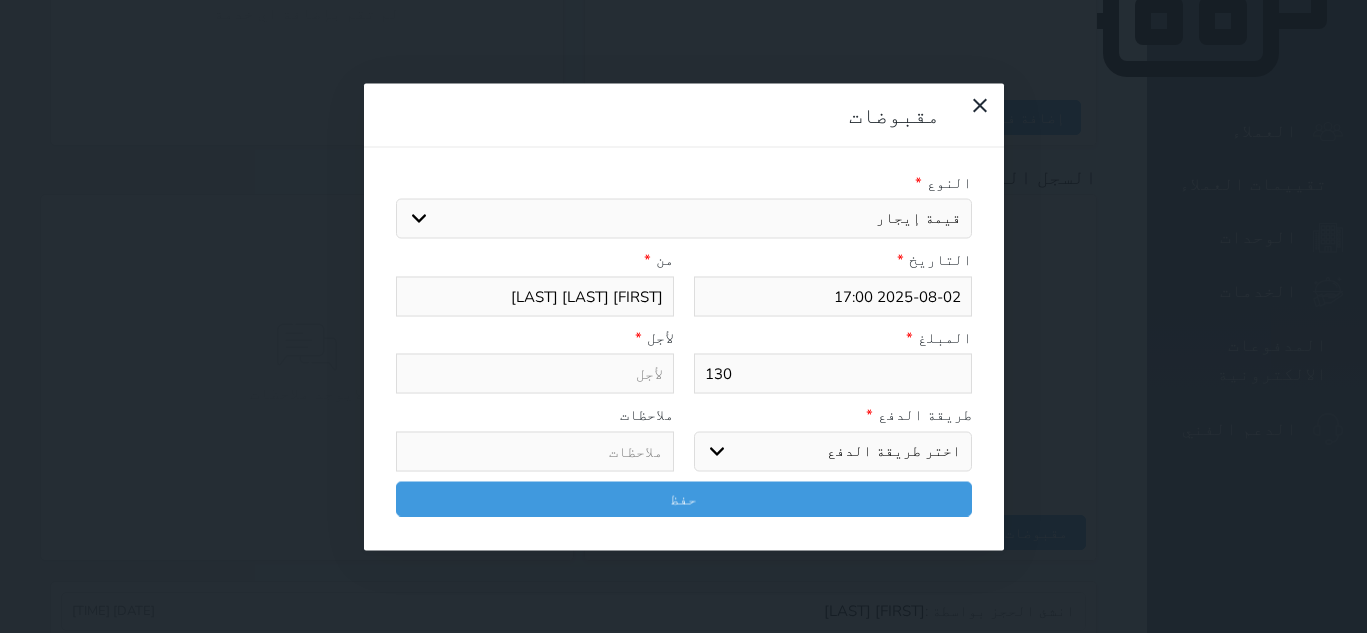 click on "اختيار   مقبوضات عامة قيمة إيجار فواتير تامين عربون لا ينطبق آخر مغسلة واي فاي - الإنترنت مواقف السيارات طعام الأغذية والمشروبات مشروبات المشروبات الباردة المشروبات الساخنة الإفطار غداء عشاء مخبز و كعك حمام سباحة الصالة الرياضية سبا و خدمات الجمال اختيار وإسقاط (خدمات النقل) ميني بار كابل - تلفزيون سرير إضافي تصفيف الشعر رسوم حكومية خدمات الجولات السياحية المنظمة خدمات الدليل السياحي" at bounding box center (684, 219) 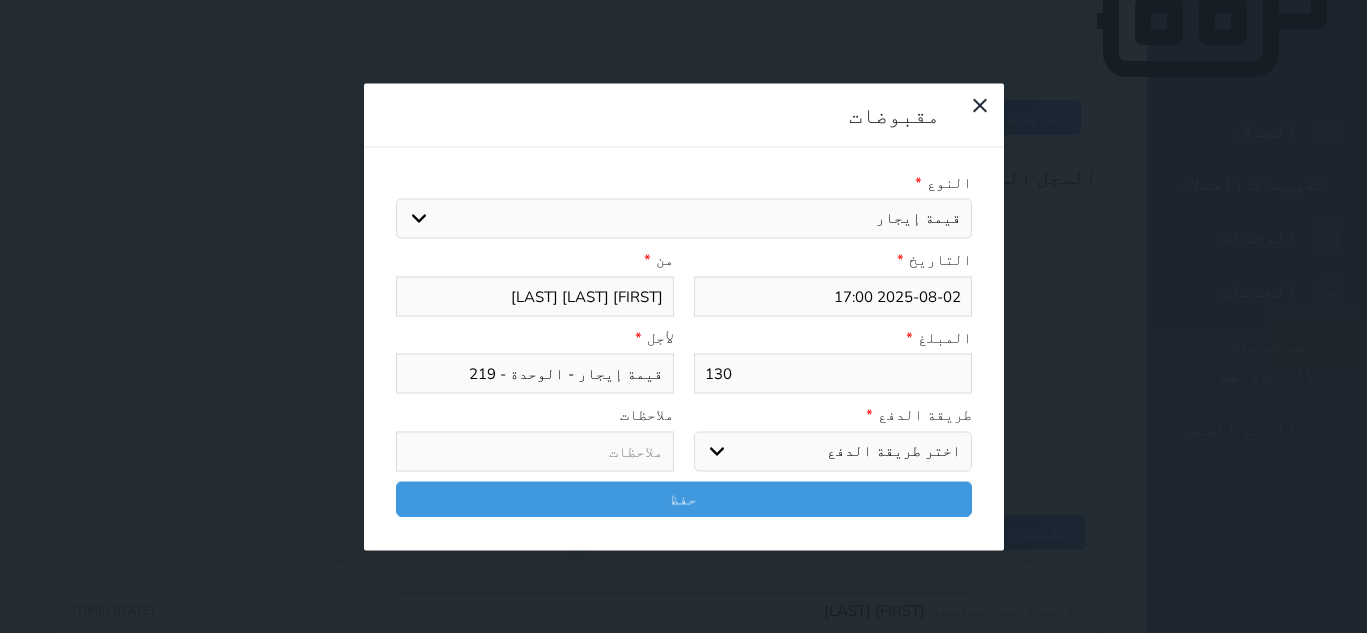 click on "اختر طريقة الدفع   دفع نقدى   تحويل بنكى   مدى   بطاقة ائتمان   آجل" at bounding box center [833, 451] 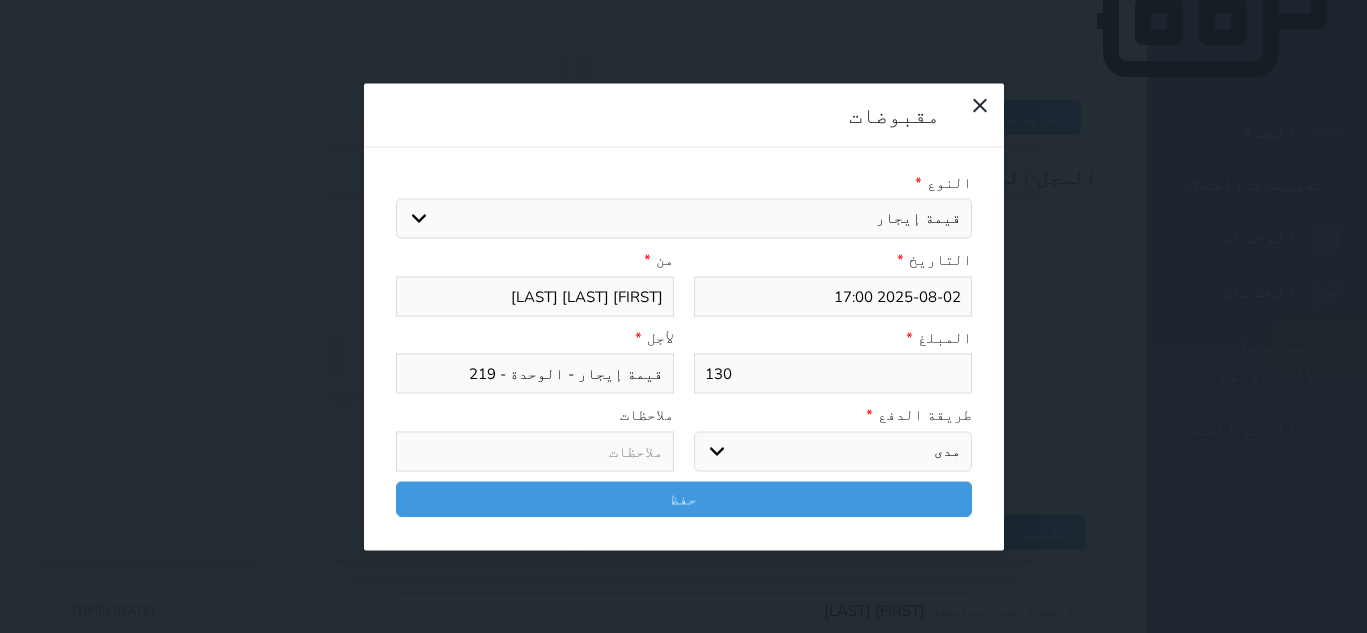 click on "اختر طريقة الدفع   دفع نقدى   تحويل بنكى   مدى   بطاقة ائتمان   آجل" at bounding box center [833, 451] 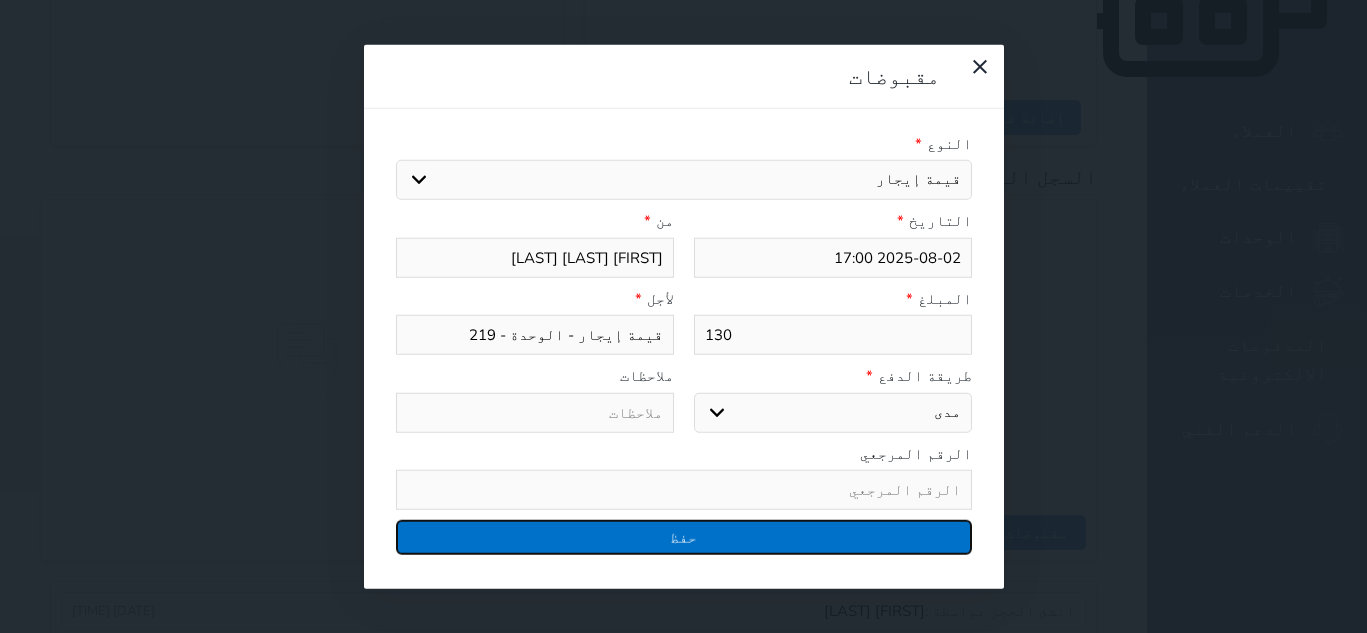 click on "حفظ" at bounding box center (684, 537) 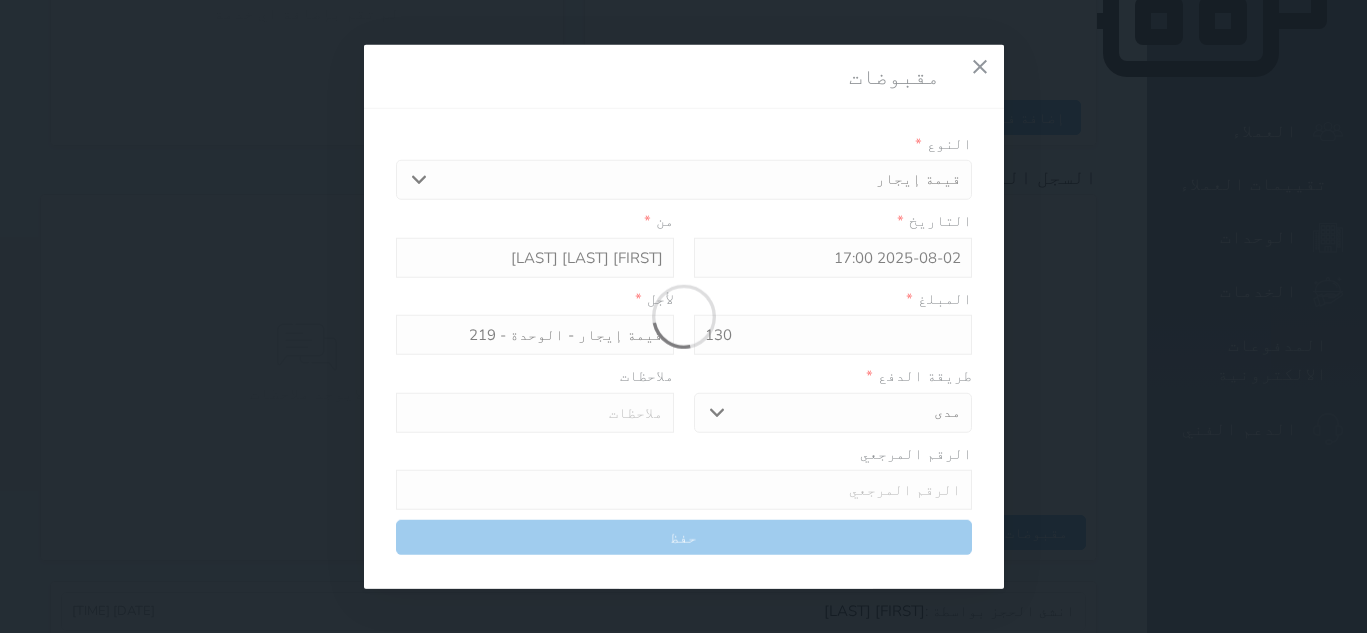 select 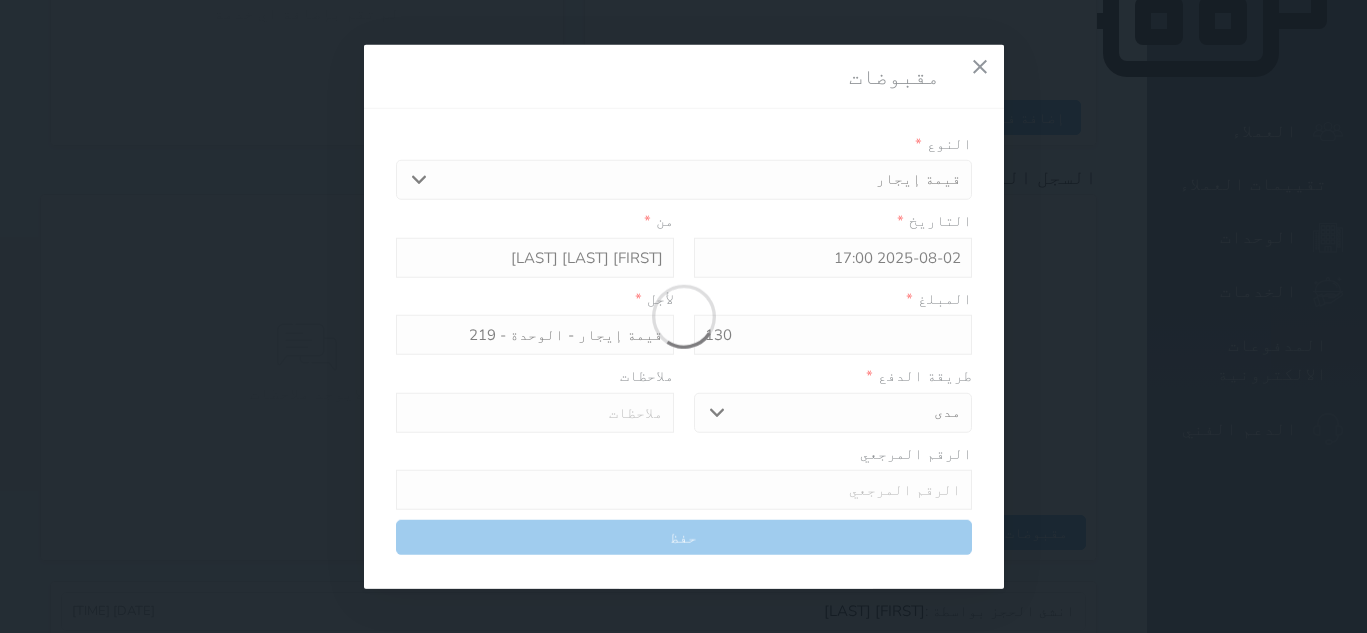 type 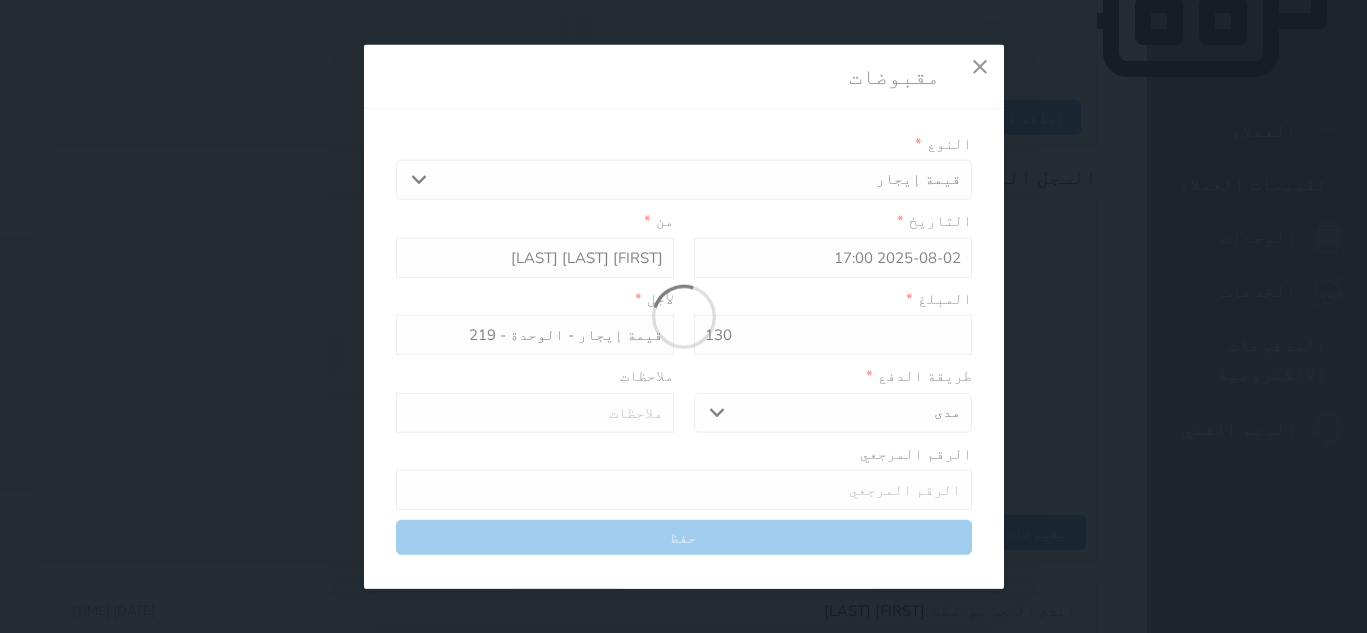 type on "0" 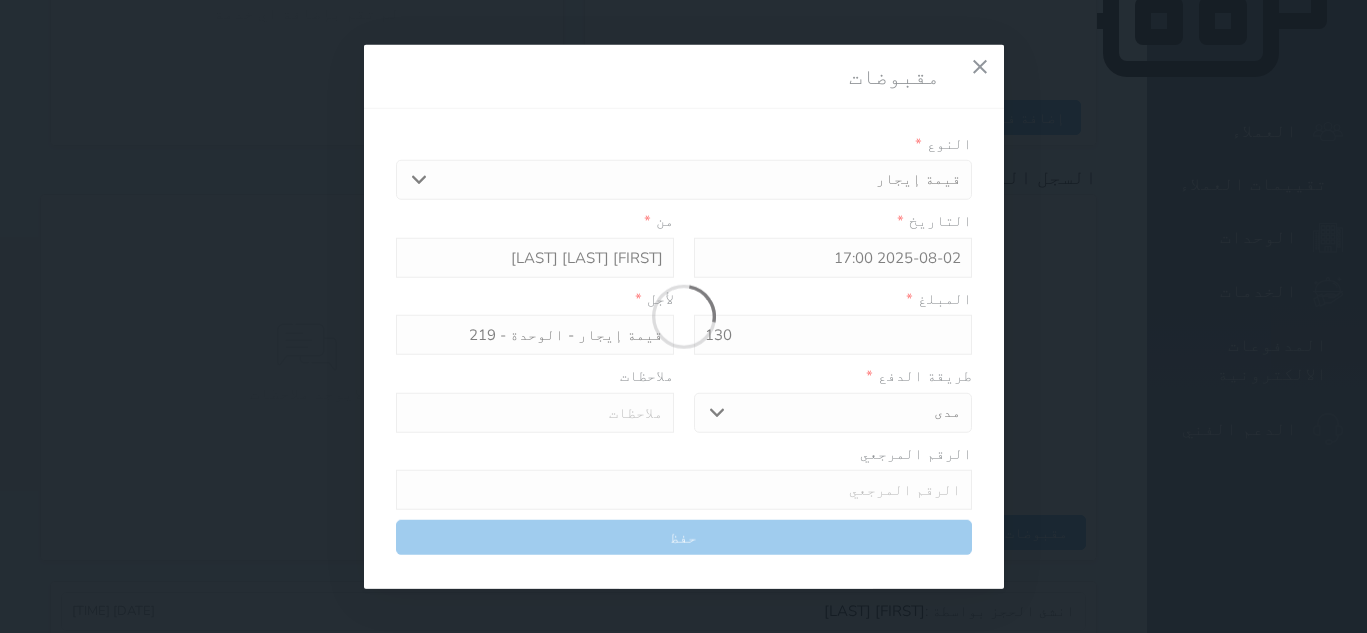 select 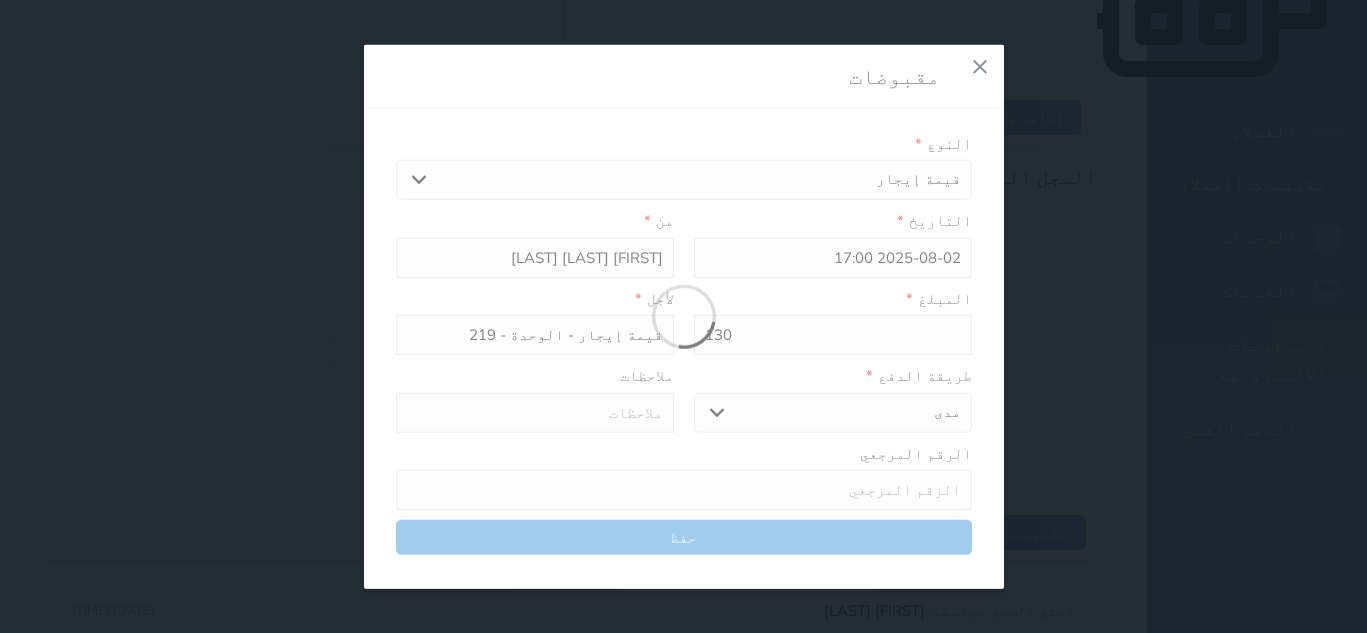 type on "0" 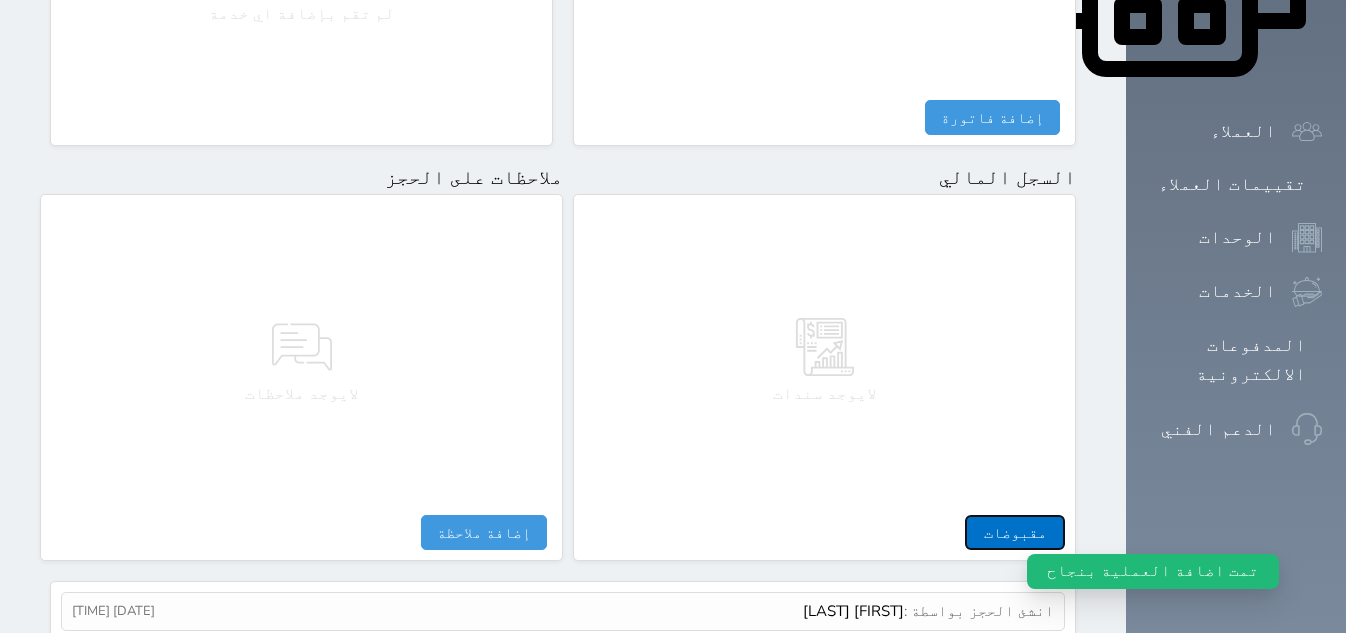 click on "مقبوضات" at bounding box center [1015, 532] 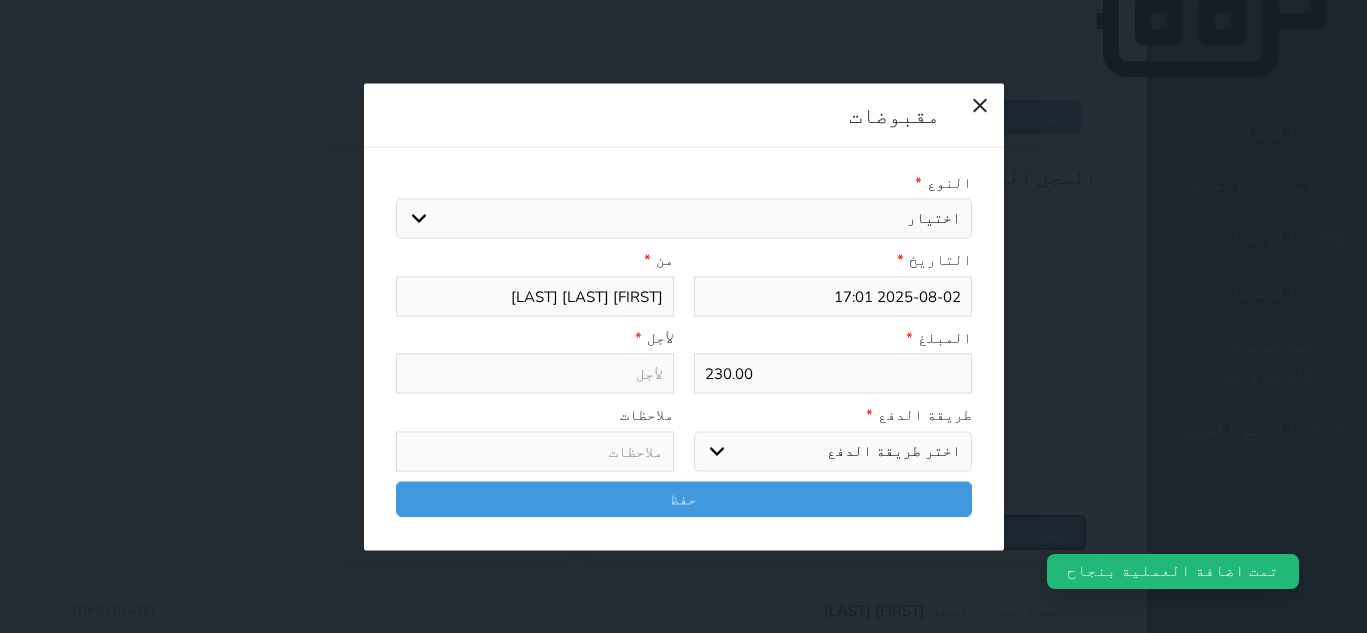 select 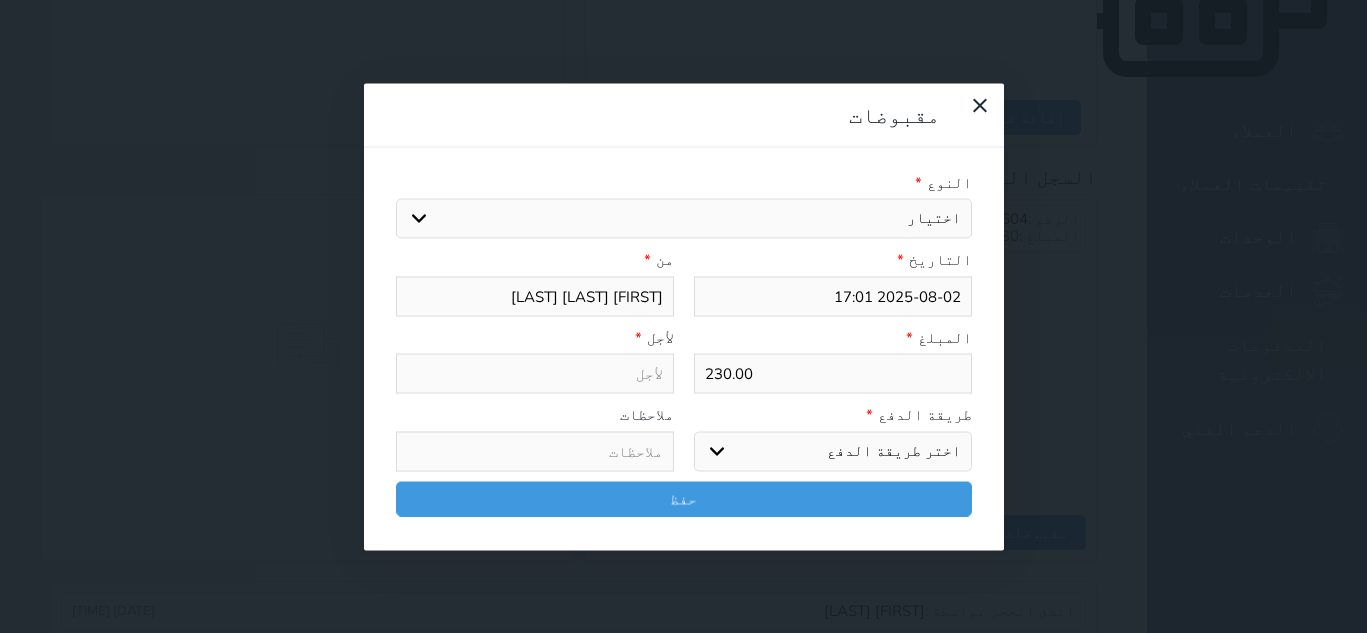 click on "230.00" at bounding box center (833, 374) 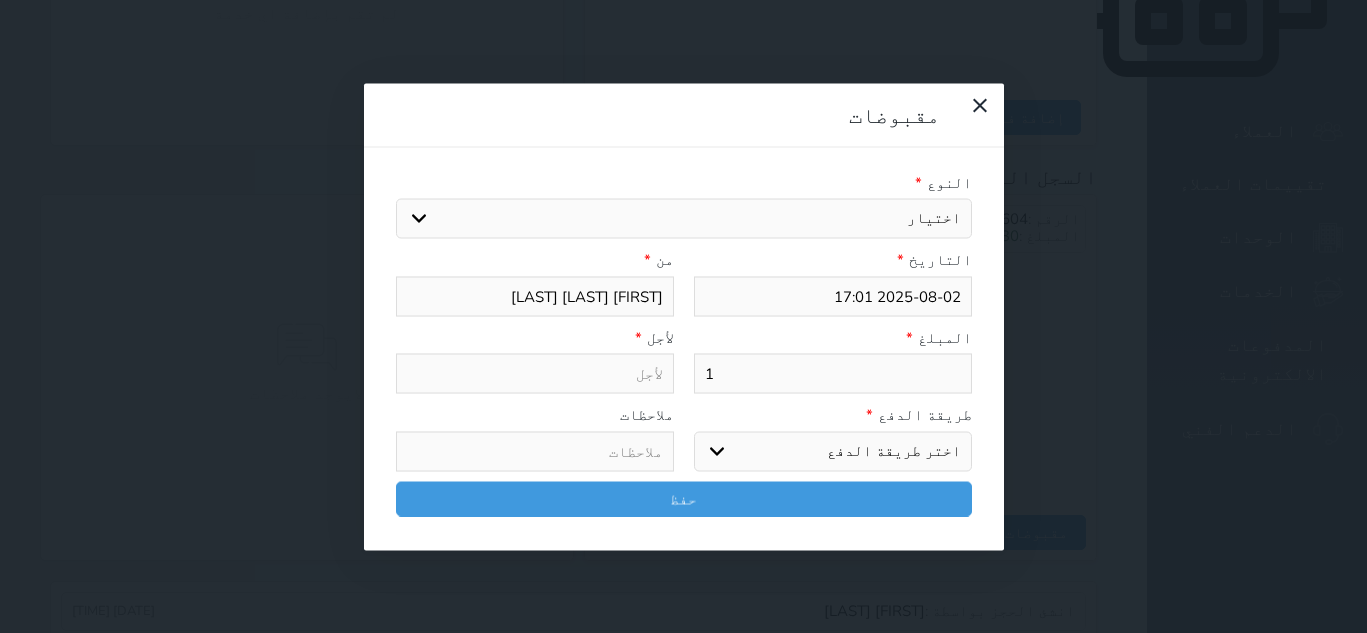 select 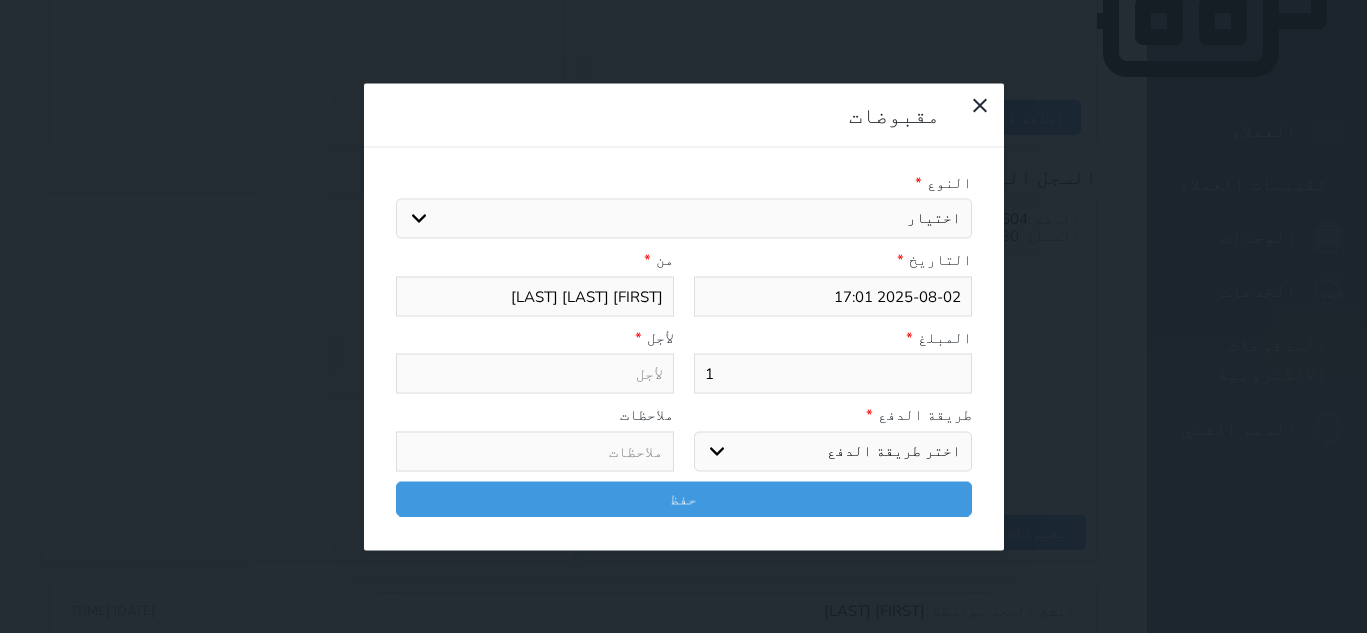 type on "10" 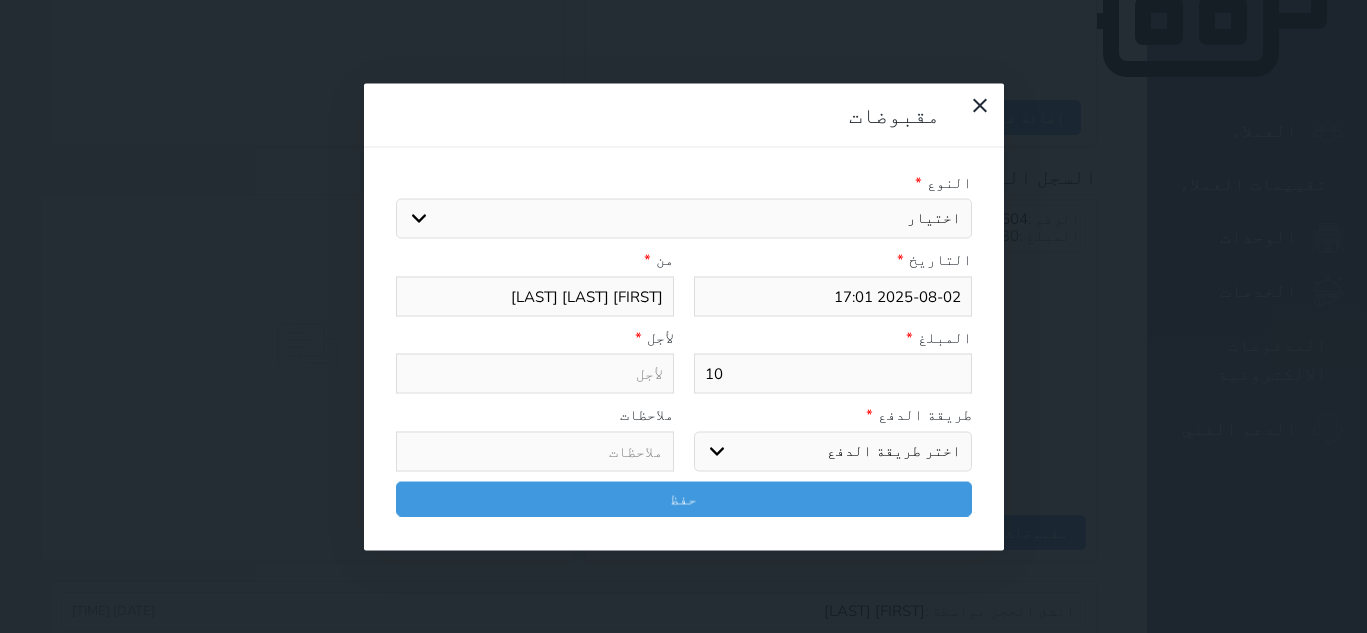 select 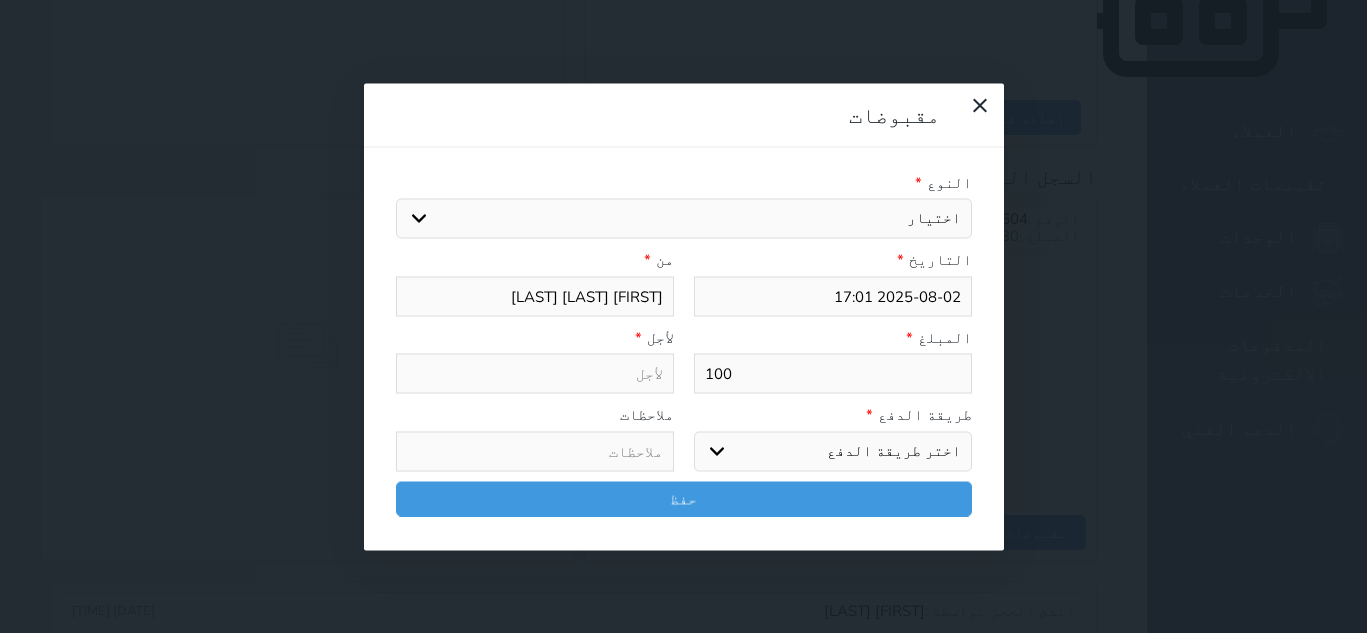 type on "100" 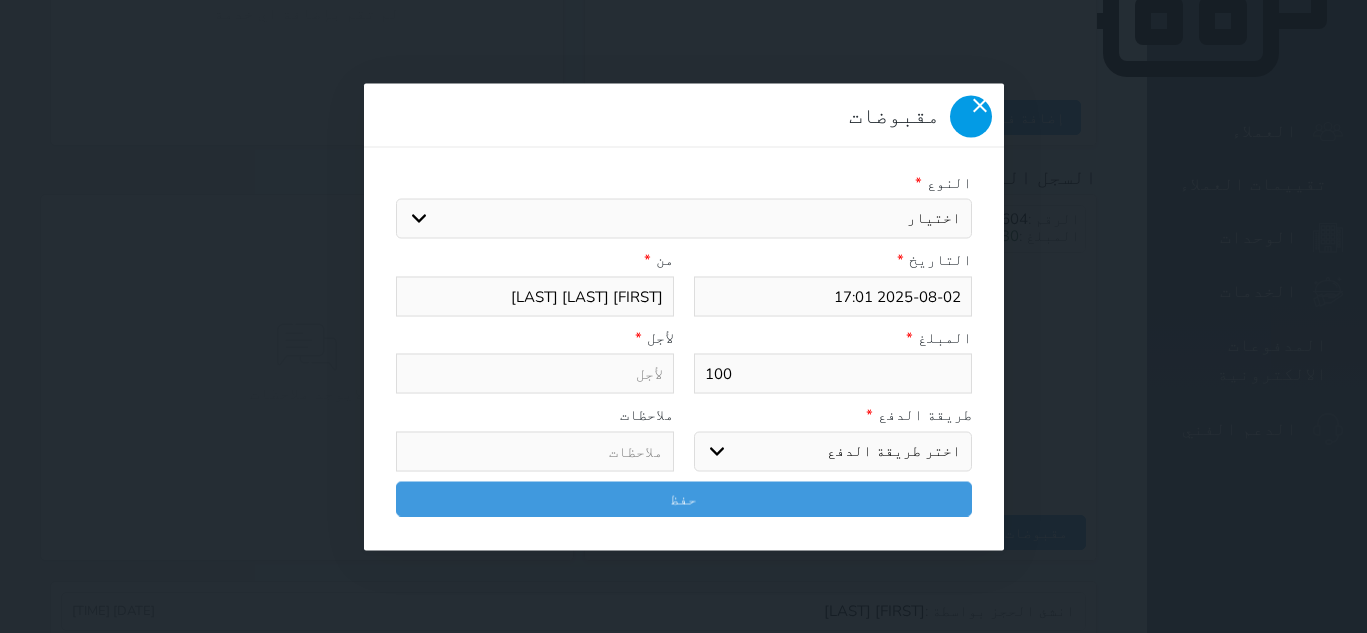 click 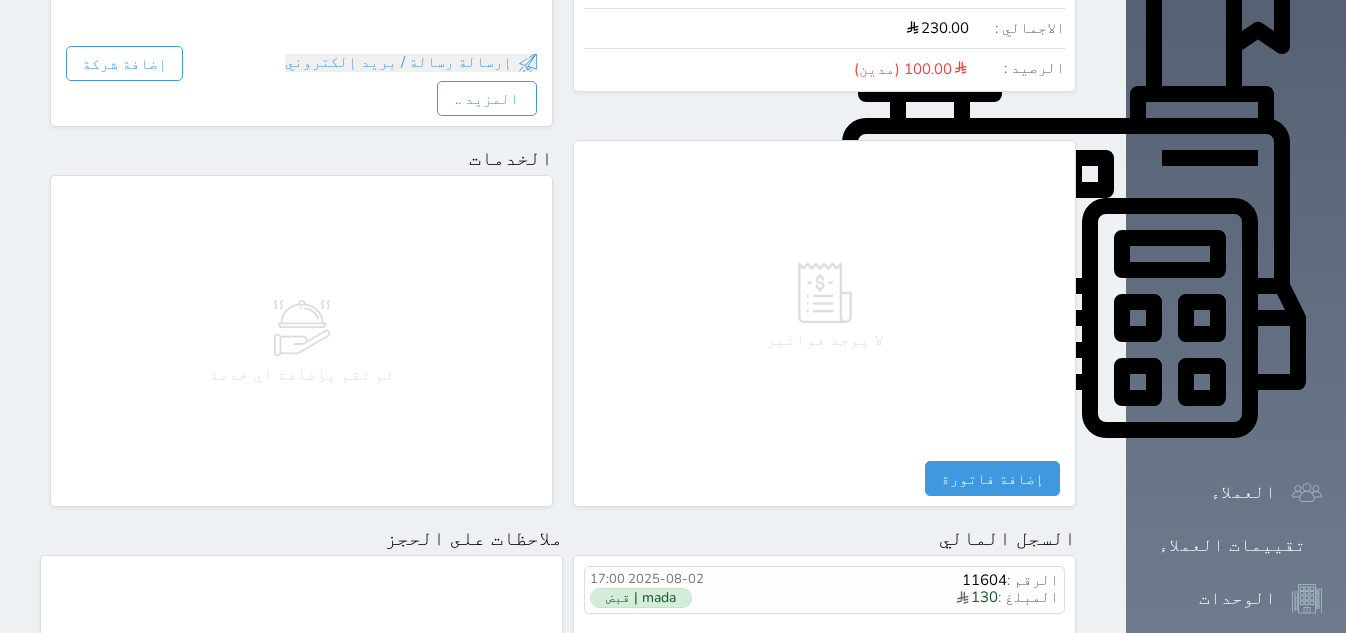 scroll, scrollTop: 1046, scrollLeft: 0, axis: vertical 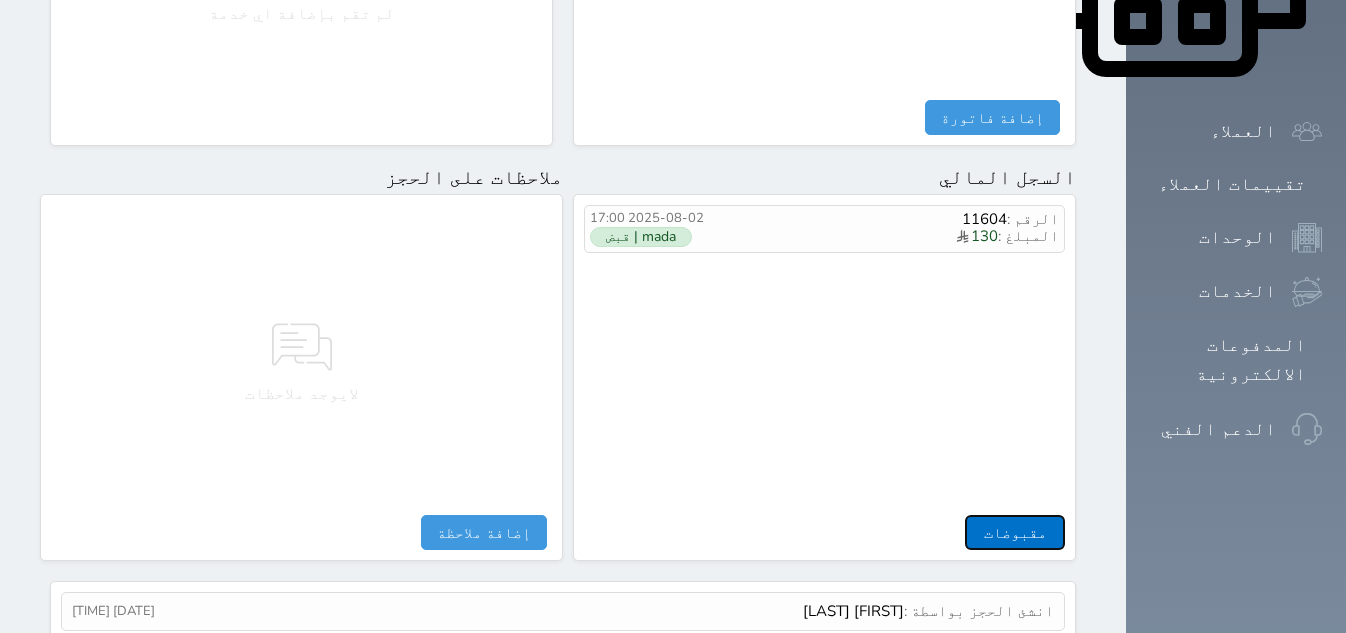 click on "مقبوضات" at bounding box center (1015, 532) 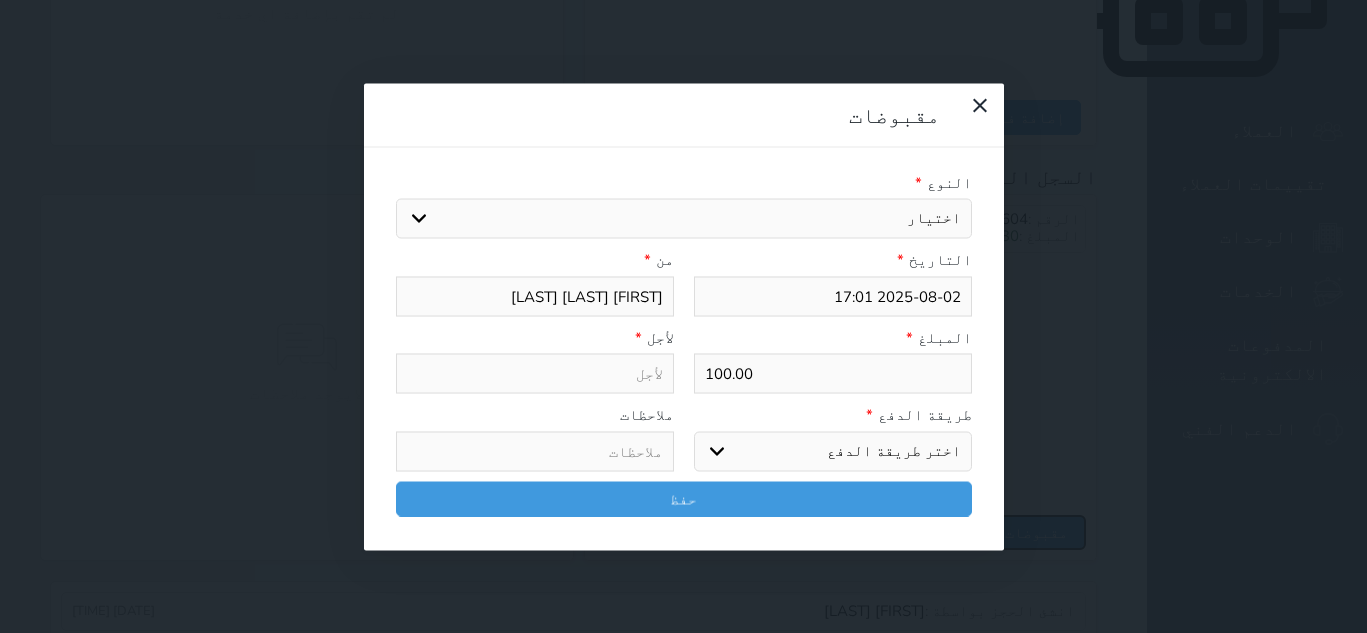 select 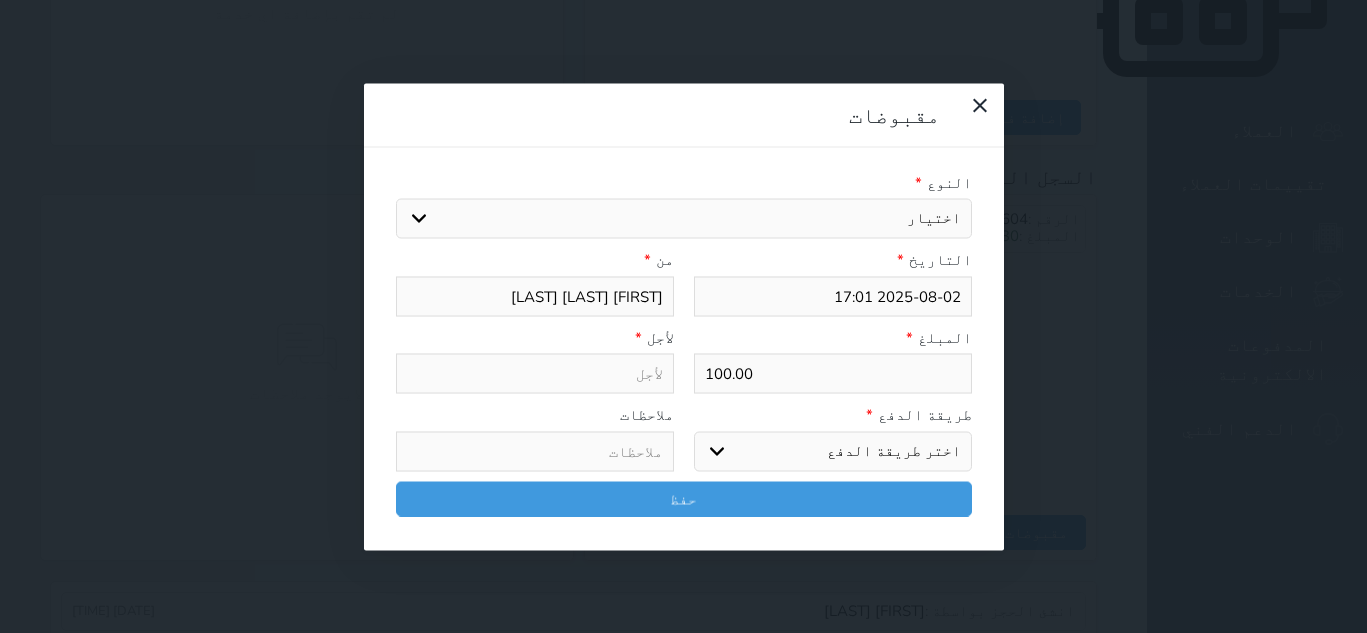 click on "اختيار   مقبوضات عامة قيمة إيجار فواتير تامين عربون لا ينطبق آخر مغسلة واي فاي - الإنترنت مواقف السيارات طعام الأغذية والمشروبات مشروبات المشروبات الباردة المشروبات الساخنة الإفطار غداء عشاء مخبز و كعك حمام سباحة الصالة الرياضية سبا و خدمات الجمال اختيار وإسقاط (خدمات النقل) ميني بار كابل - تلفزيون سرير إضافي تصفيف الشعر رسوم حكومية خدمات الجولات السياحية المنظمة خدمات الدليل السياحي" at bounding box center [684, 219] 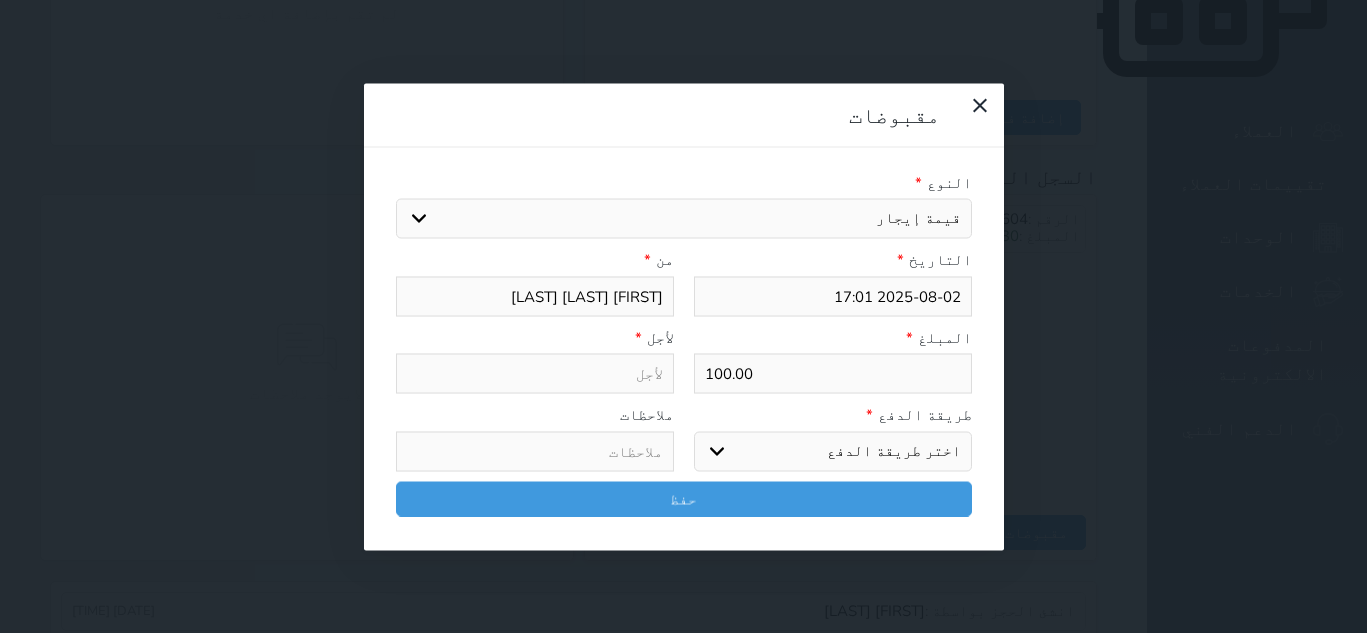 click on "اختيار   مقبوضات عامة قيمة إيجار فواتير تامين عربون لا ينطبق آخر مغسلة واي فاي - الإنترنت مواقف السيارات طعام الأغذية والمشروبات مشروبات المشروبات الباردة المشروبات الساخنة الإفطار غداء عشاء مخبز و كعك حمام سباحة الصالة الرياضية سبا و خدمات الجمال اختيار وإسقاط (خدمات النقل) ميني بار كابل - تلفزيون سرير إضافي تصفيف الشعر رسوم حكومية خدمات الجولات السياحية المنظمة خدمات الدليل السياحي" at bounding box center [684, 219] 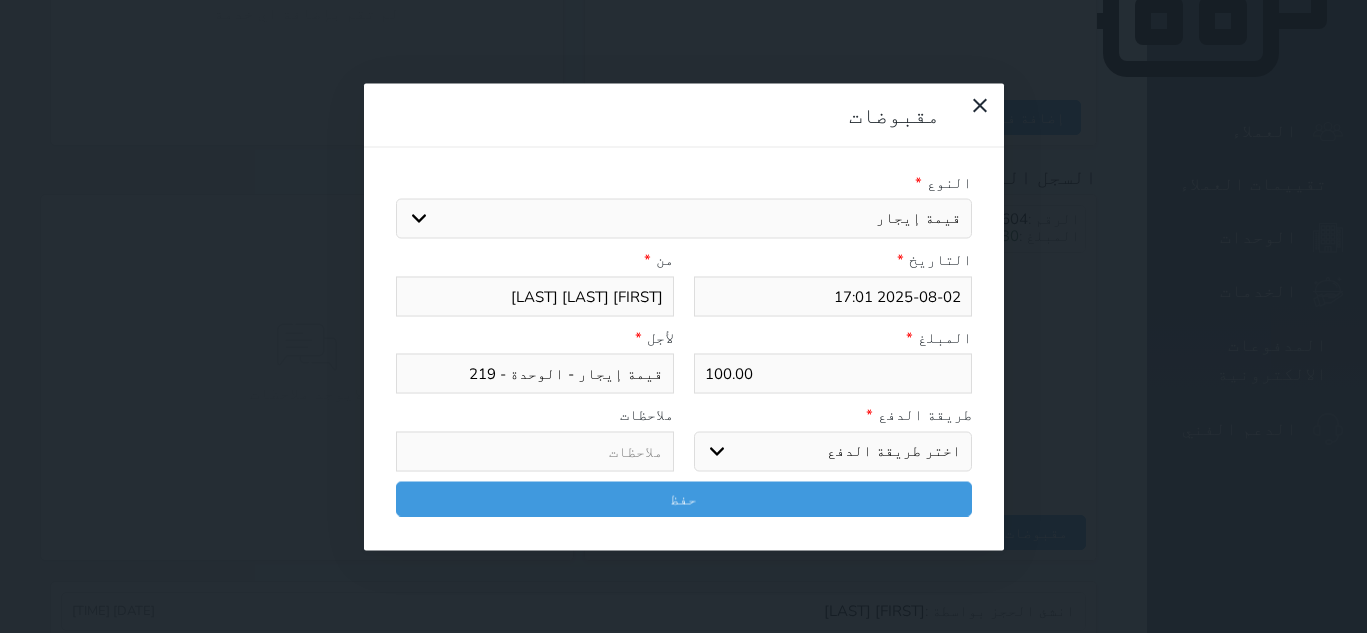 click on "اختر طريقة الدفع   دفع نقدى   تحويل بنكى   مدى   بطاقة ائتمان   آجل" at bounding box center [833, 451] 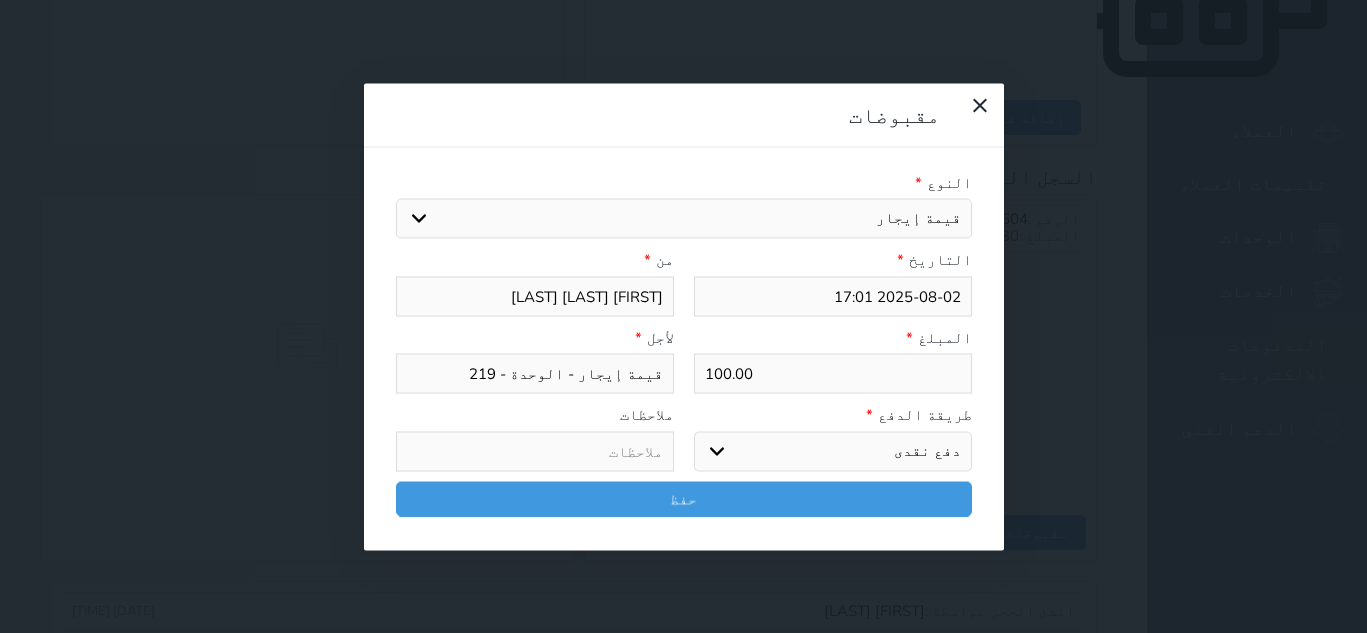 click on "اختر طريقة الدفع   دفع نقدى   تحويل بنكى   مدى   بطاقة ائتمان   آجل" at bounding box center [833, 451] 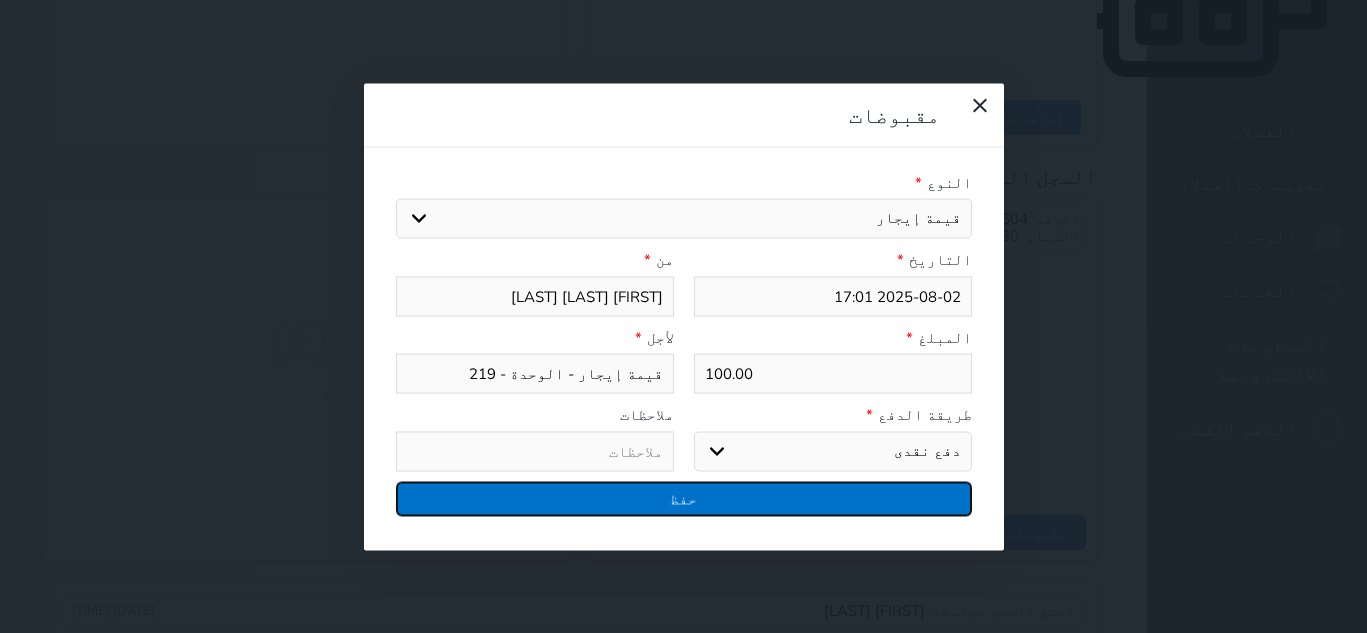 click on "حفظ" at bounding box center [684, 498] 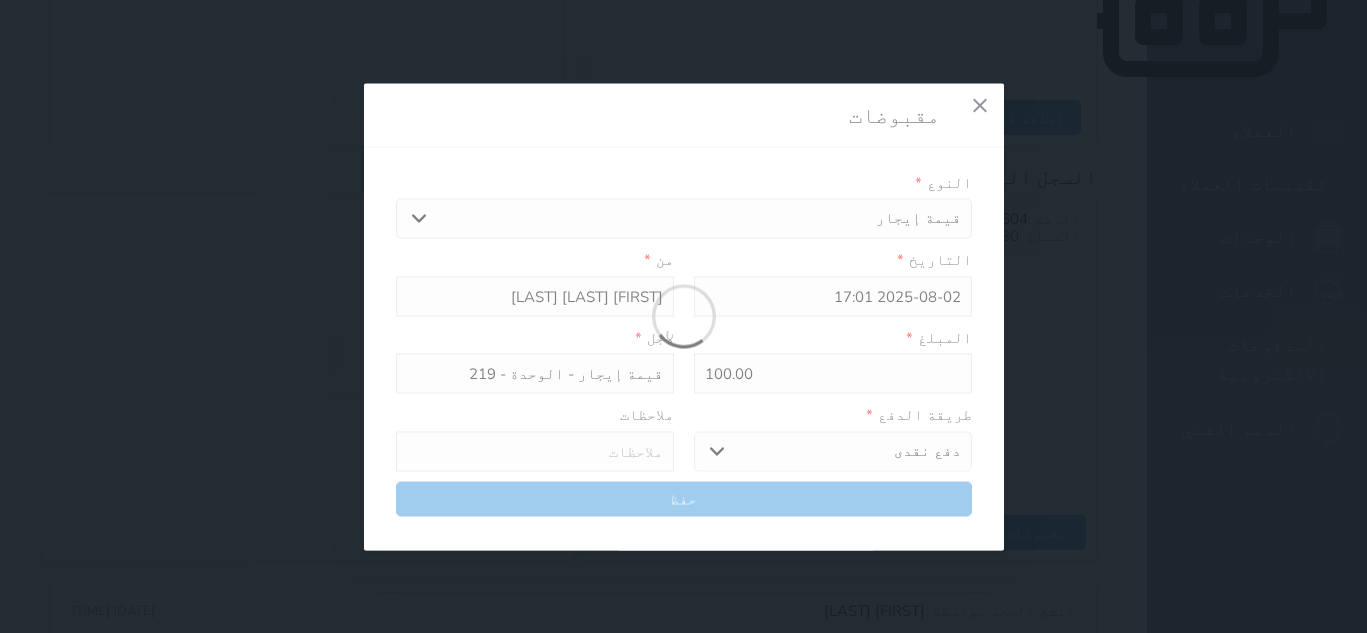 select 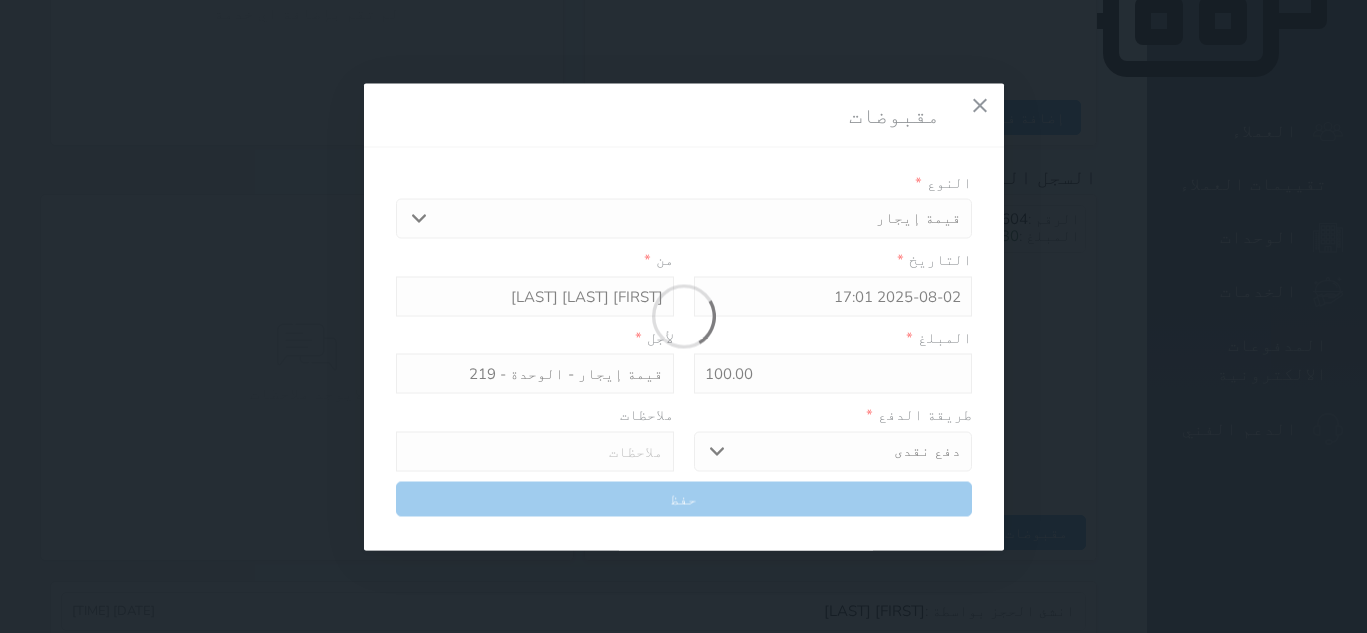 type 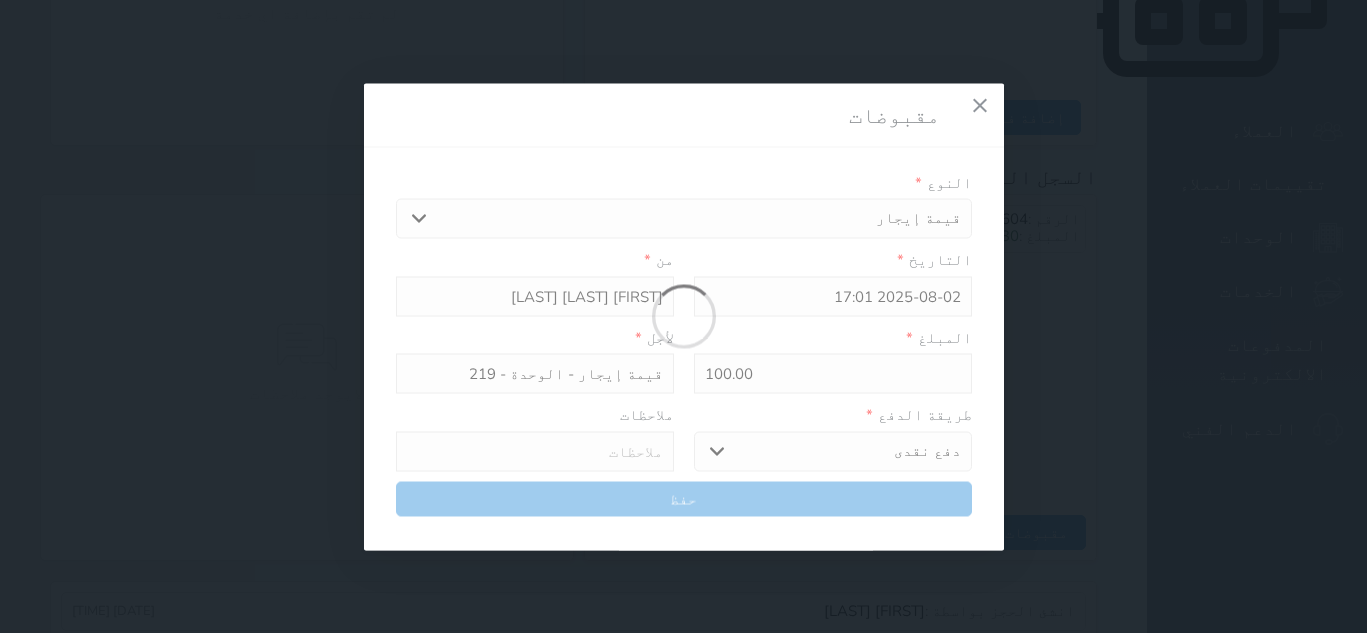 type on "0" 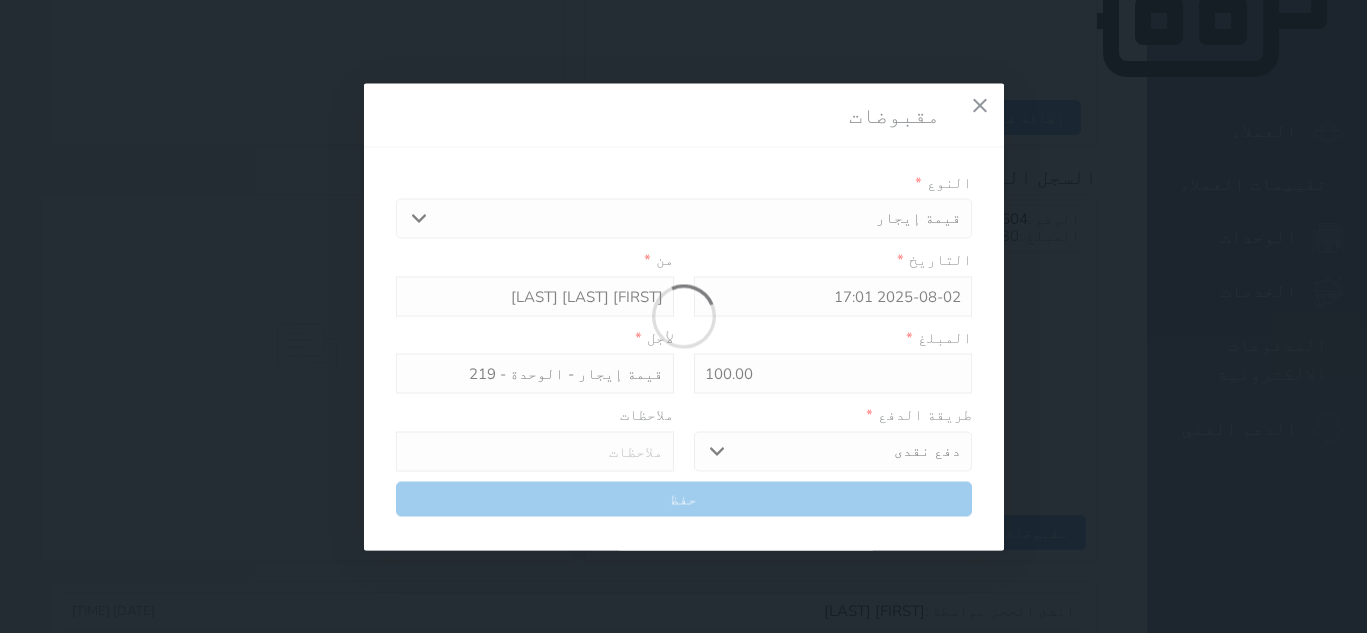 select 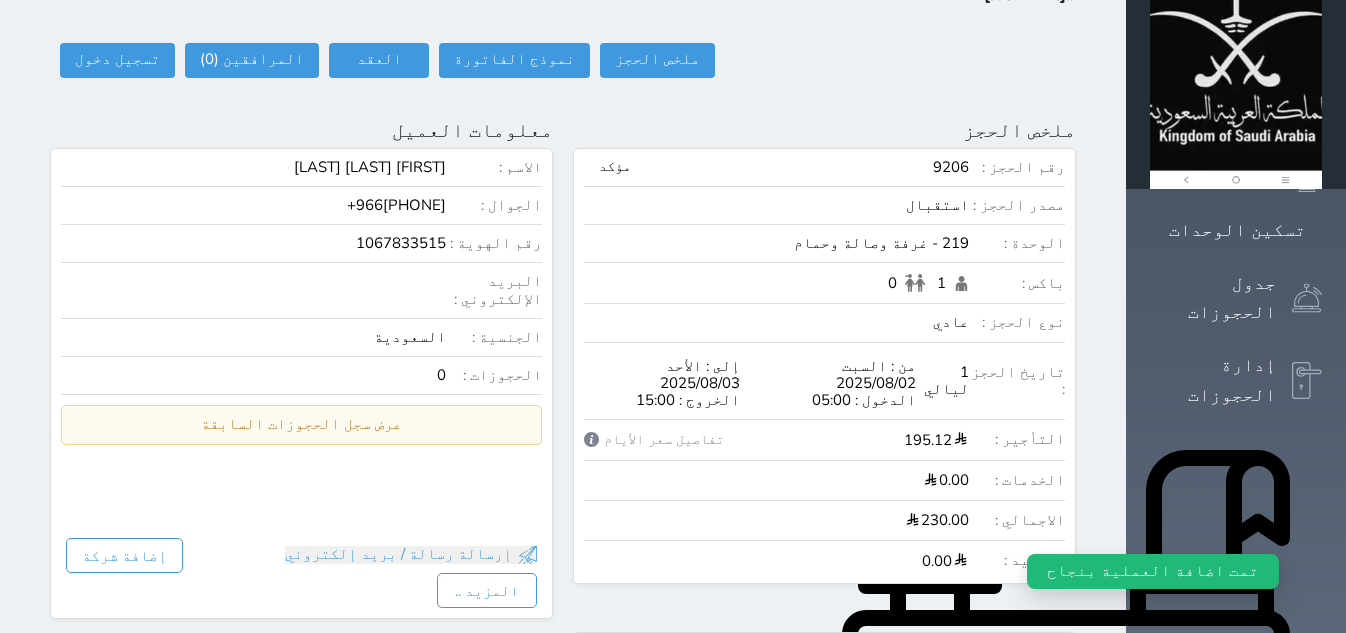 scroll, scrollTop: 0, scrollLeft: 0, axis: both 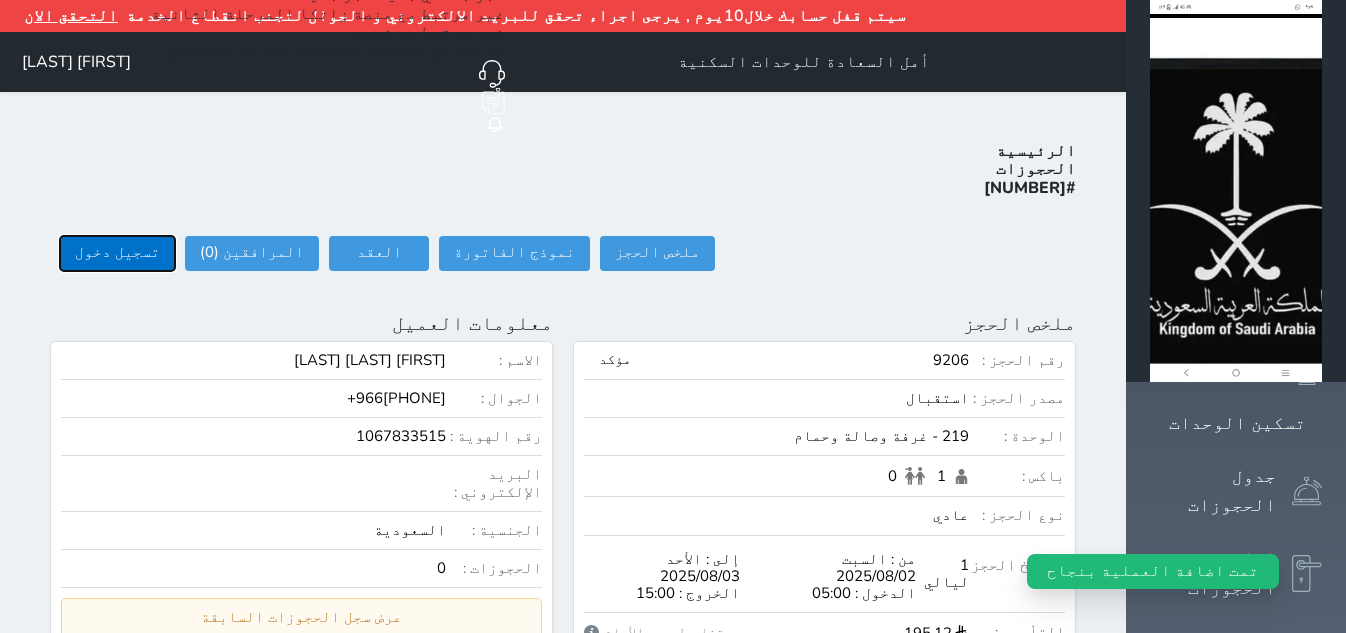 click on "تسجيل دخول" at bounding box center [117, 253] 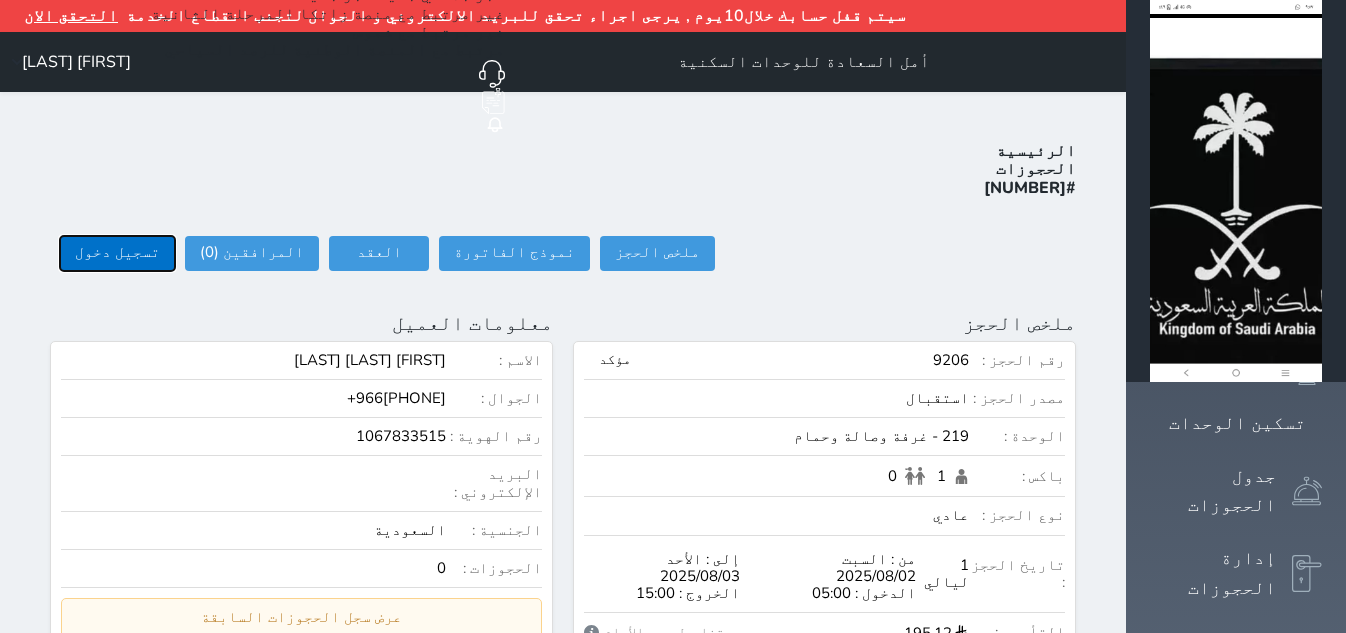 click on "تسجيل دخول" at bounding box center (117, 253) 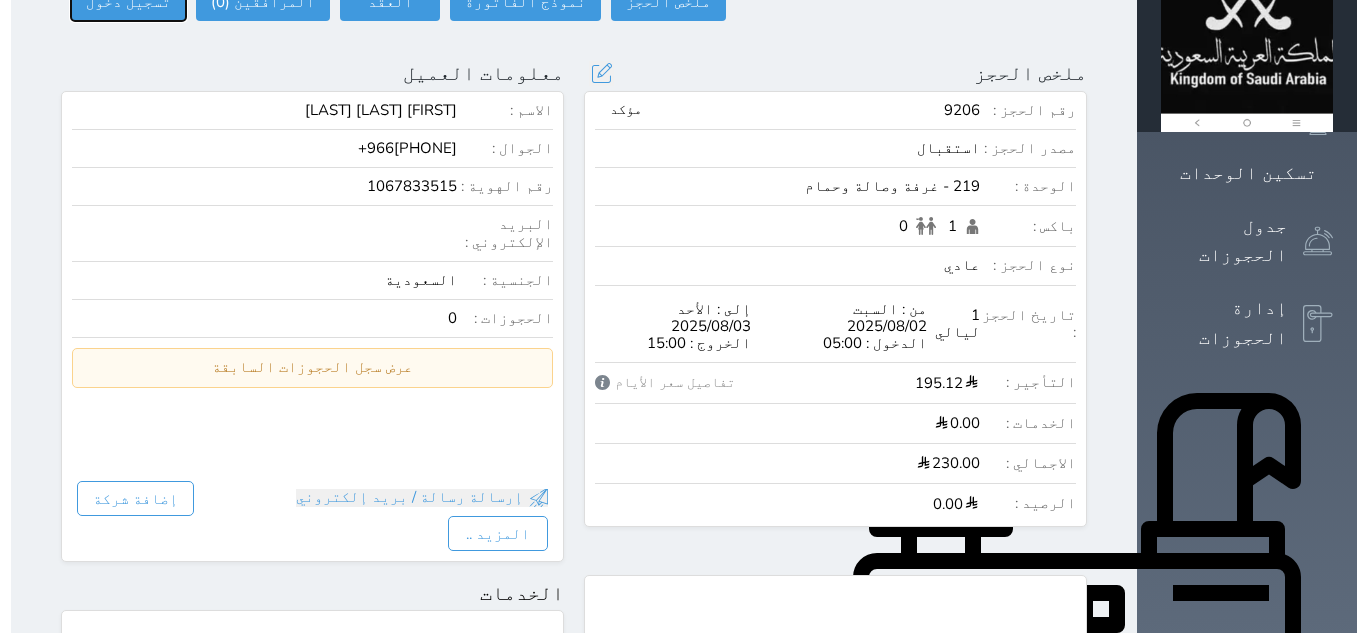 scroll, scrollTop: 0, scrollLeft: 0, axis: both 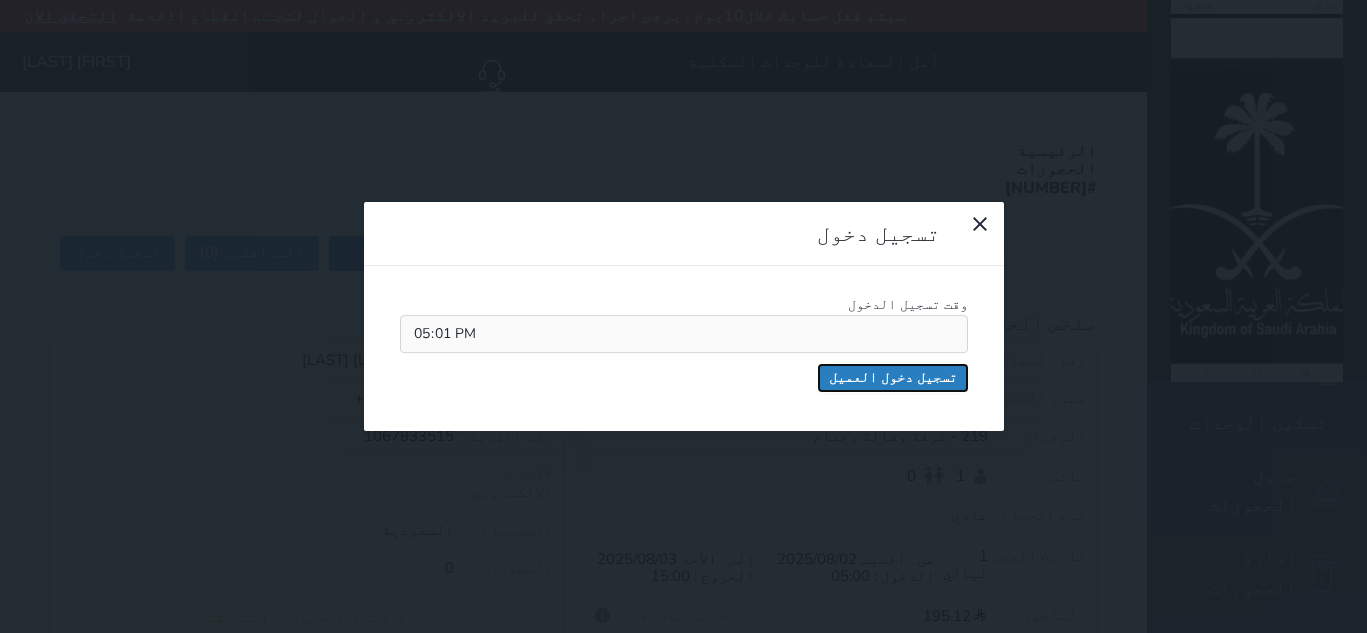 click on "تسجيل دخول العميل" at bounding box center [893, 378] 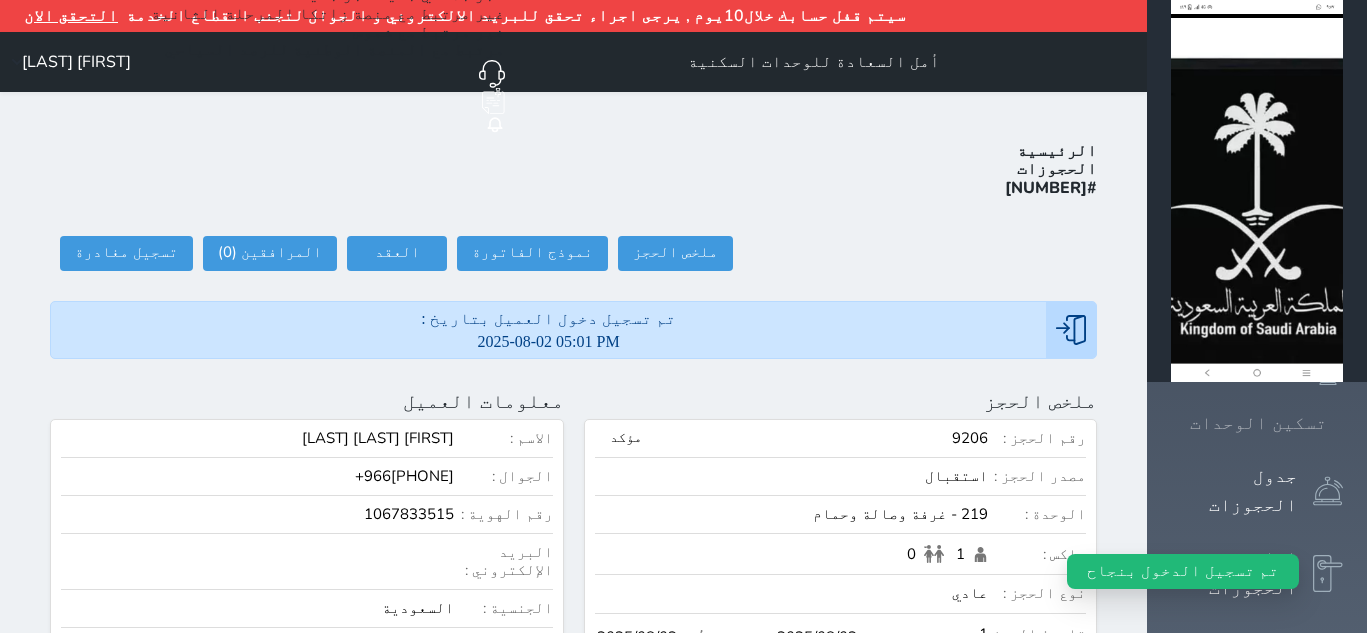 click 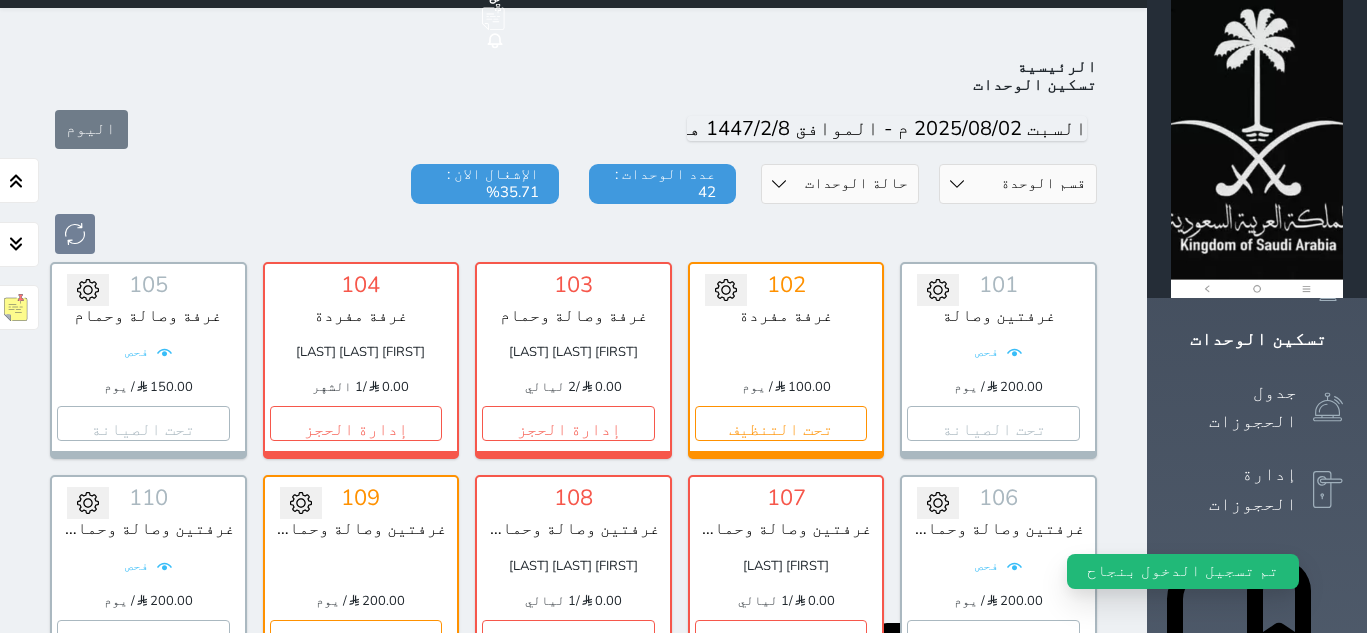 scroll, scrollTop: 110, scrollLeft: 0, axis: vertical 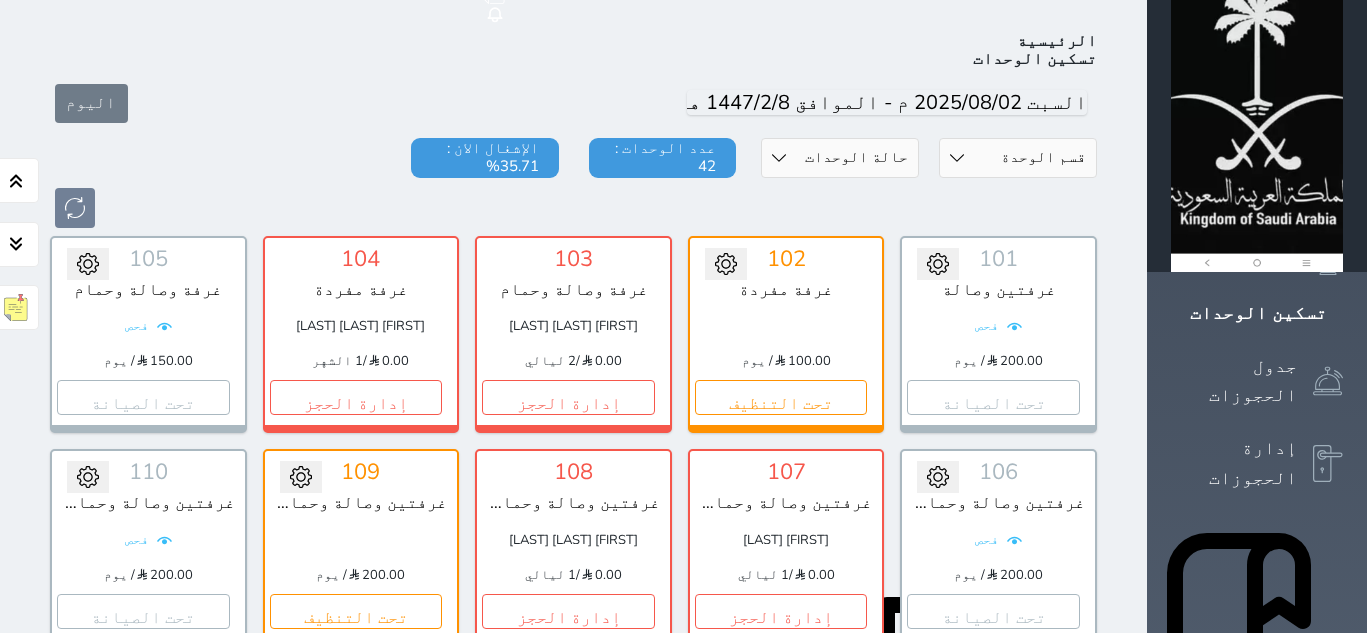 click at bounding box center [573, 208] 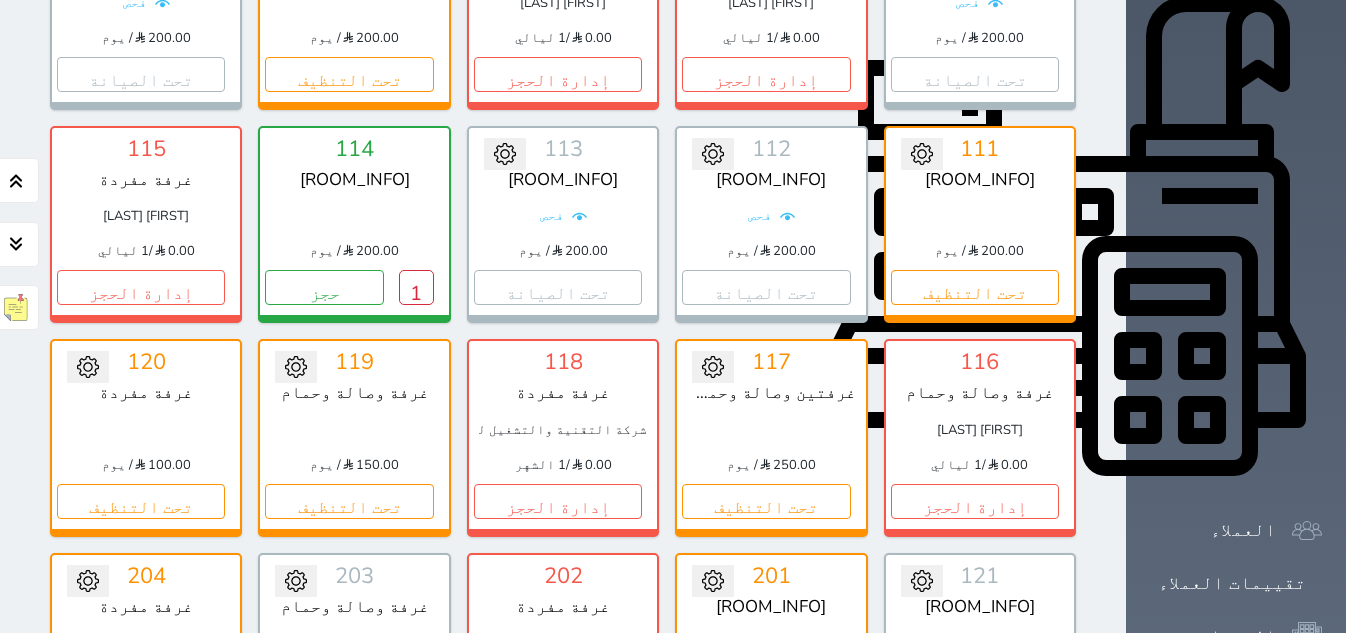 scroll, scrollTop: 610, scrollLeft: 0, axis: vertical 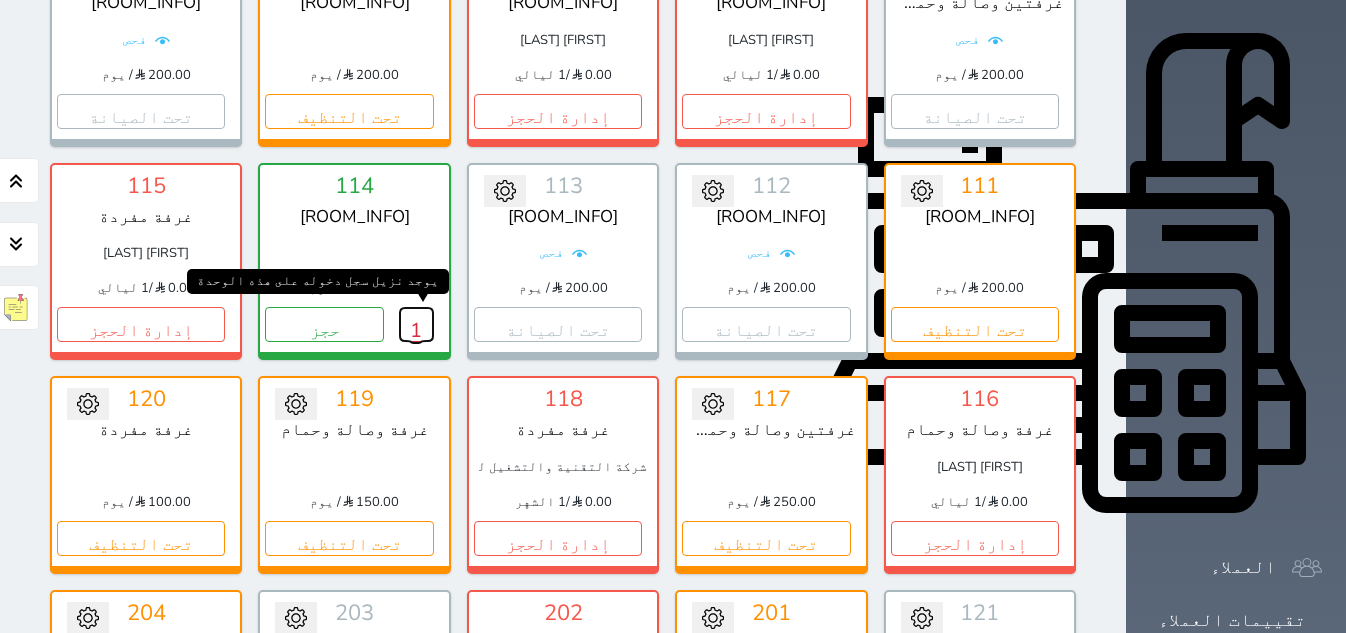 click on "1" at bounding box center (416, 324) 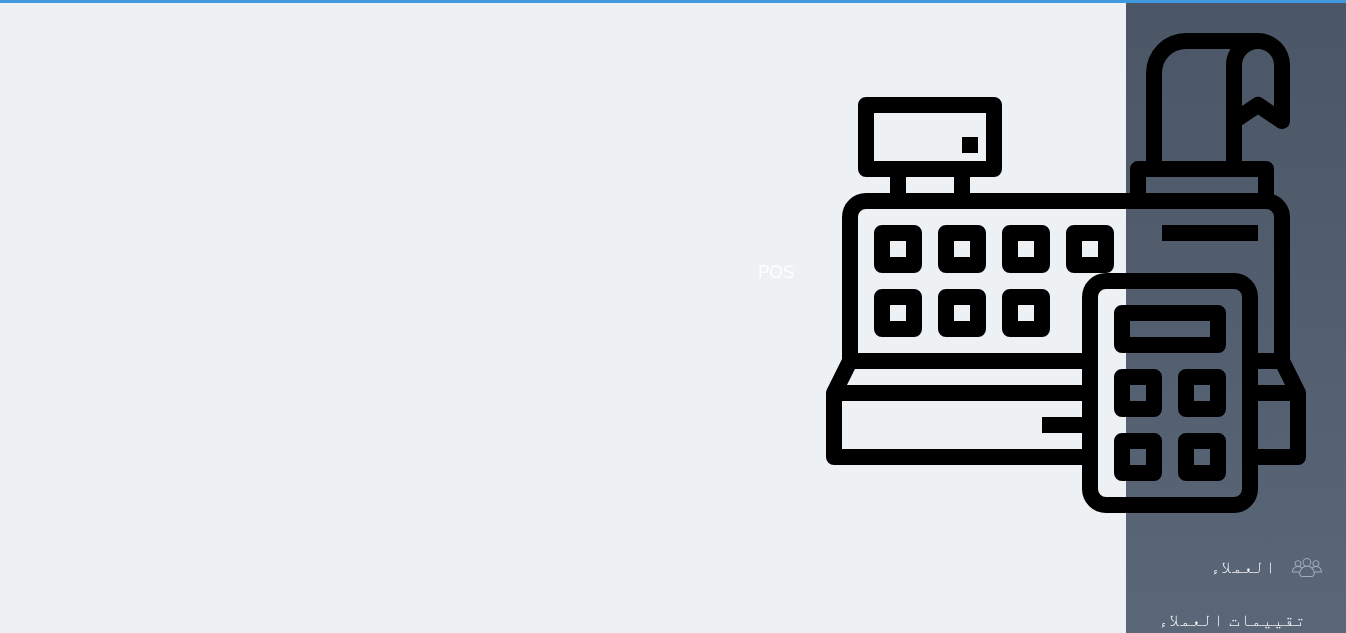 scroll, scrollTop: 0, scrollLeft: 0, axis: both 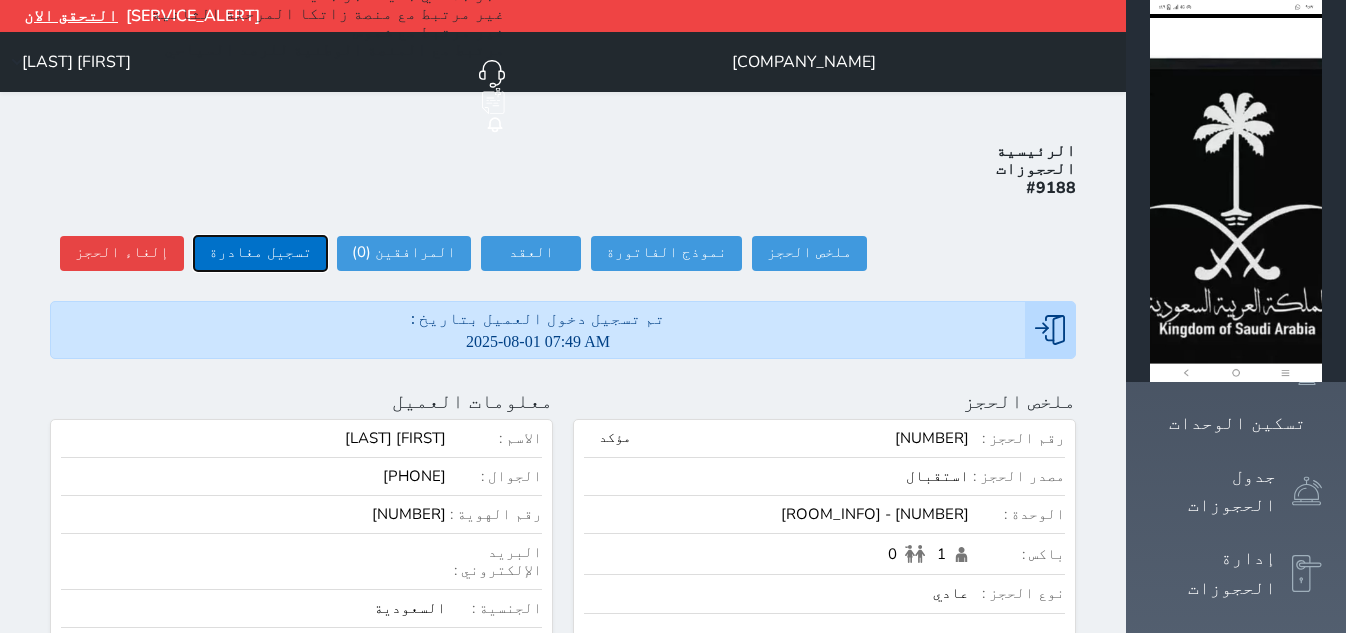 click on "تسجيل مغادرة" at bounding box center (260, 253) 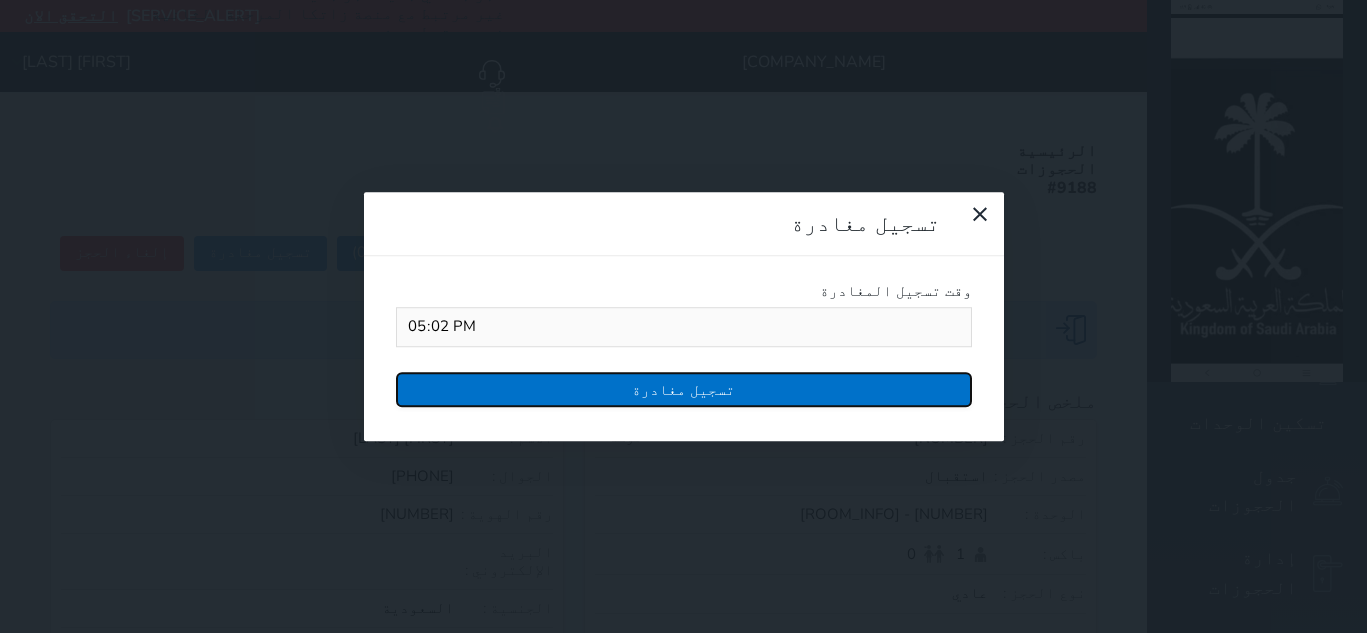 click on "تسجيل مغادرة" at bounding box center [684, 389] 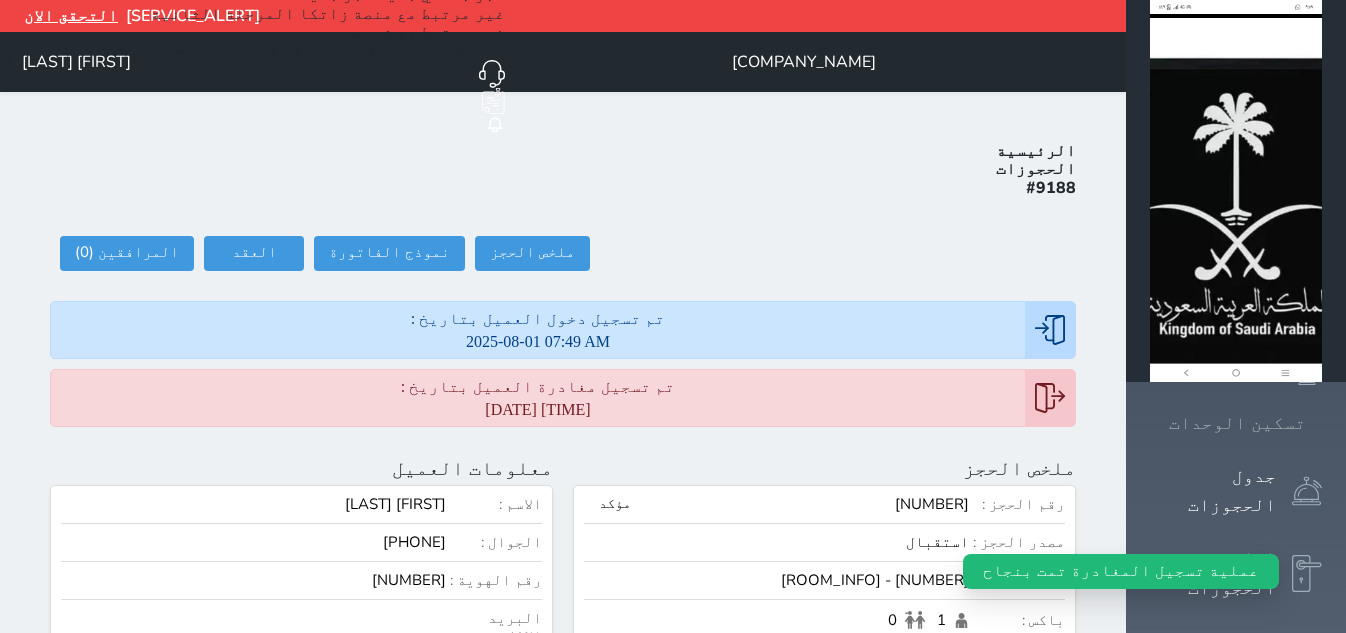 click 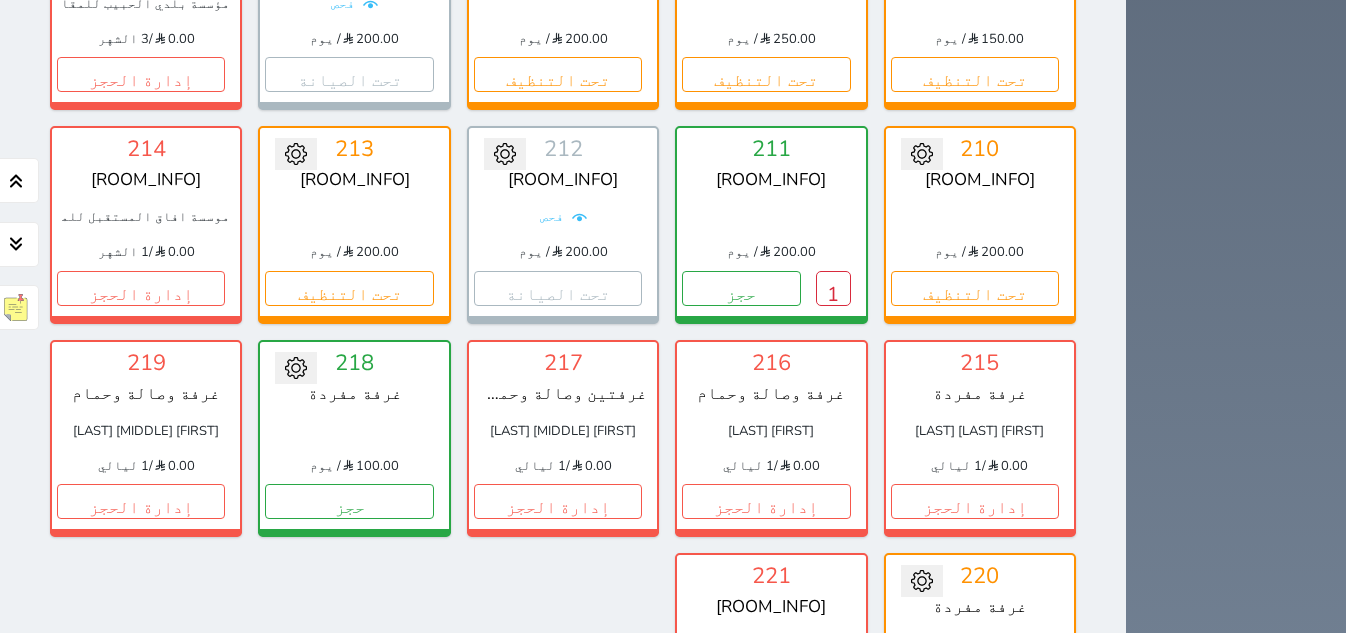 scroll, scrollTop: 1599, scrollLeft: 0, axis: vertical 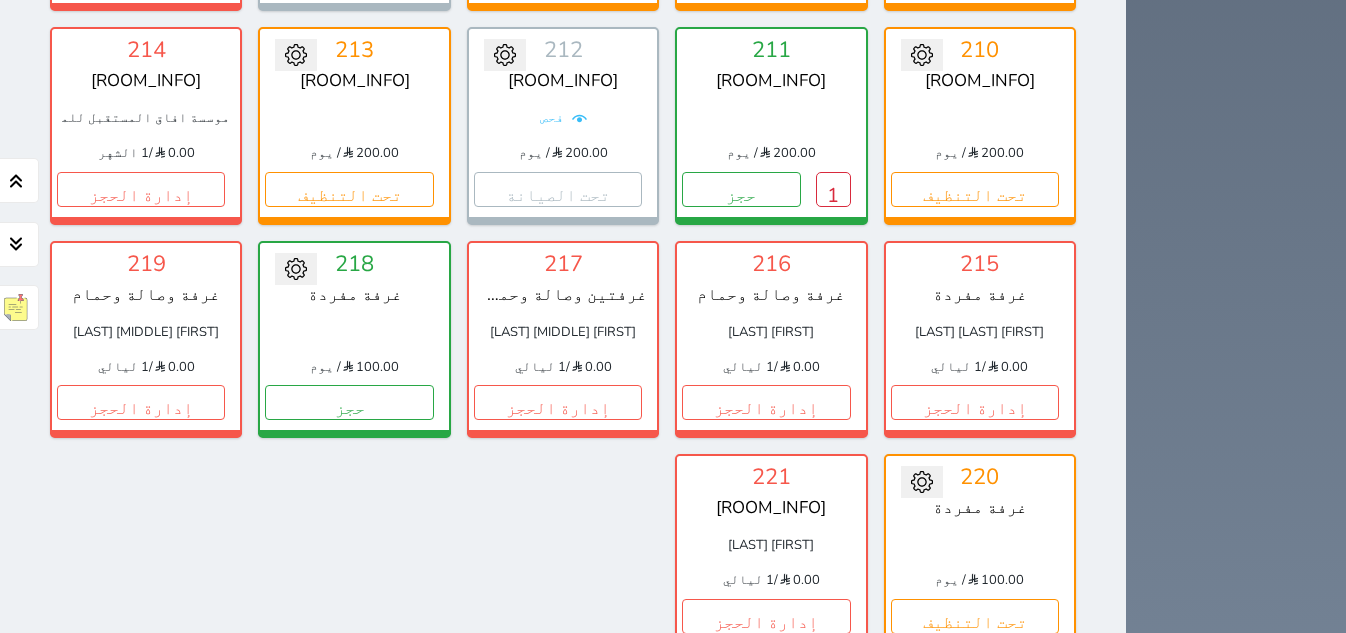 click on "عرض المغادرين" at bounding box center (302, 993) 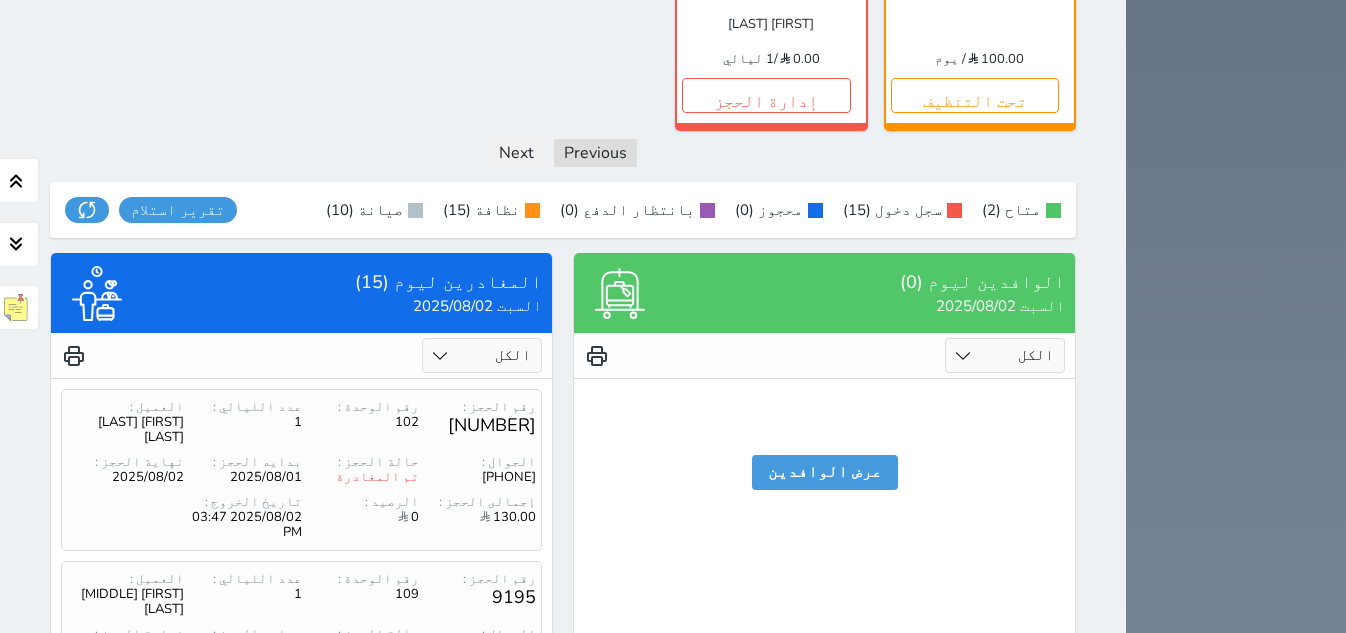scroll, scrollTop: 2126, scrollLeft: 0, axis: vertical 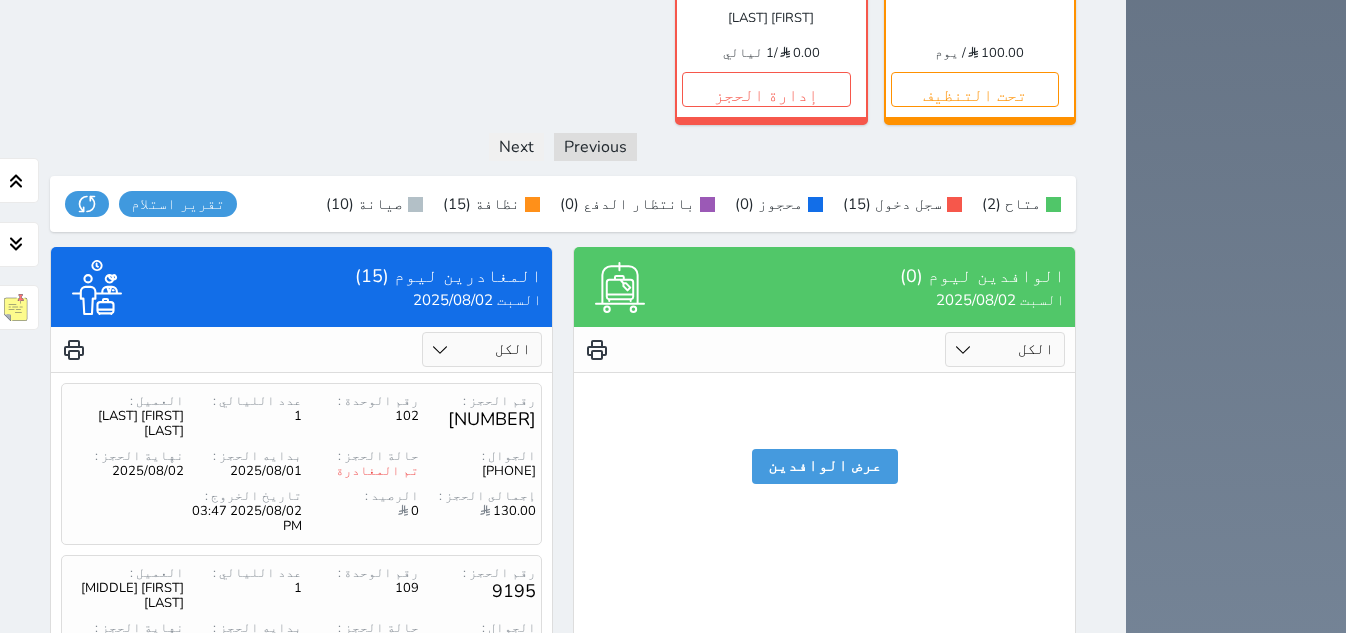 click on "2" at bounding box center (318, 1039) 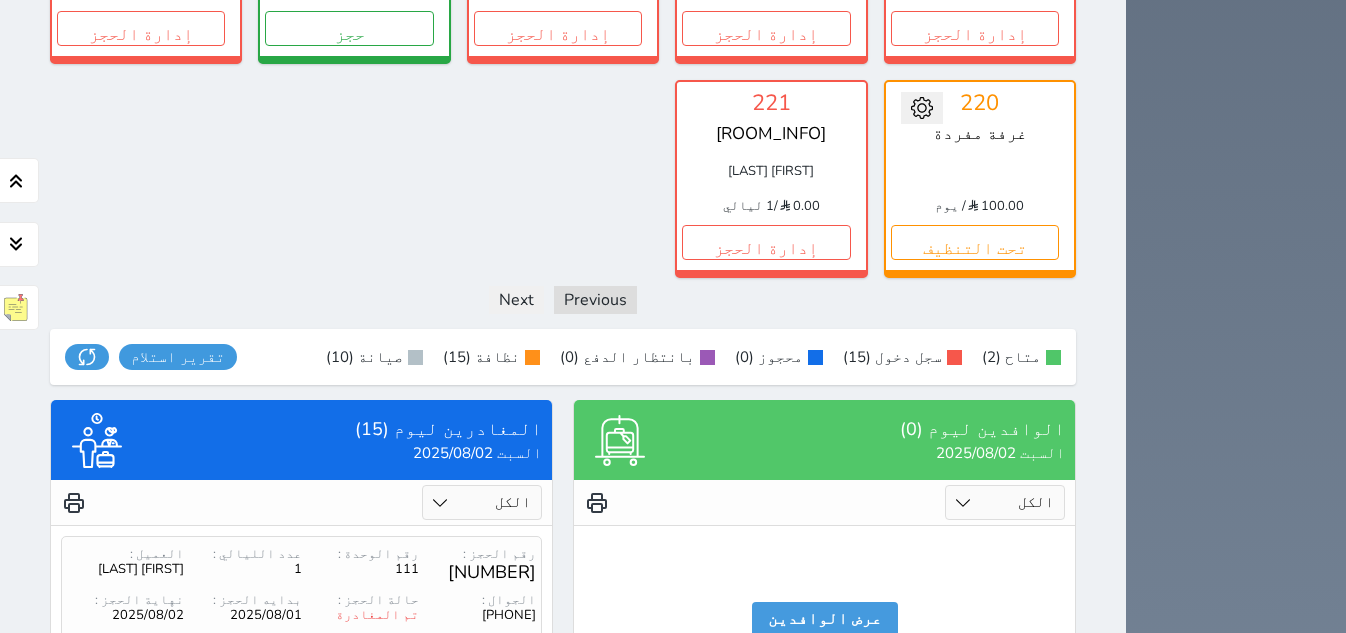 scroll, scrollTop: 2098, scrollLeft: 0, axis: vertical 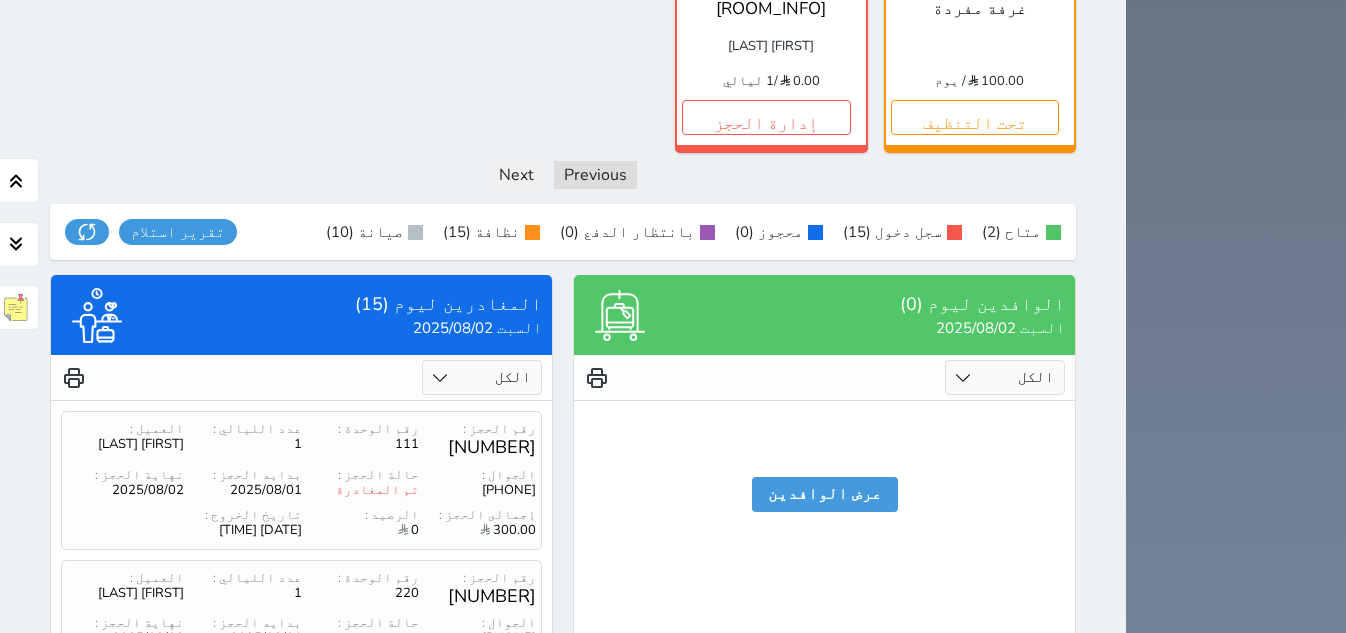 click on "3" at bounding box center (284, 1035) 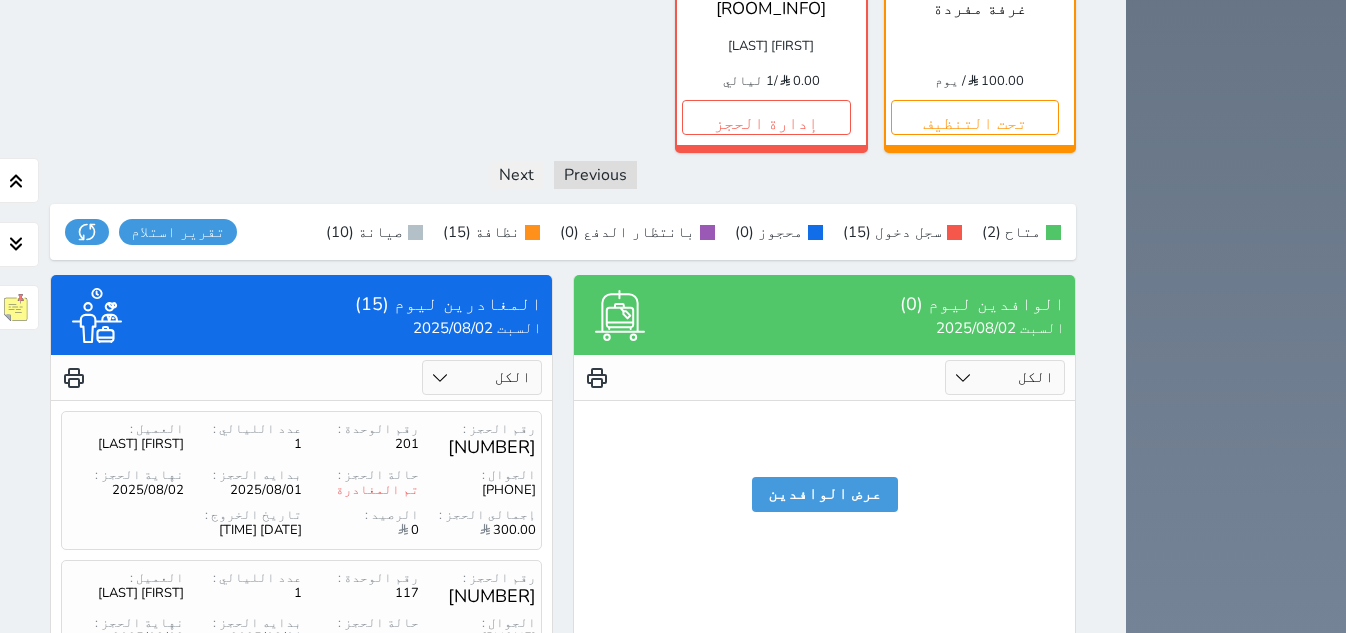 click on "4" at bounding box center [250, 1035] 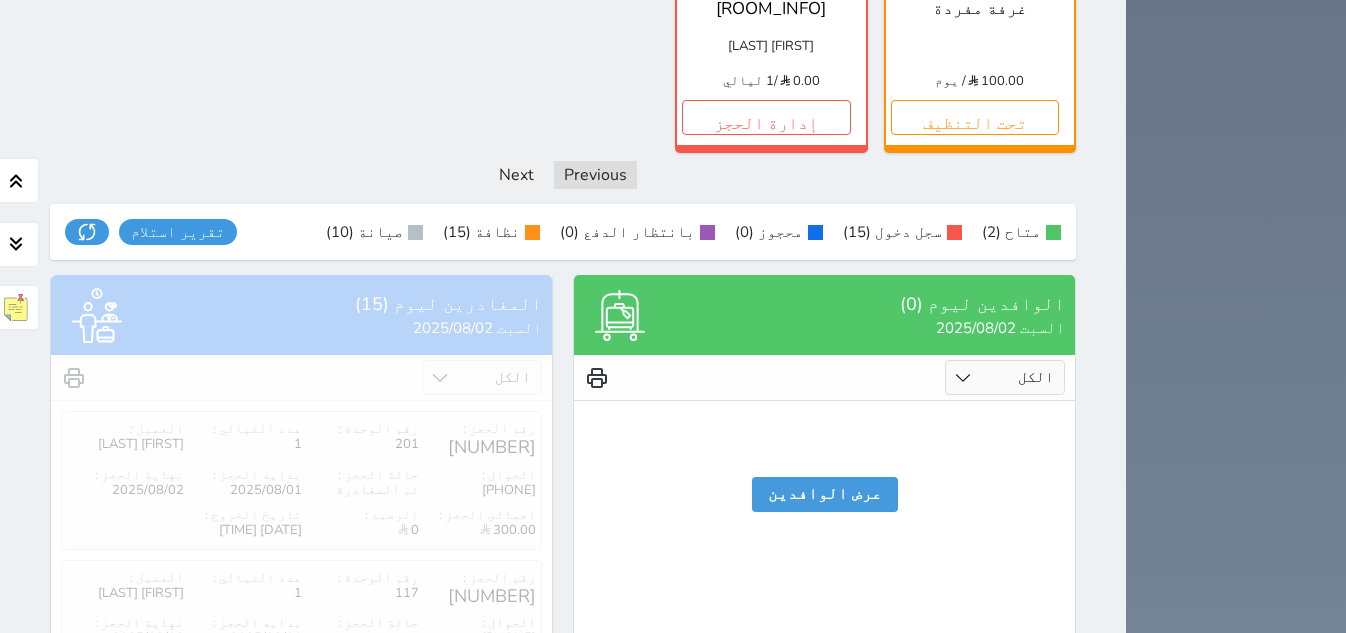 scroll, scrollTop: 1959, scrollLeft: 0, axis: vertical 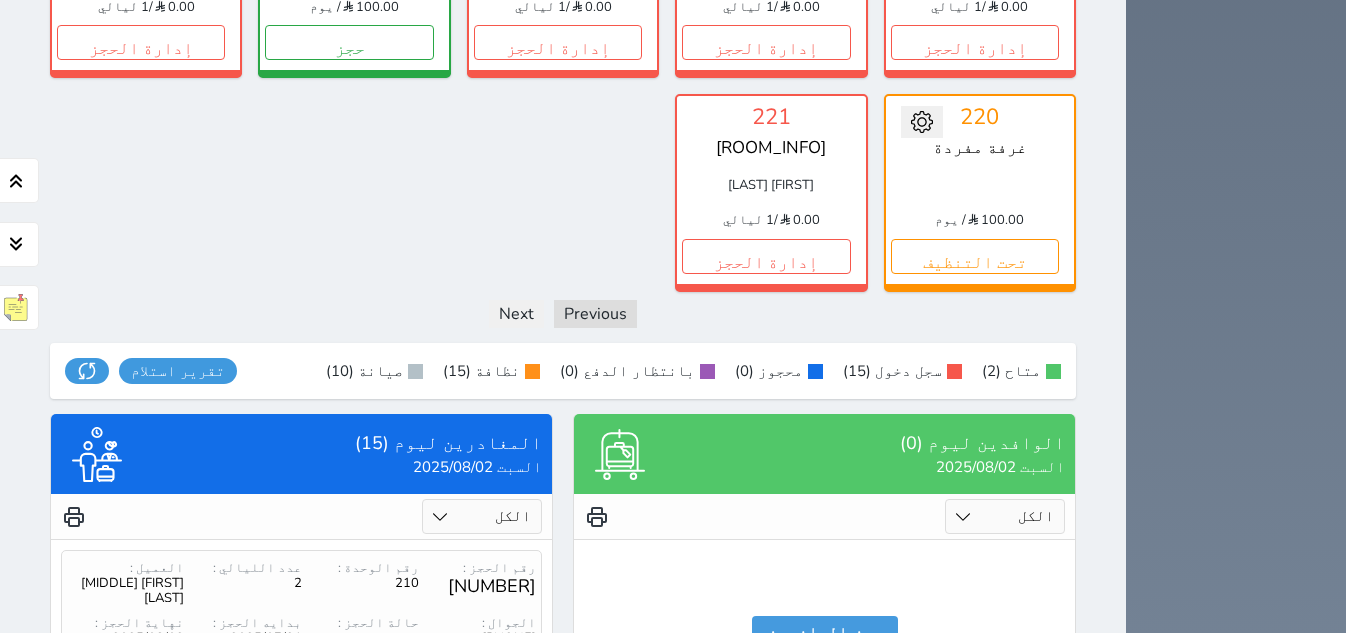 click on "<<" at bounding box center (426, 1058) 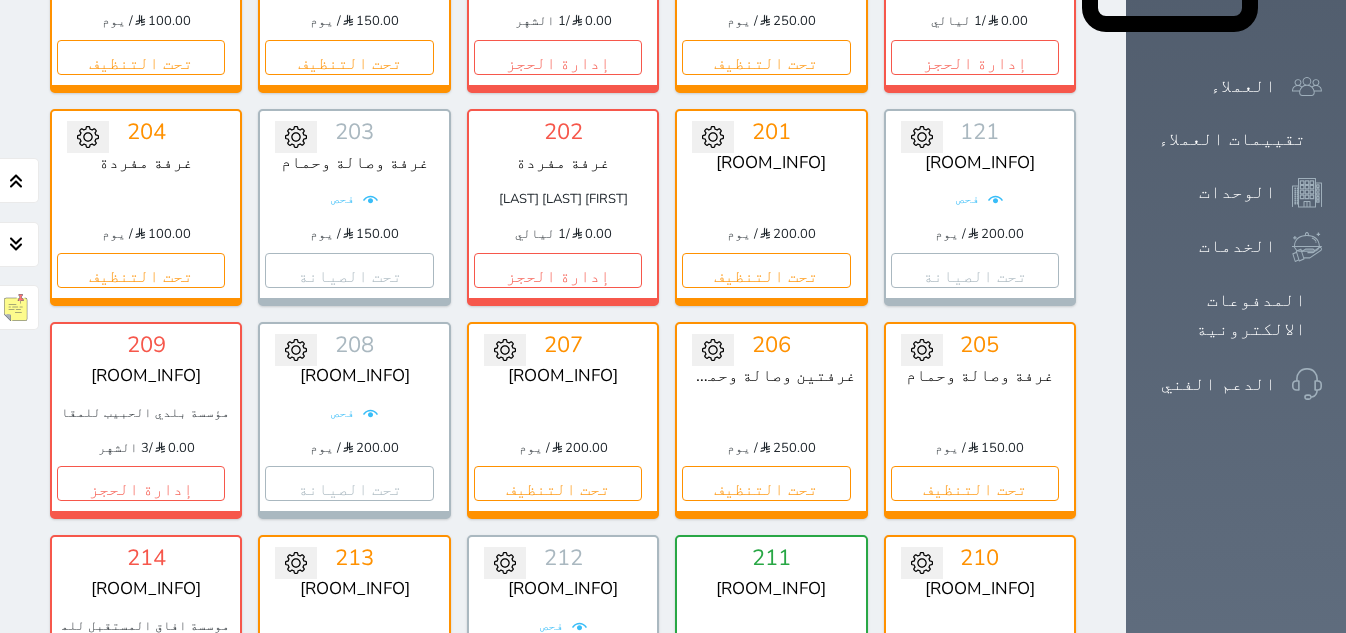 scroll, scrollTop: 1126, scrollLeft: 0, axis: vertical 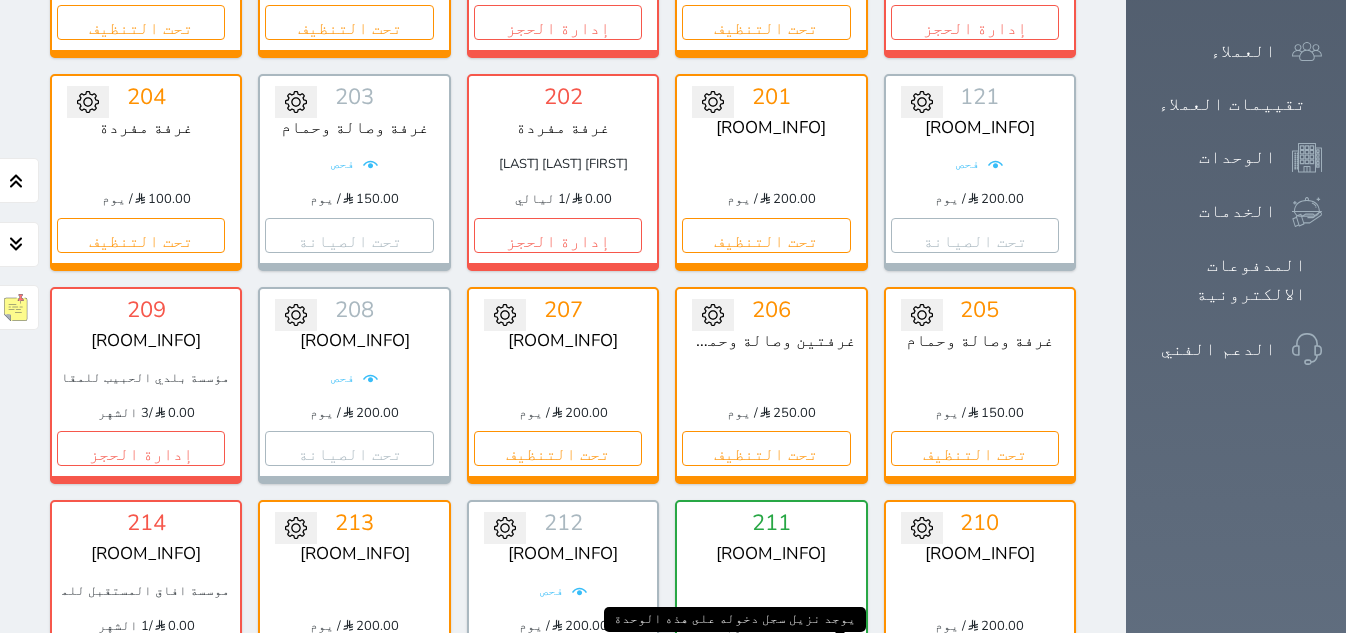 click on "1" at bounding box center (833, 662) 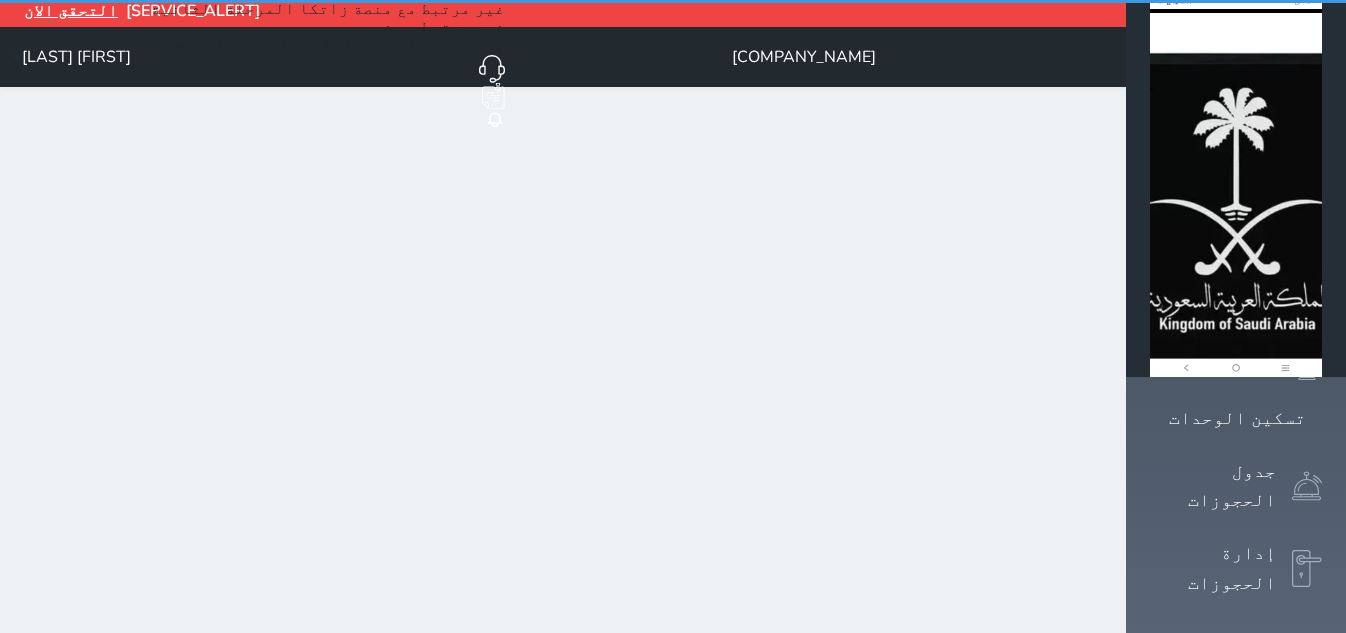 scroll, scrollTop: 0, scrollLeft: 0, axis: both 